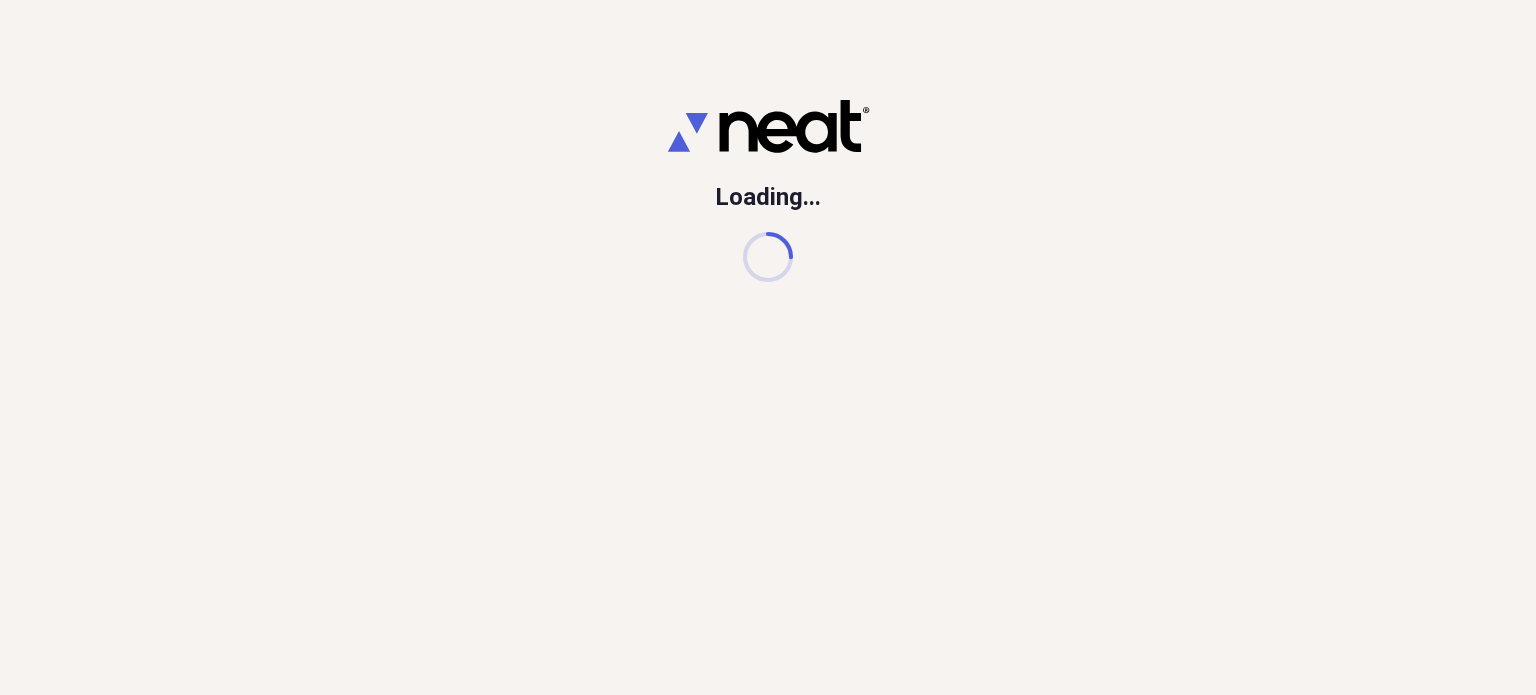 scroll, scrollTop: 0, scrollLeft: 0, axis: both 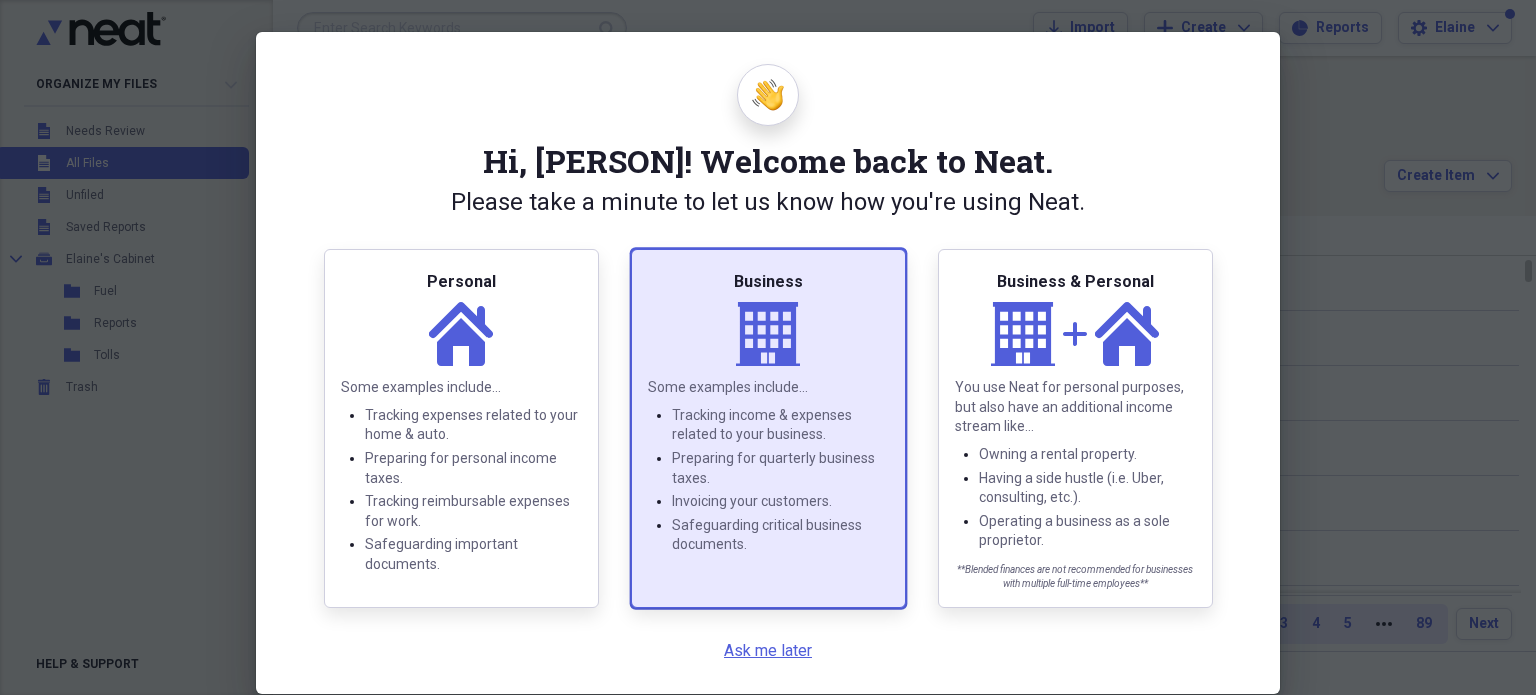 click on "Business" at bounding box center [768, 282] 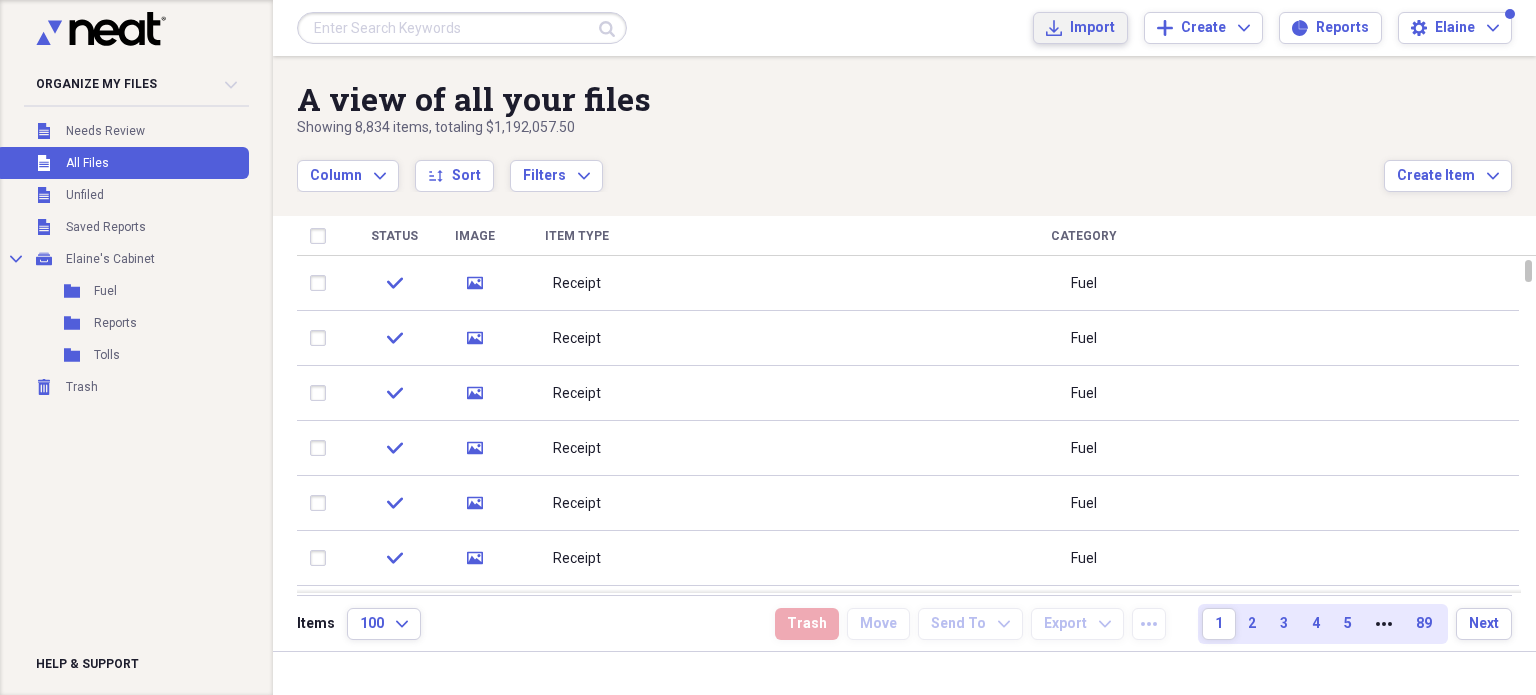 click on "Import Import" at bounding box center (1080, 28) 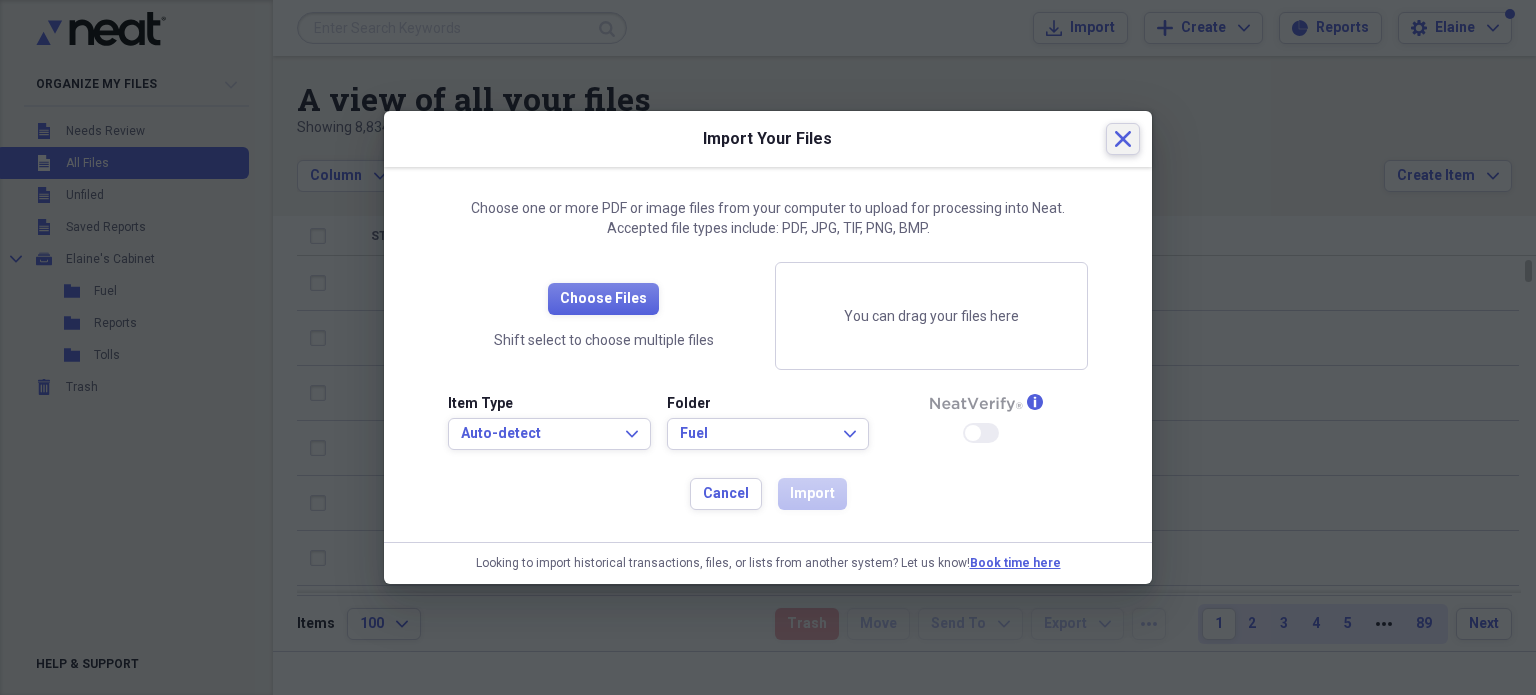 click 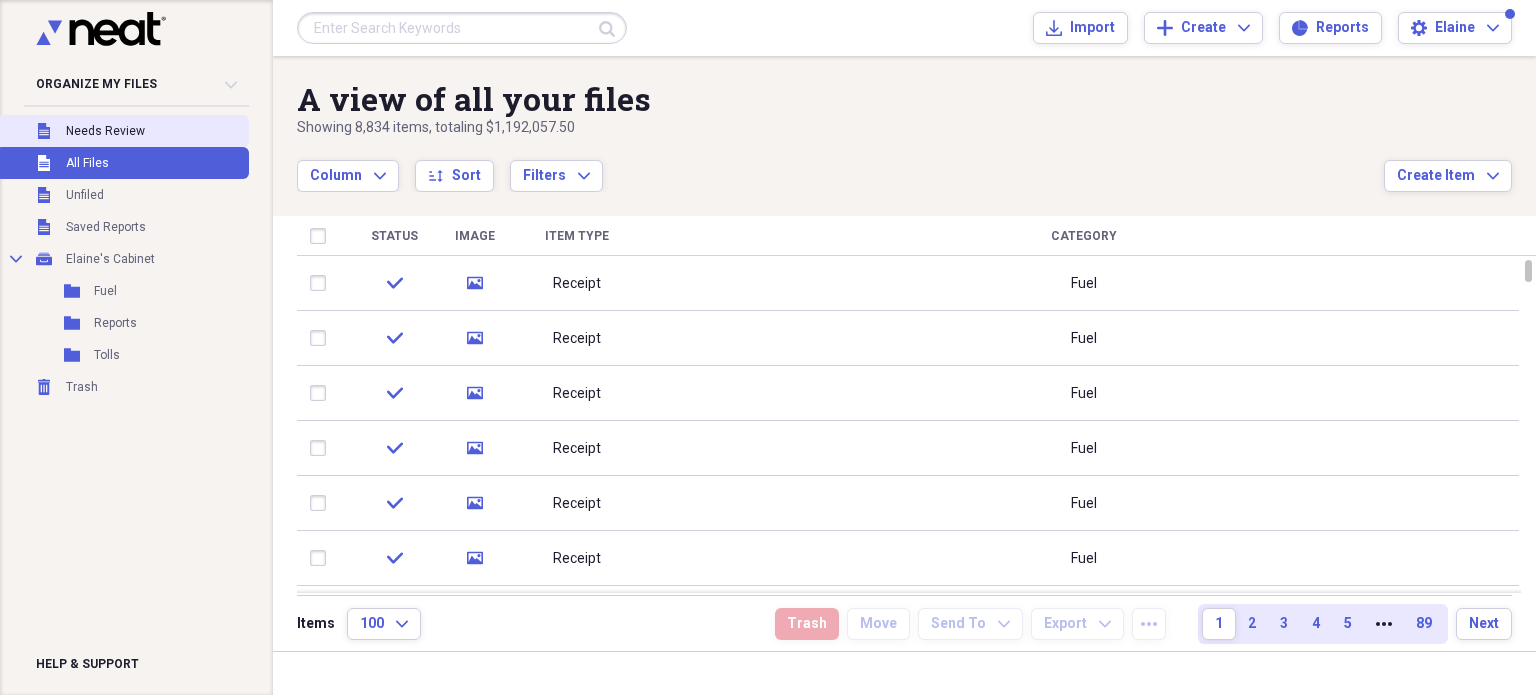 click on "Needs Review" at bounding box center [105, 131] 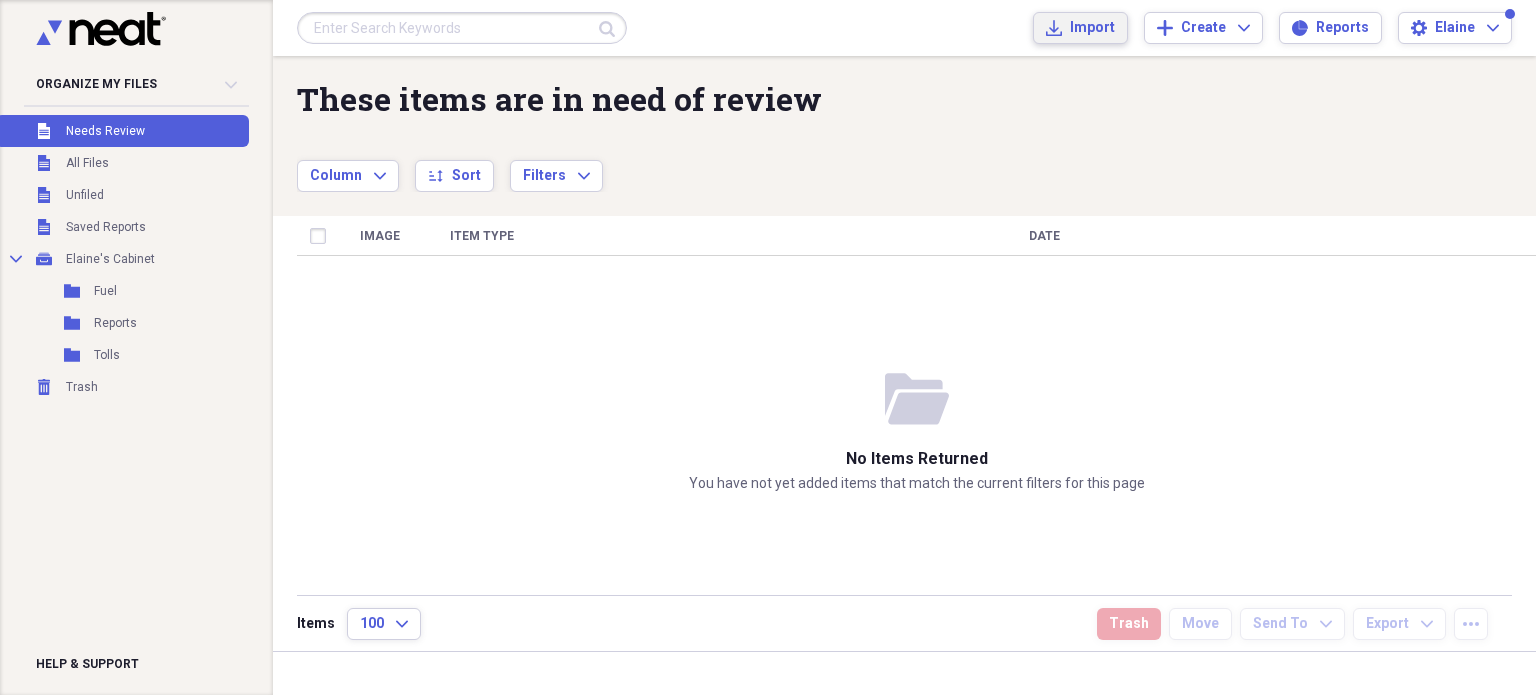 click on "Import" at bounding box center (1092, 28) 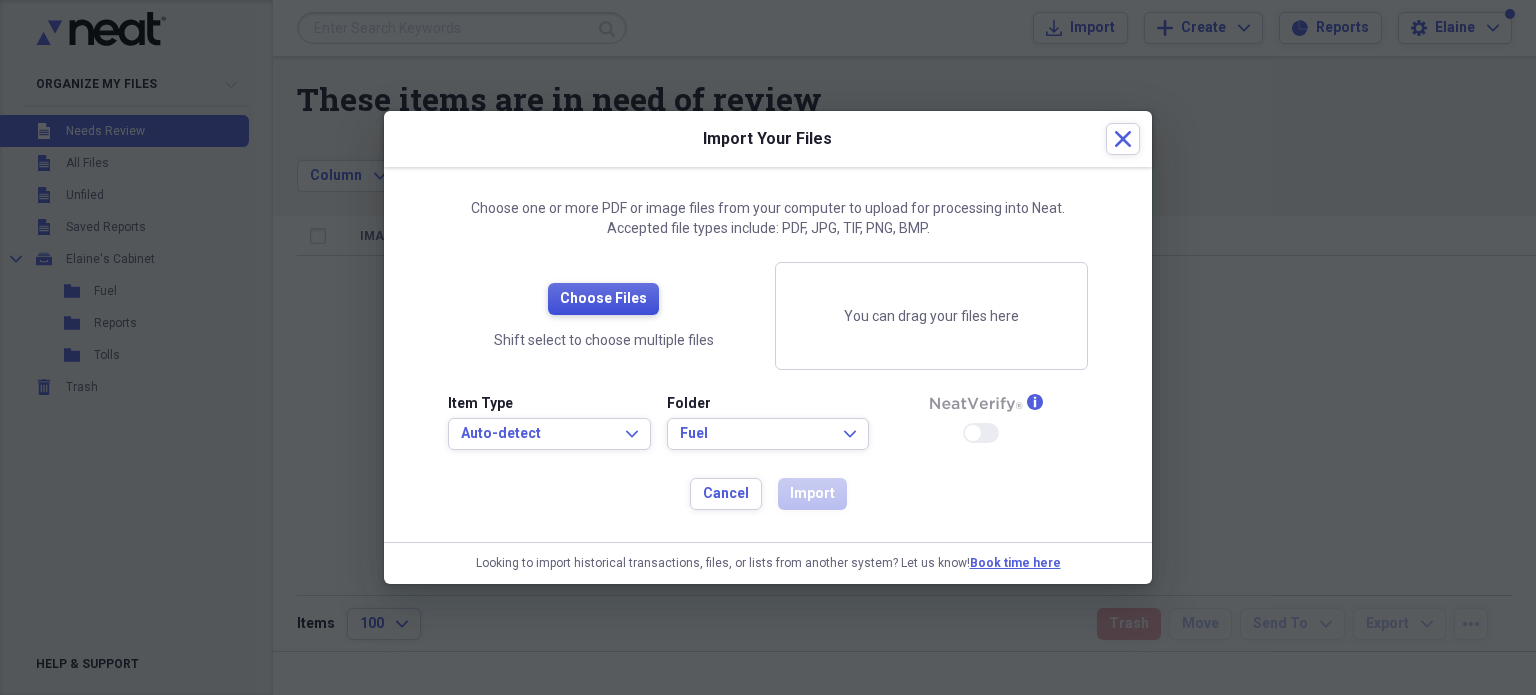 click on "Choose Files" at bounding box center (603, 299) 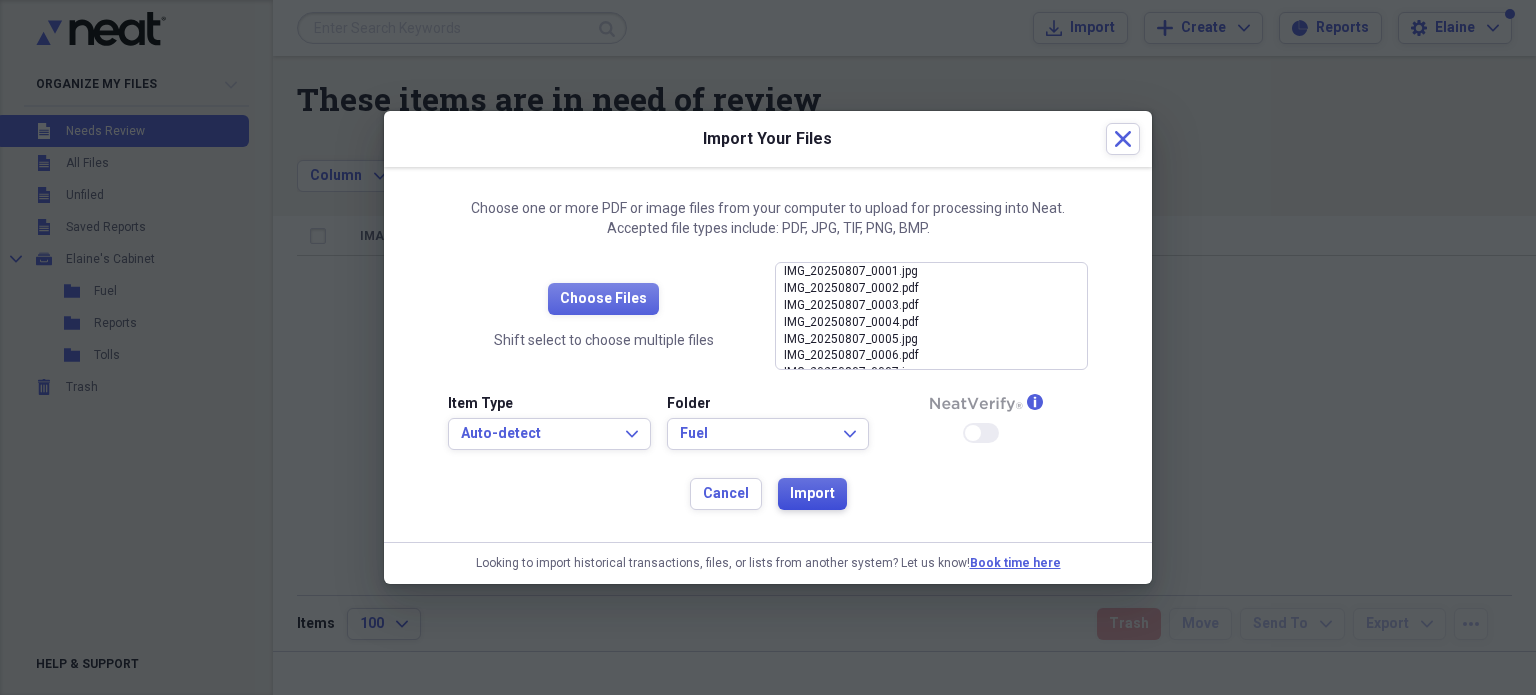 click on "Import" at bounding box center [812, 494] 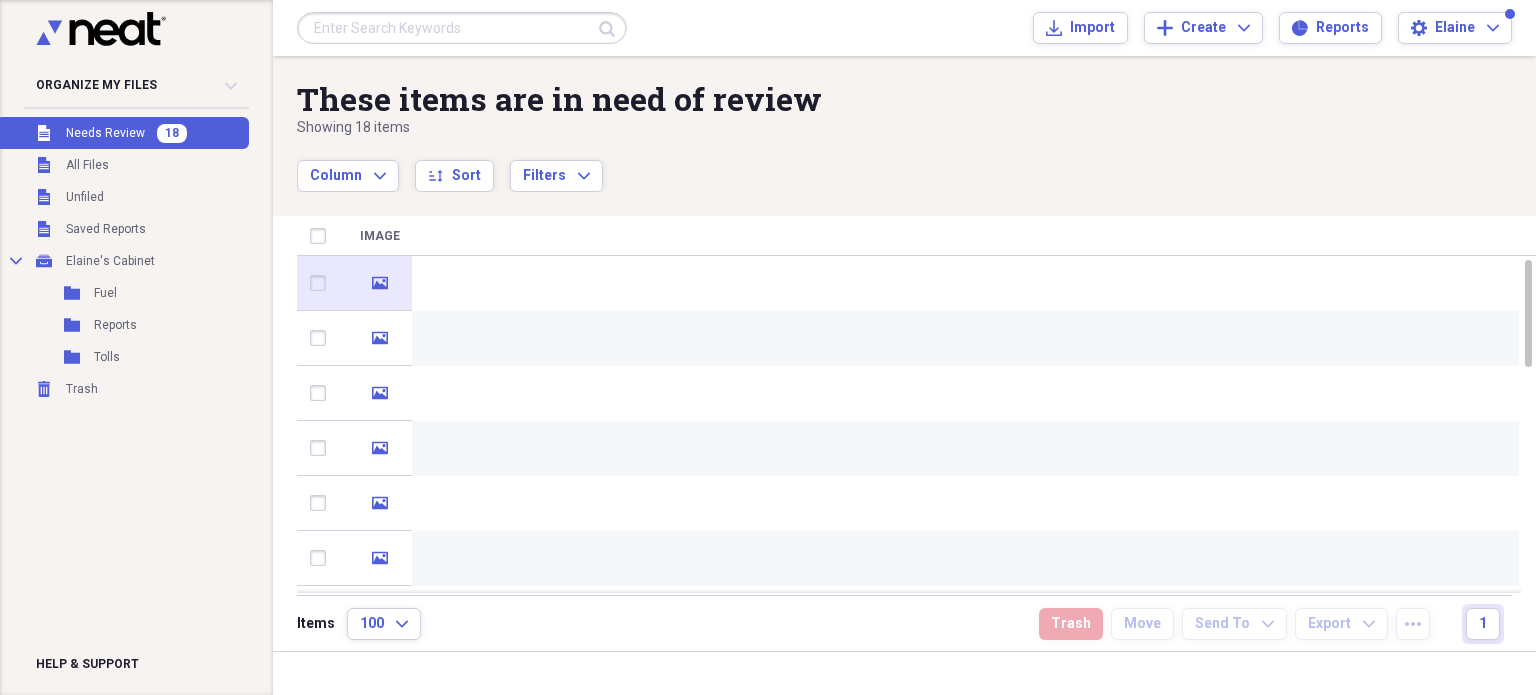 click at bounding box center [966, 283] 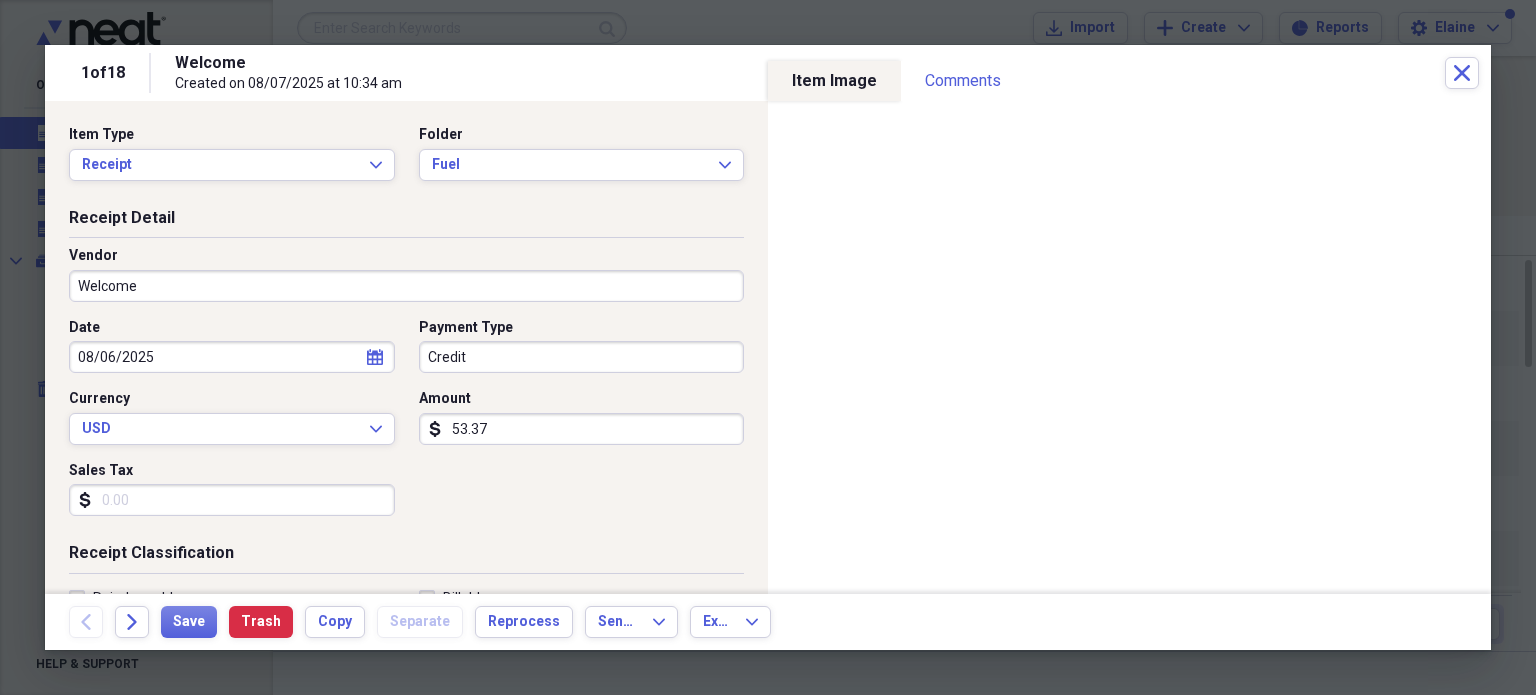click on "Welcome" at bounding box center [406, 286] 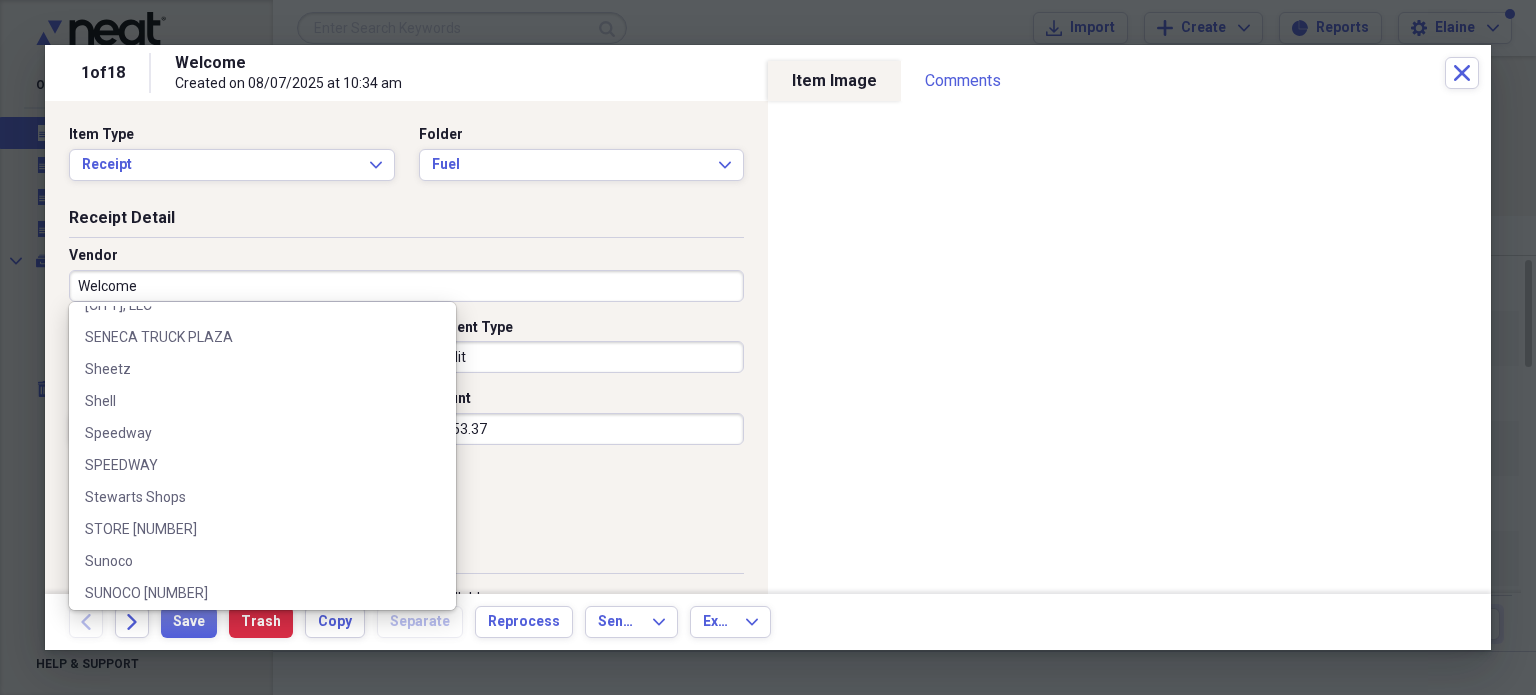 scroll, scrollTop: 2900, scrollLeft: 0, axis: vertical 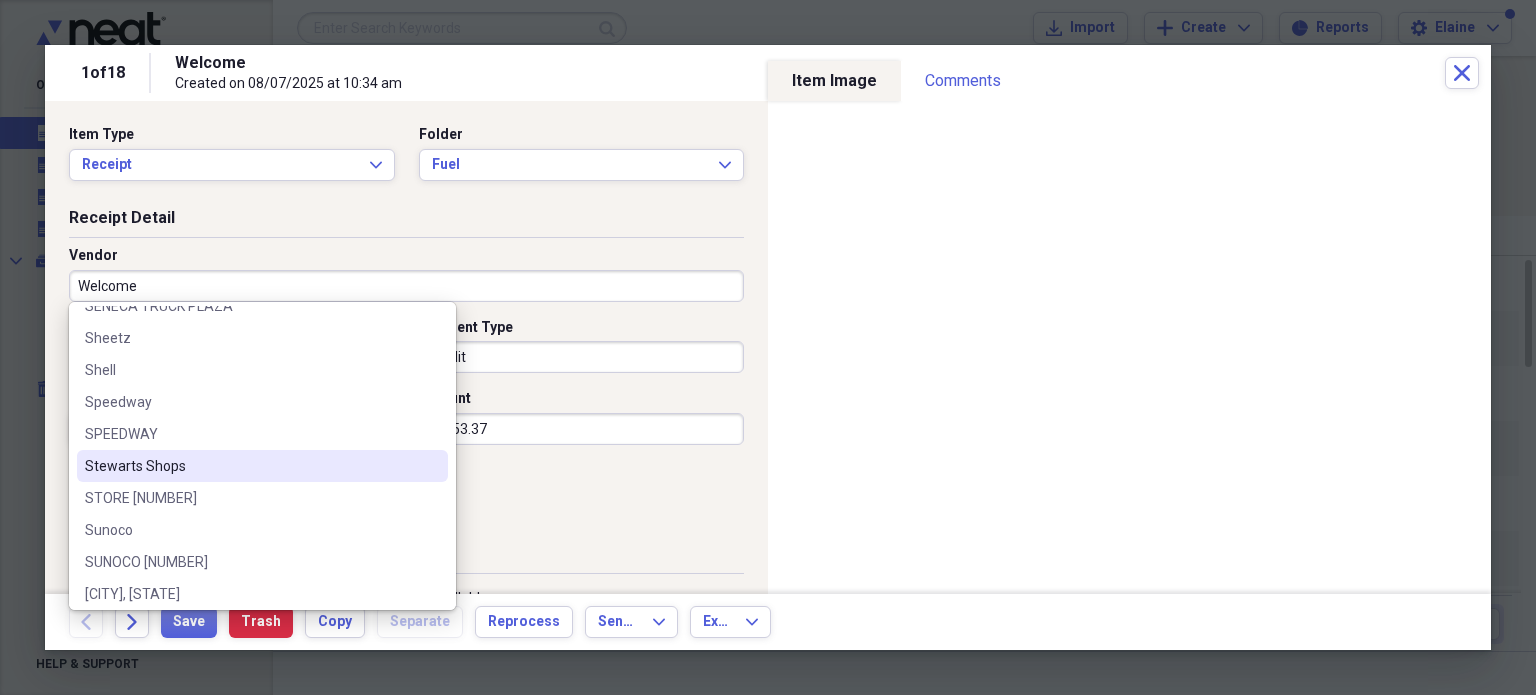click on "Stewarts Shops" at bounding box center (250, 466) 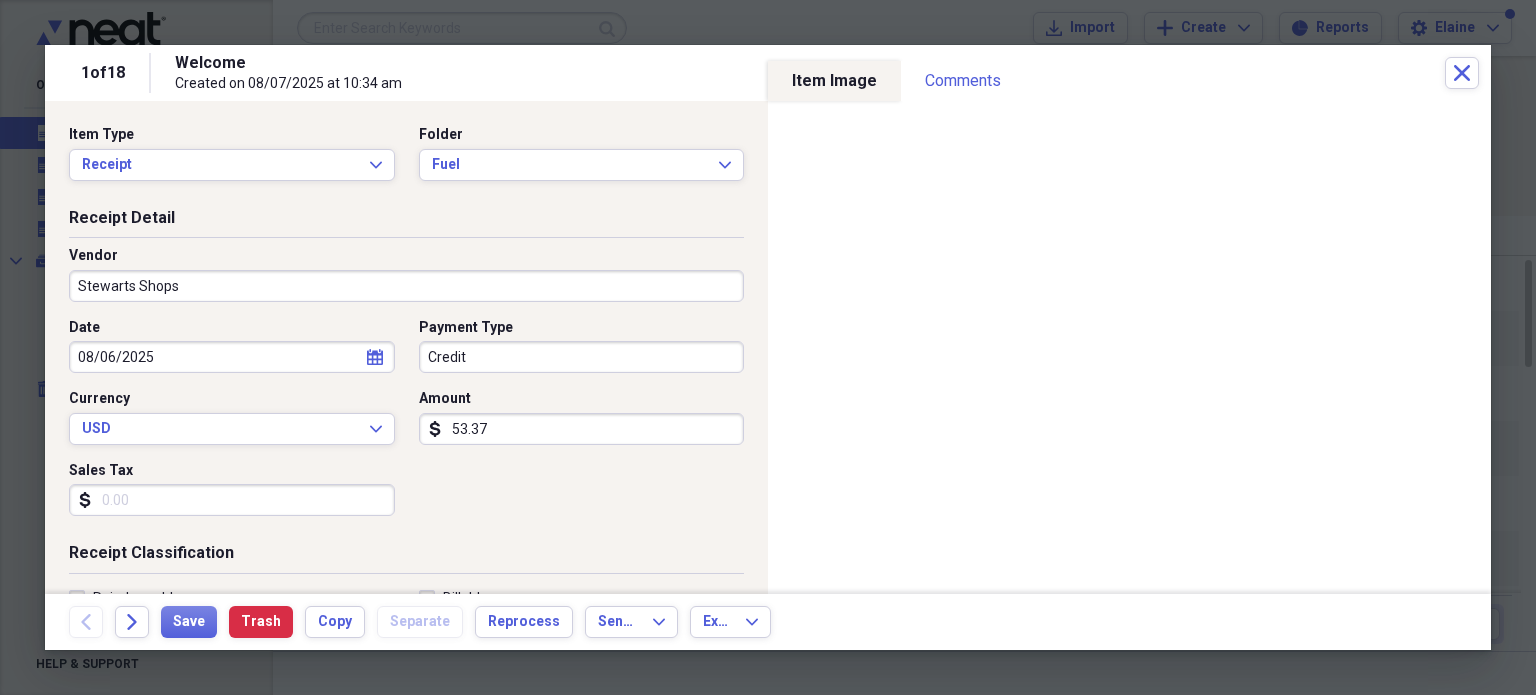 click on "Credit" at bounding box center [582, 357] 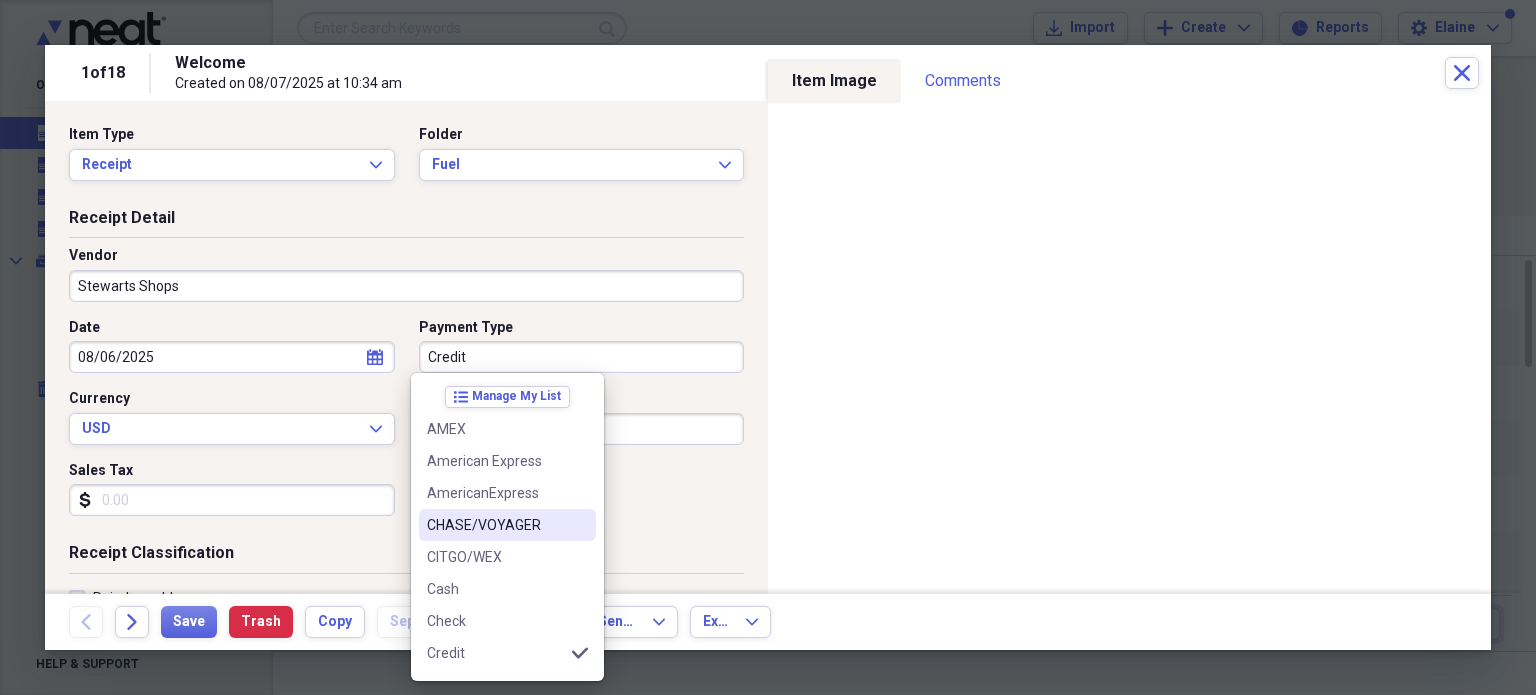 scroll, scrollTop: 300, scrollLeft: 0, axis: vertical 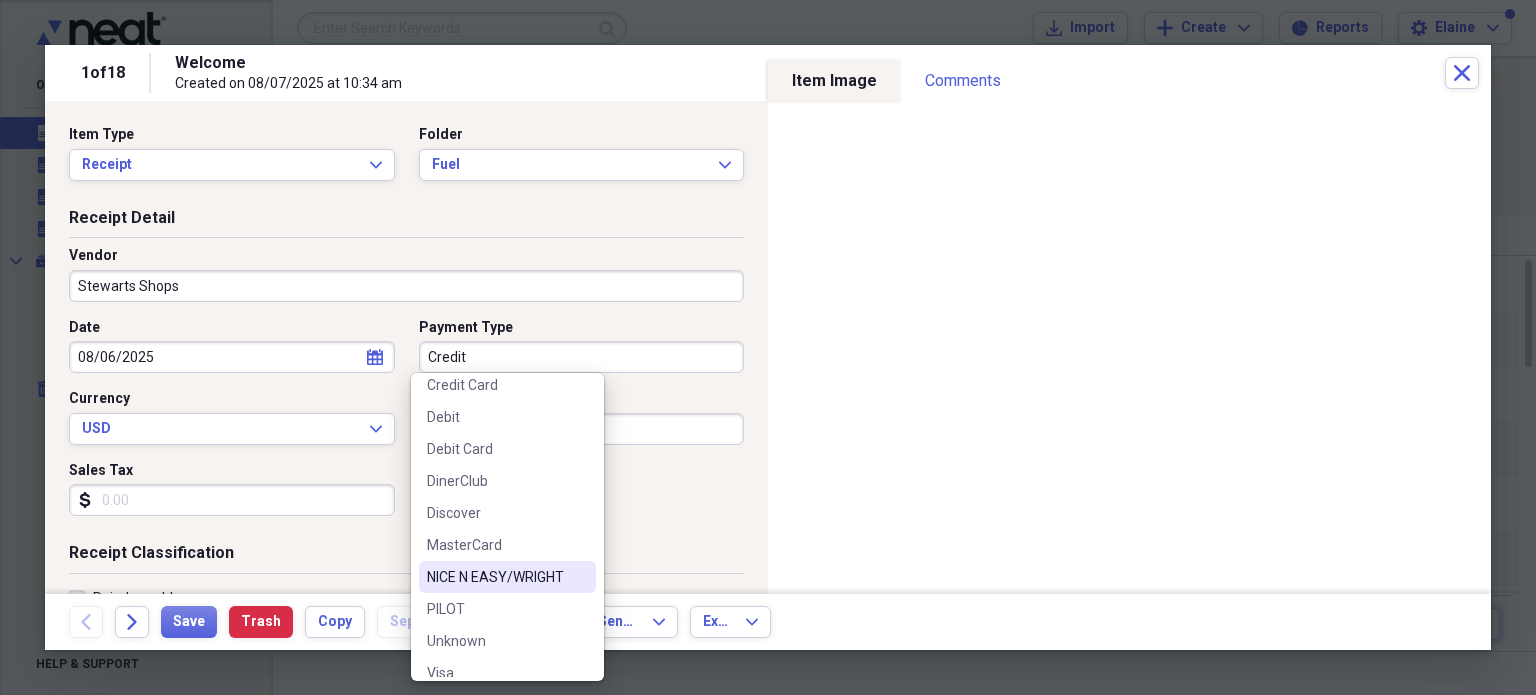 click on "NICE N EASY/WRIGHT" at bounding box center (495, 577) 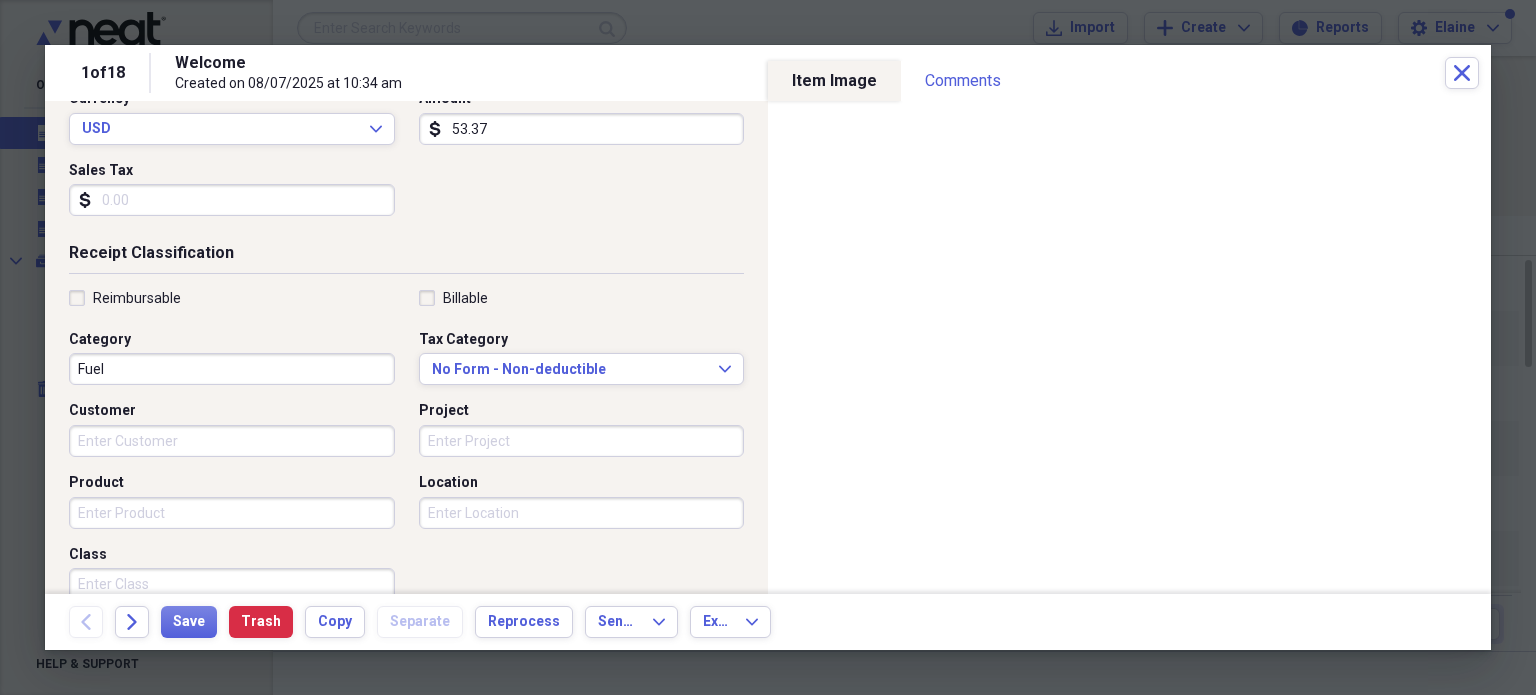 scroll, scrollTop: 0, scrollLeft: 0, axis: both 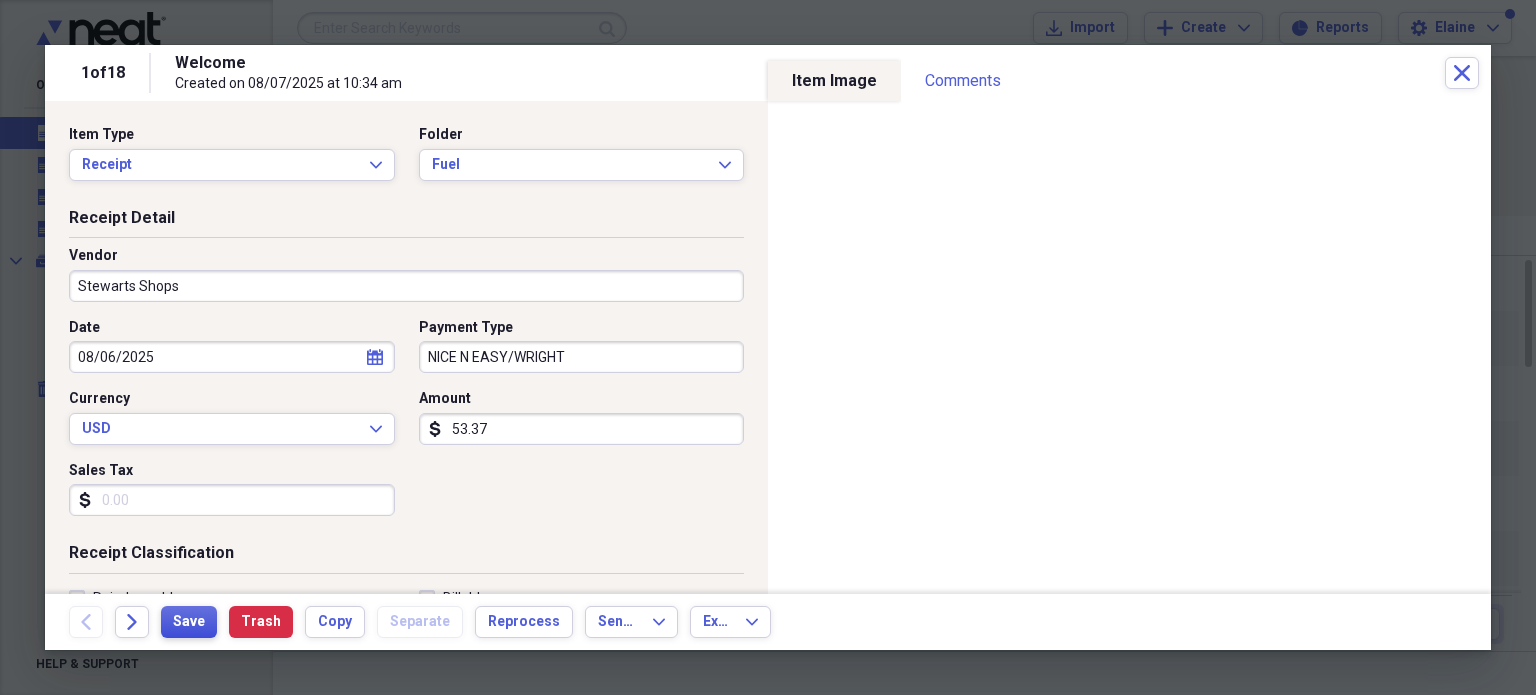 click on "Save" at bounding box center (189, 622) 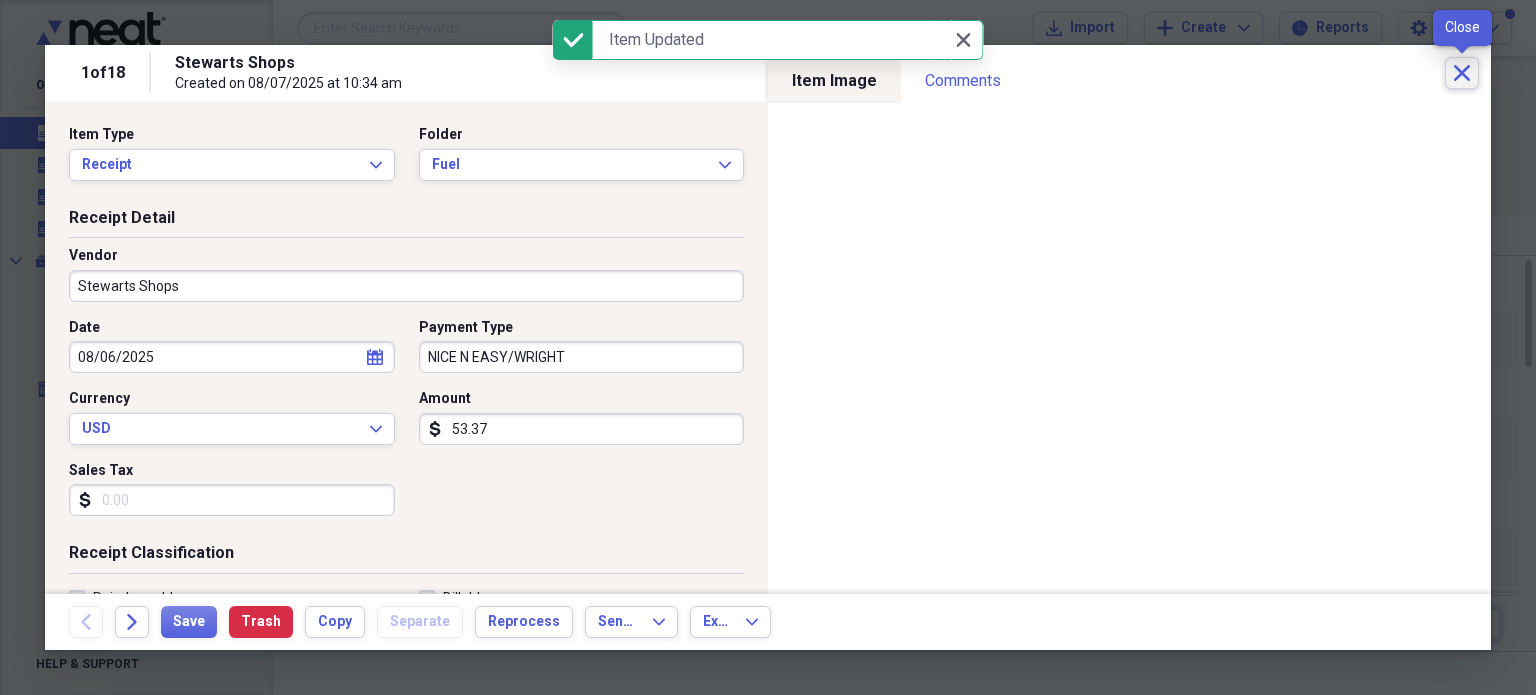 click on "Close" at bounding box center [1462, 73] 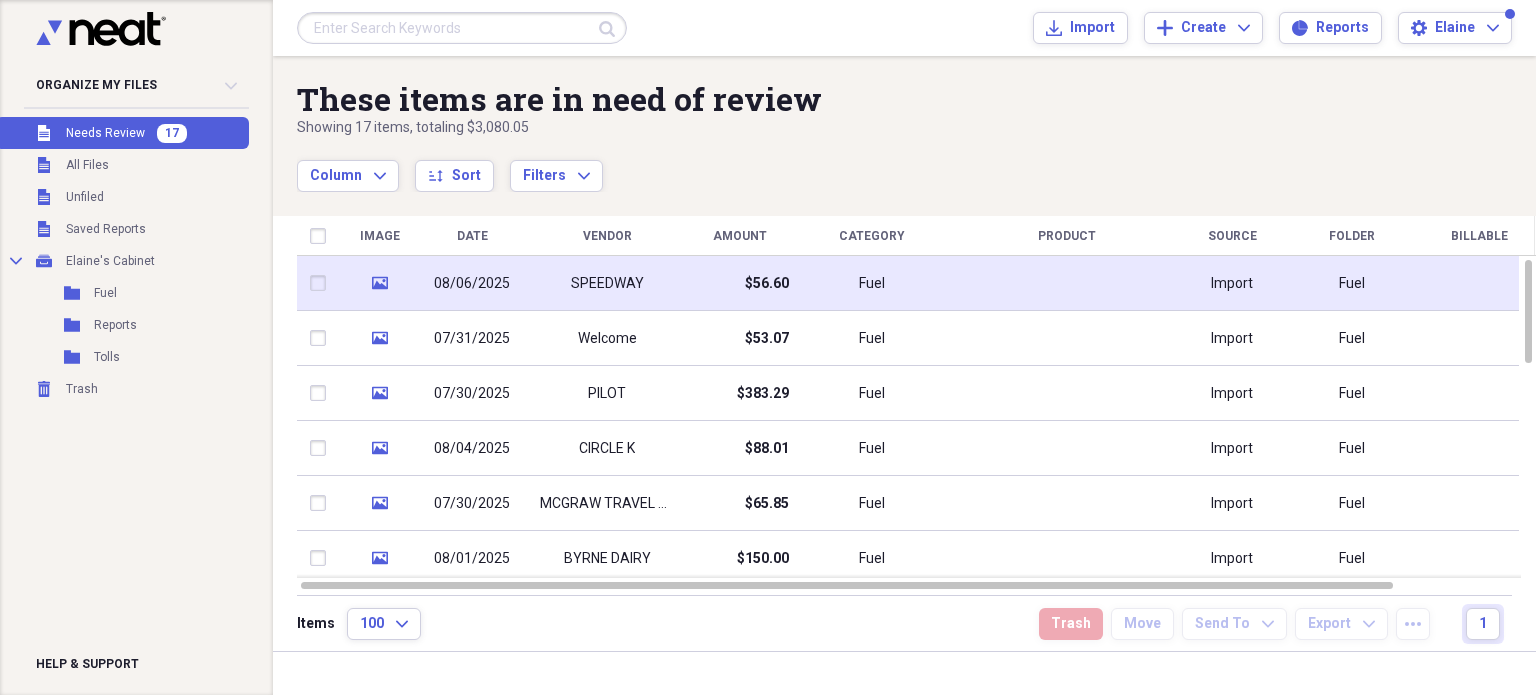 click at bounding box center [1067, 283] 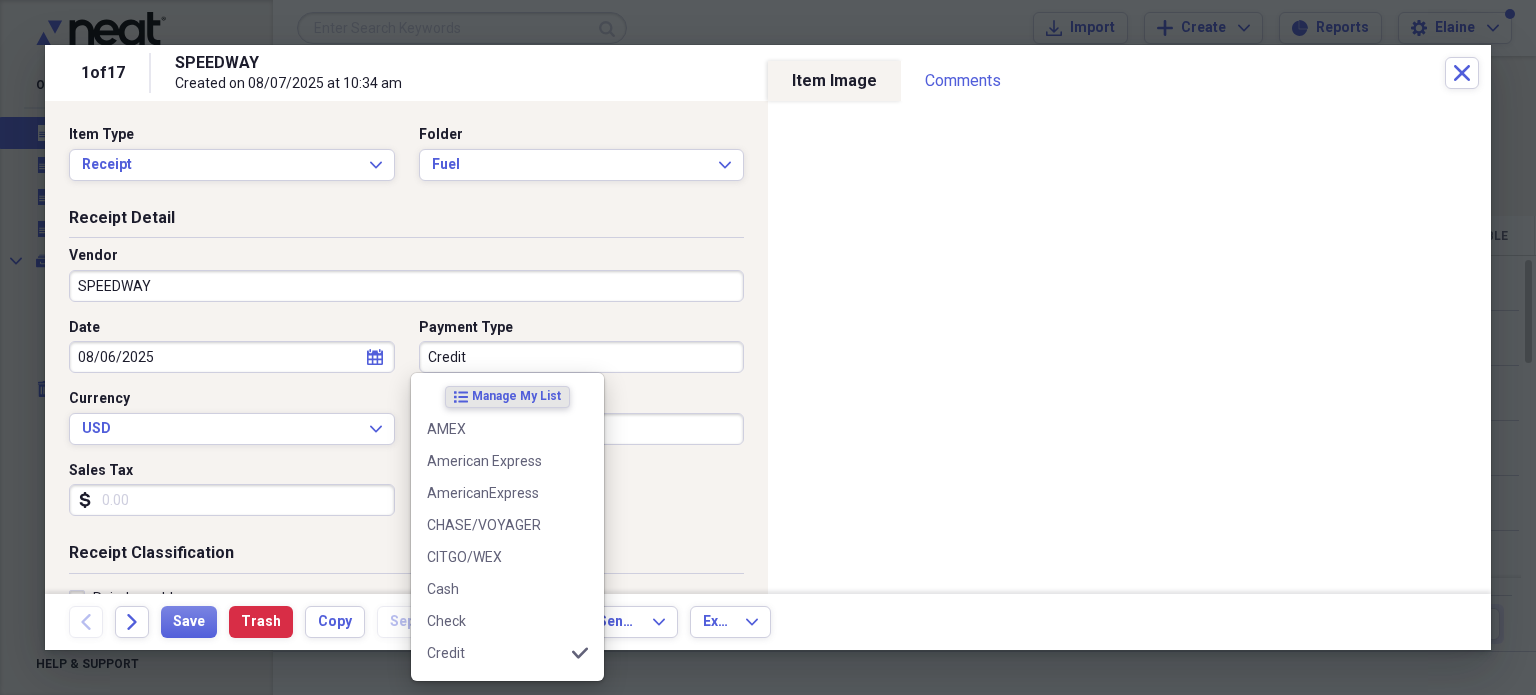 click on "Credit" at bounding box center (582, 357) 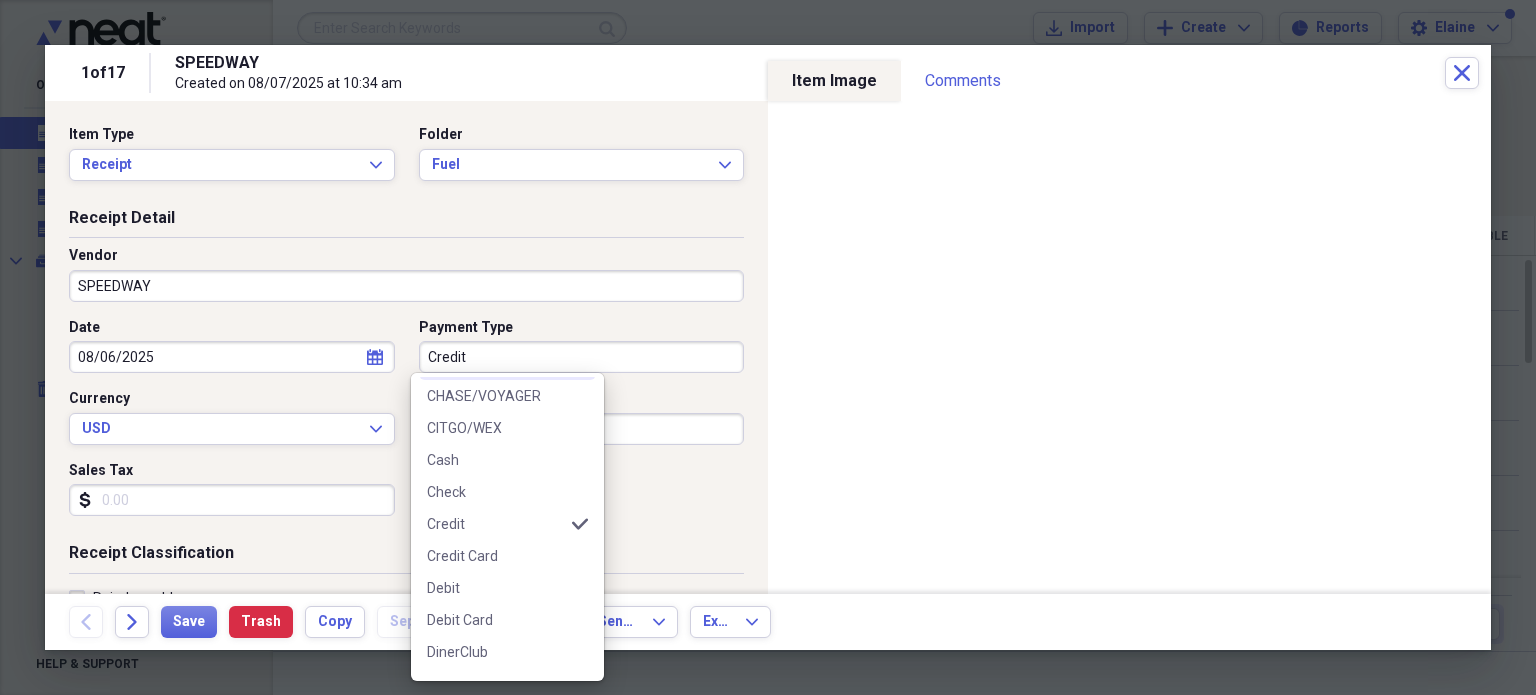 scroll, scrollTop: 348, scrollLeft: 0, axis: vertical 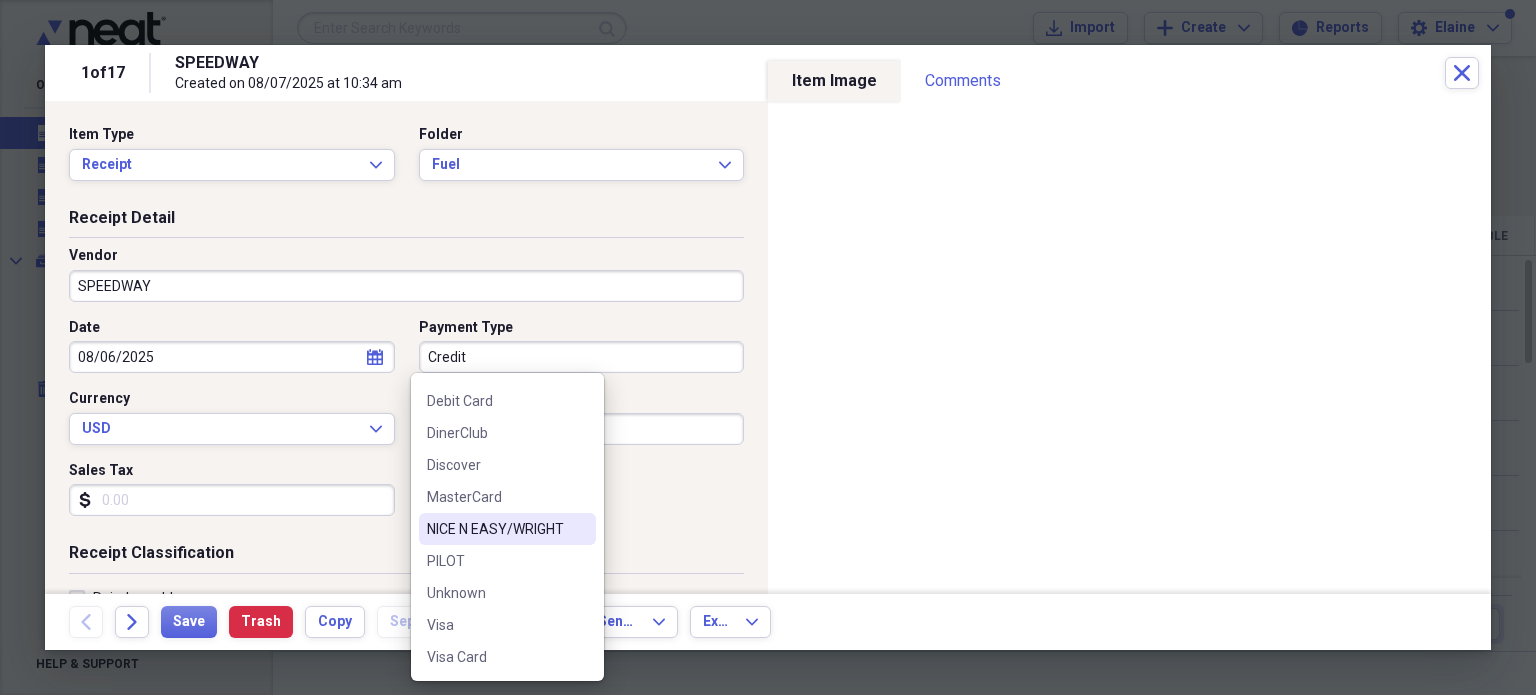 click on "NICE N EASY/WRIGHT" at bounding box center (495, 529) 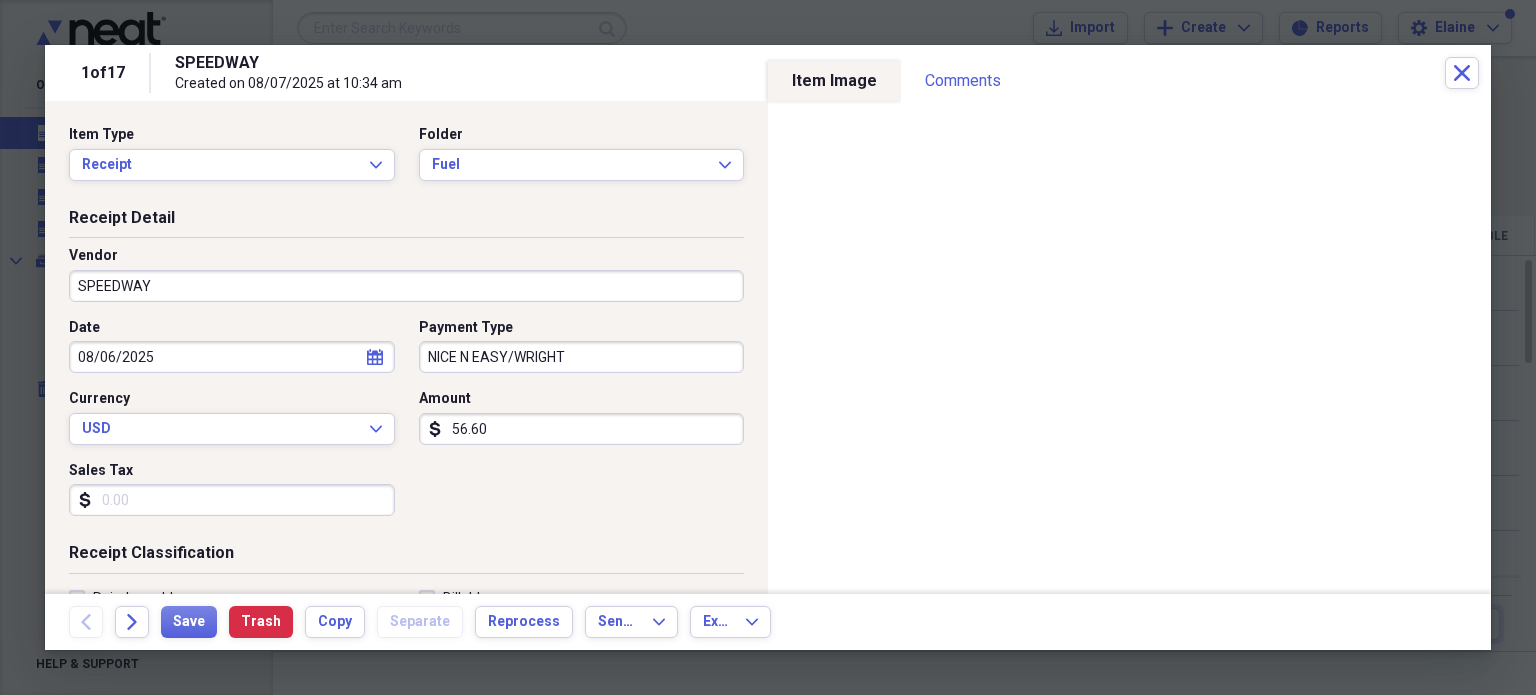 scroll, scrollTop: 200, scrollLeft: 0, axis: vertical 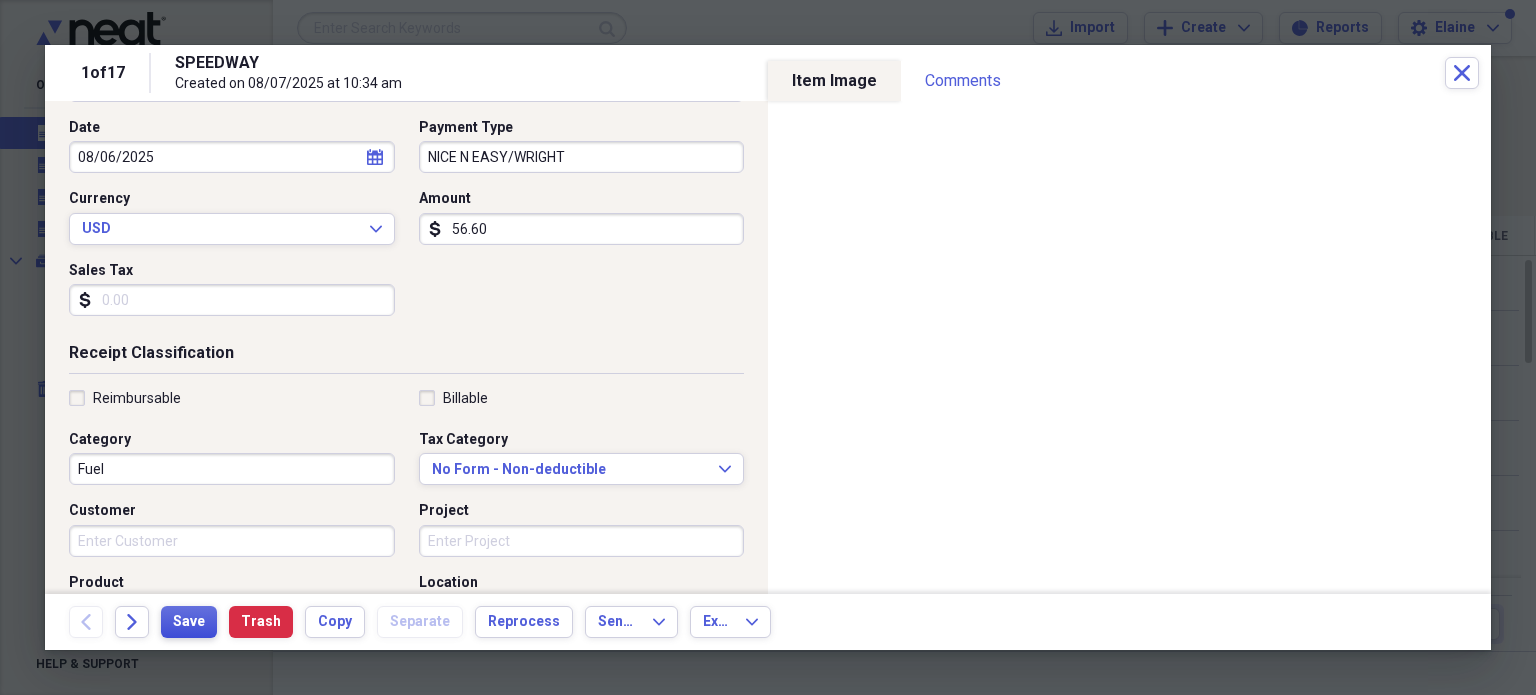 click on "Save" at bounding box center [189, 622] 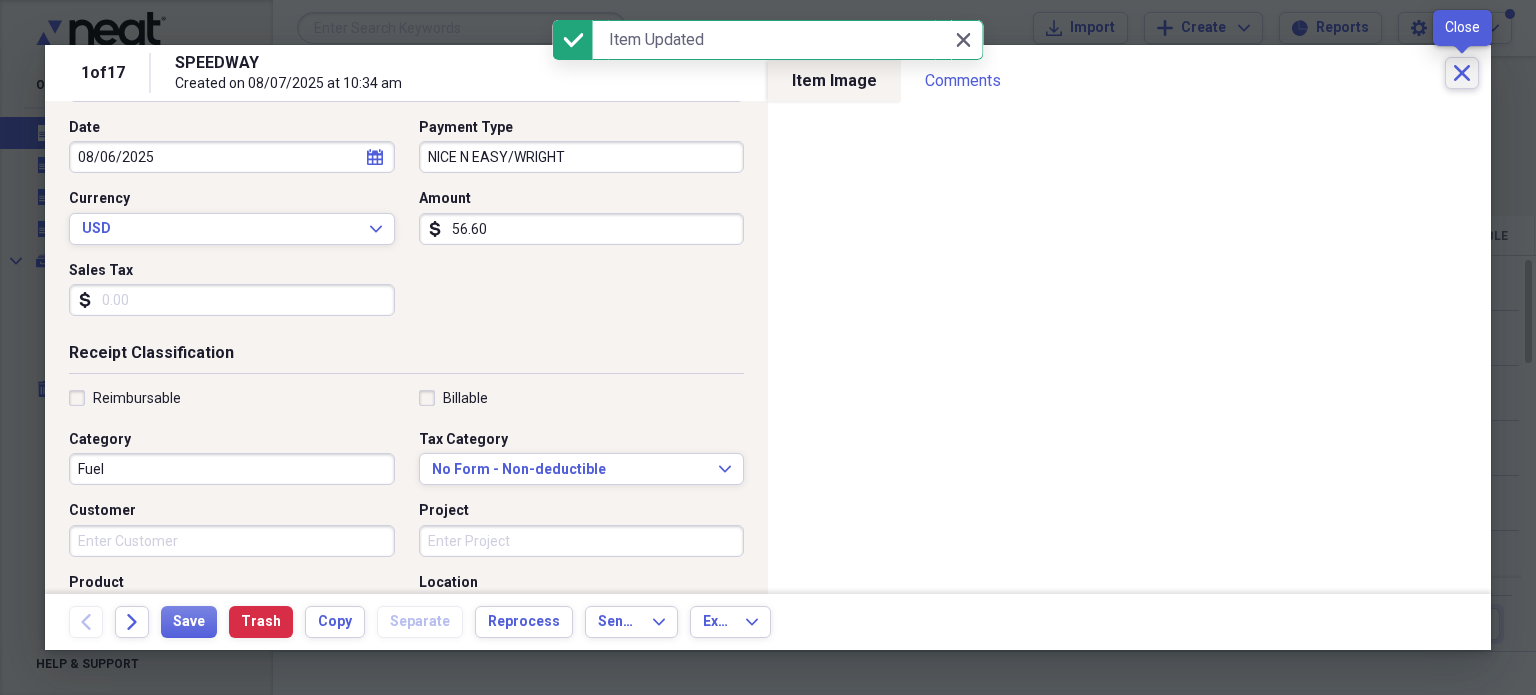 click on "Close" 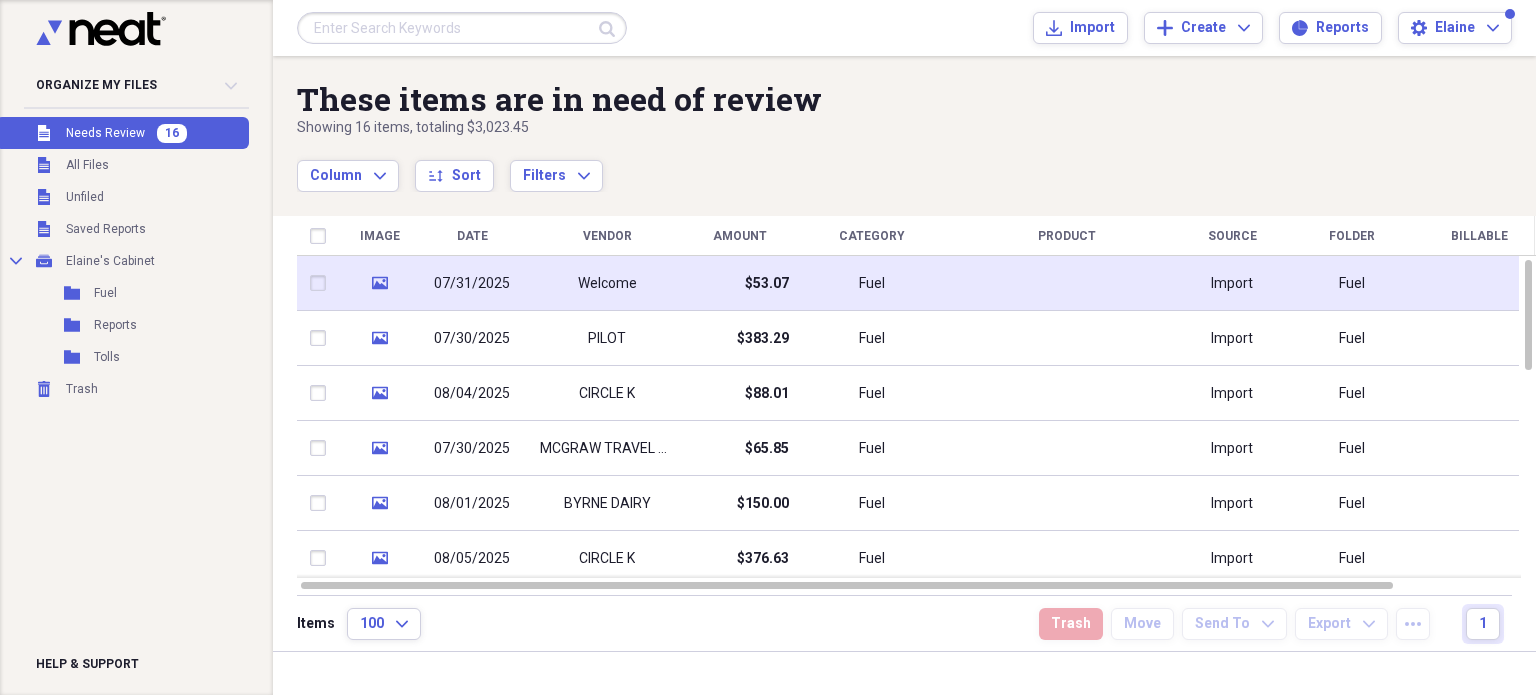 click on "$53.07" at bounding box center [739, 283] 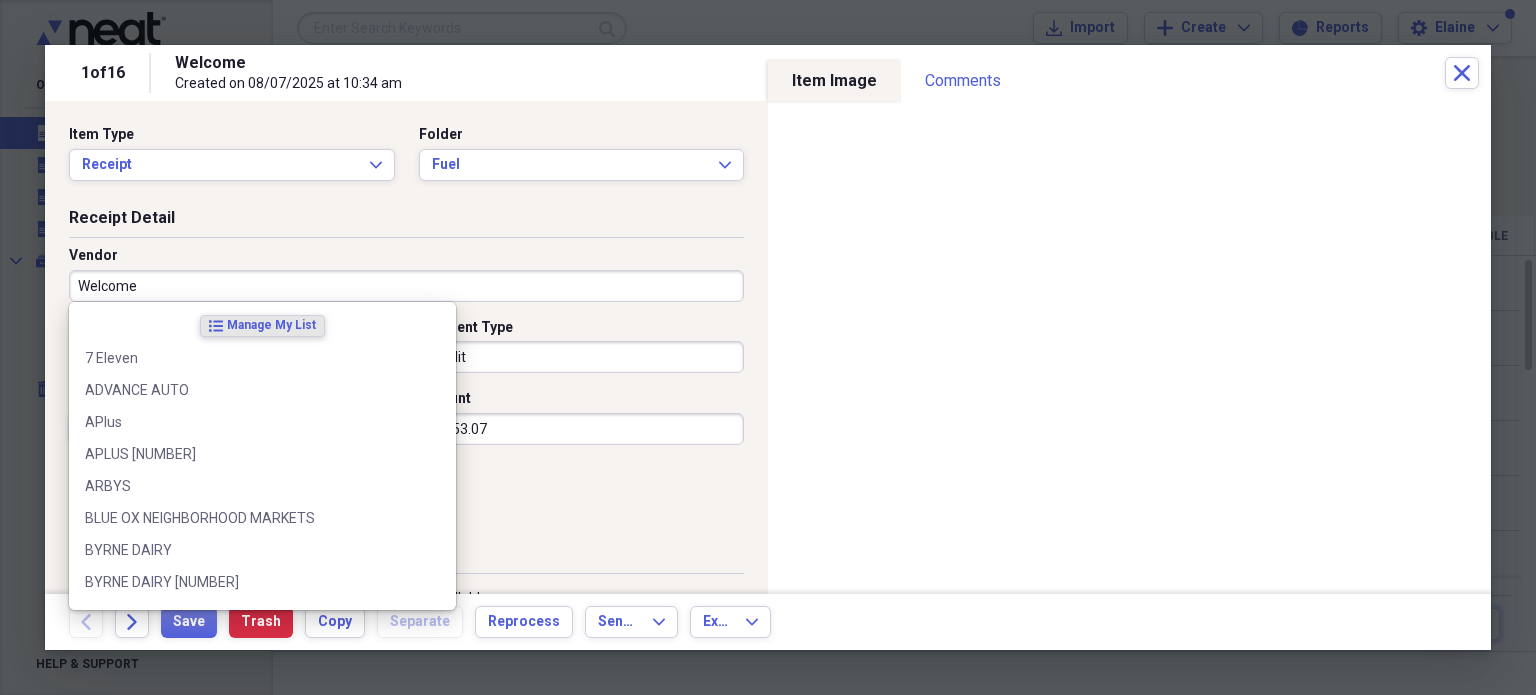 click on "Welcome" at bounding box center (406, 286) 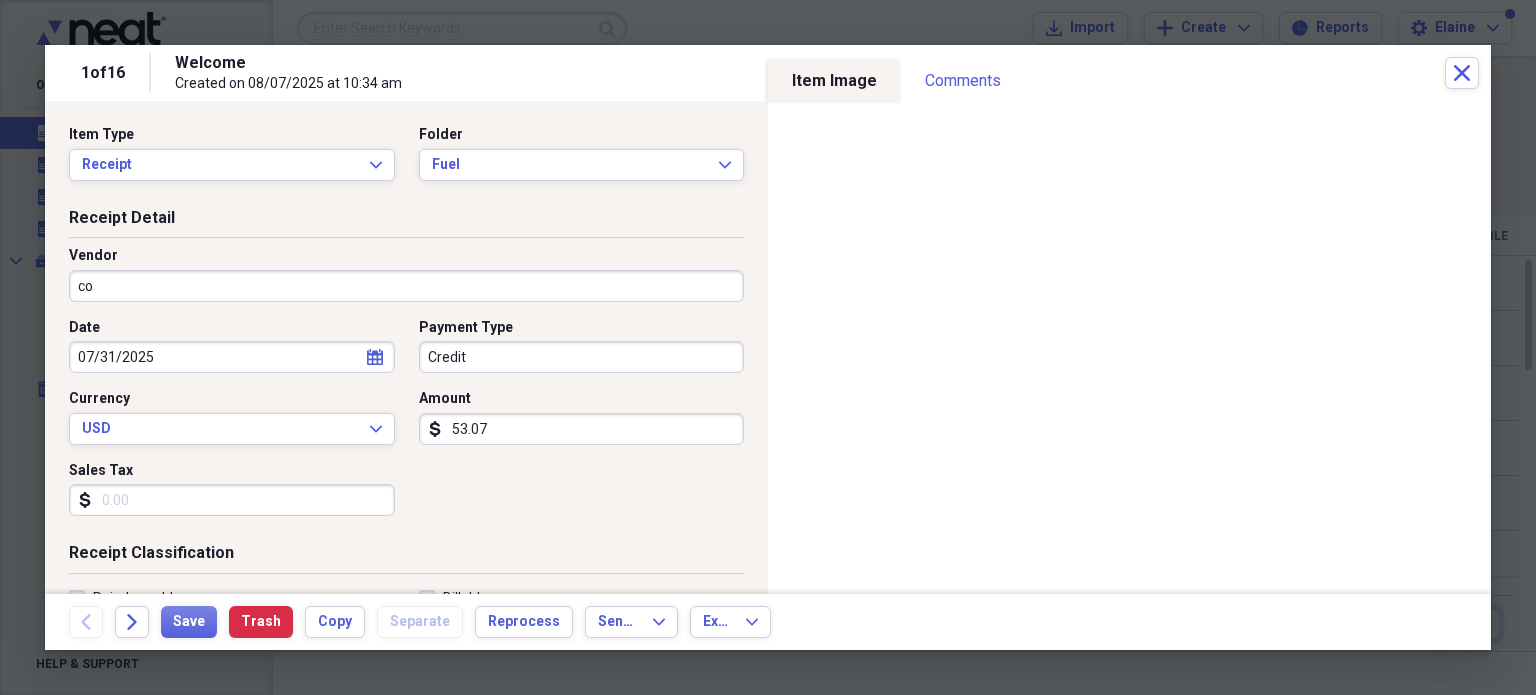 type on "c" 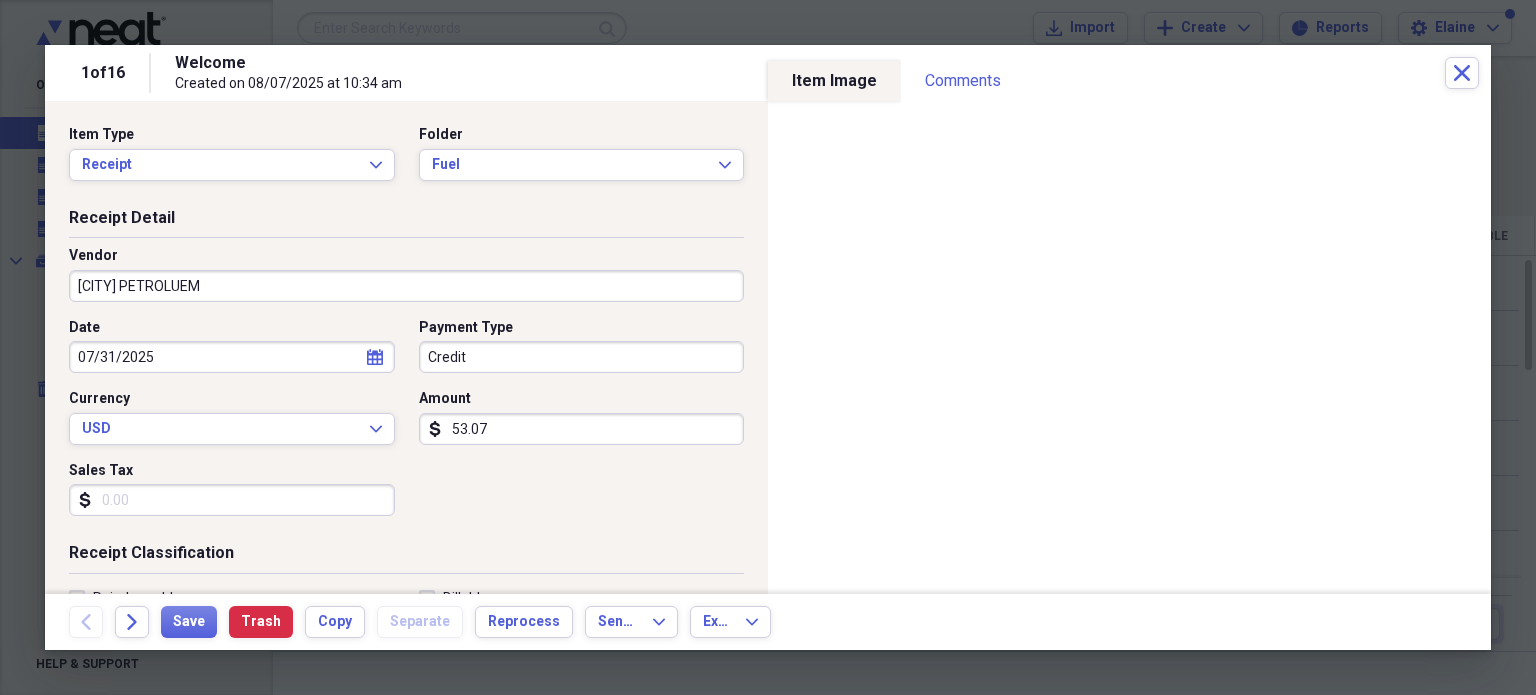 type on "[CITY] PETROLUEM" 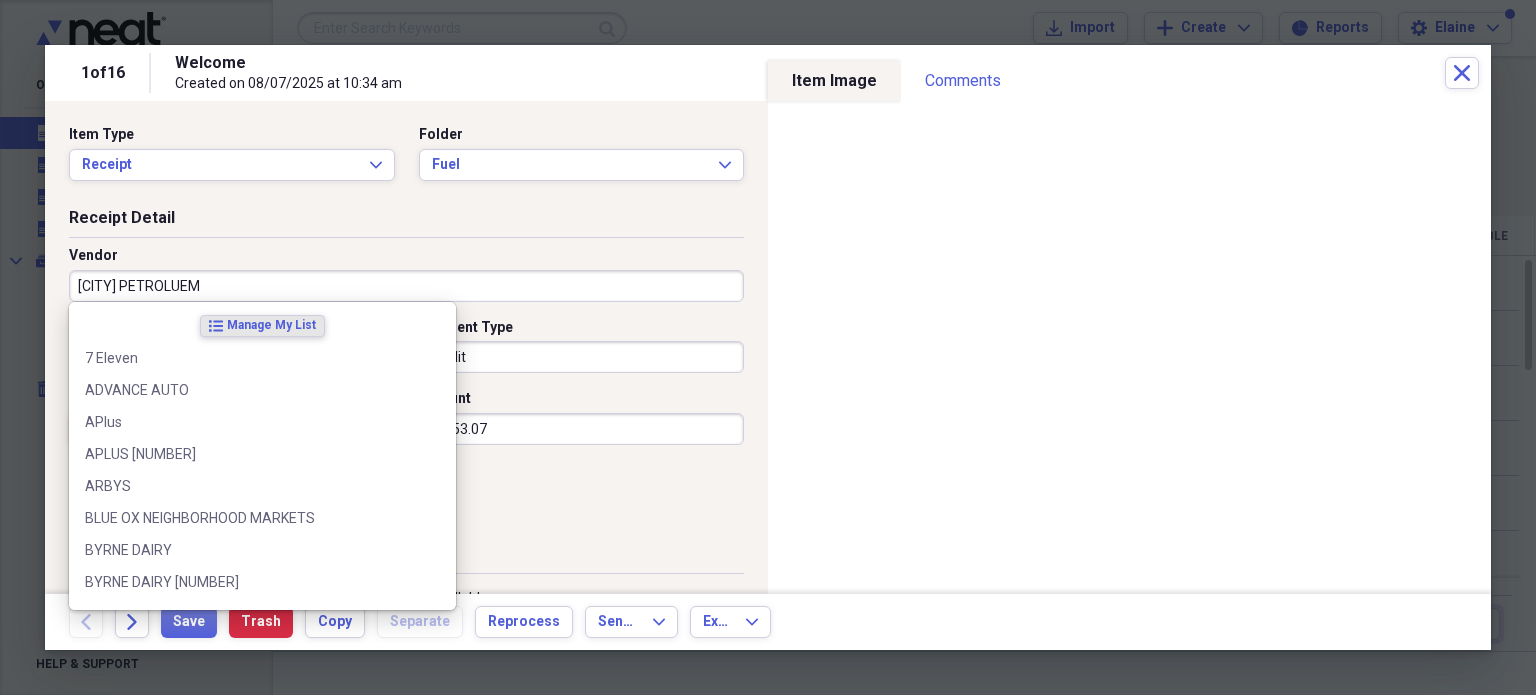 click on "[CITY] PETROLUEM" at bounding box center [406, 286] 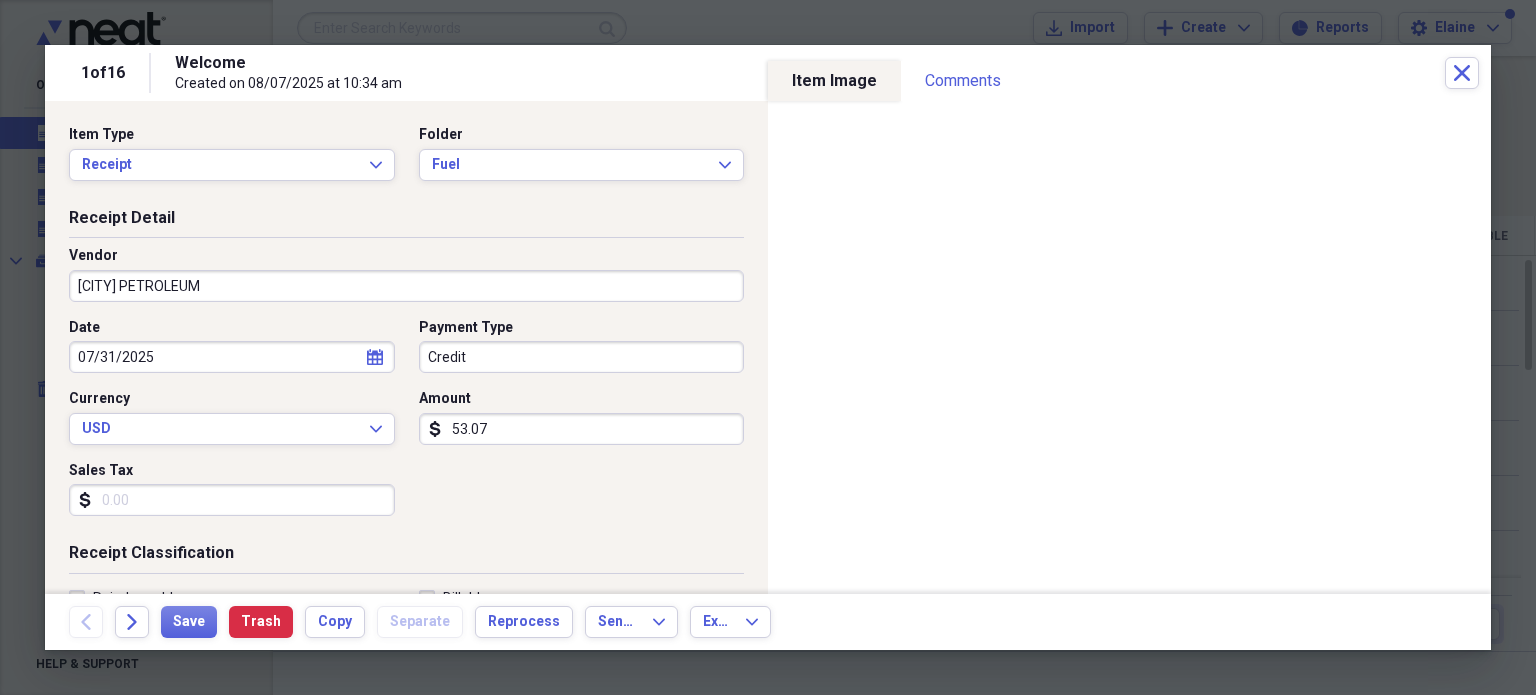type on "[CITY] PETROLEUM" 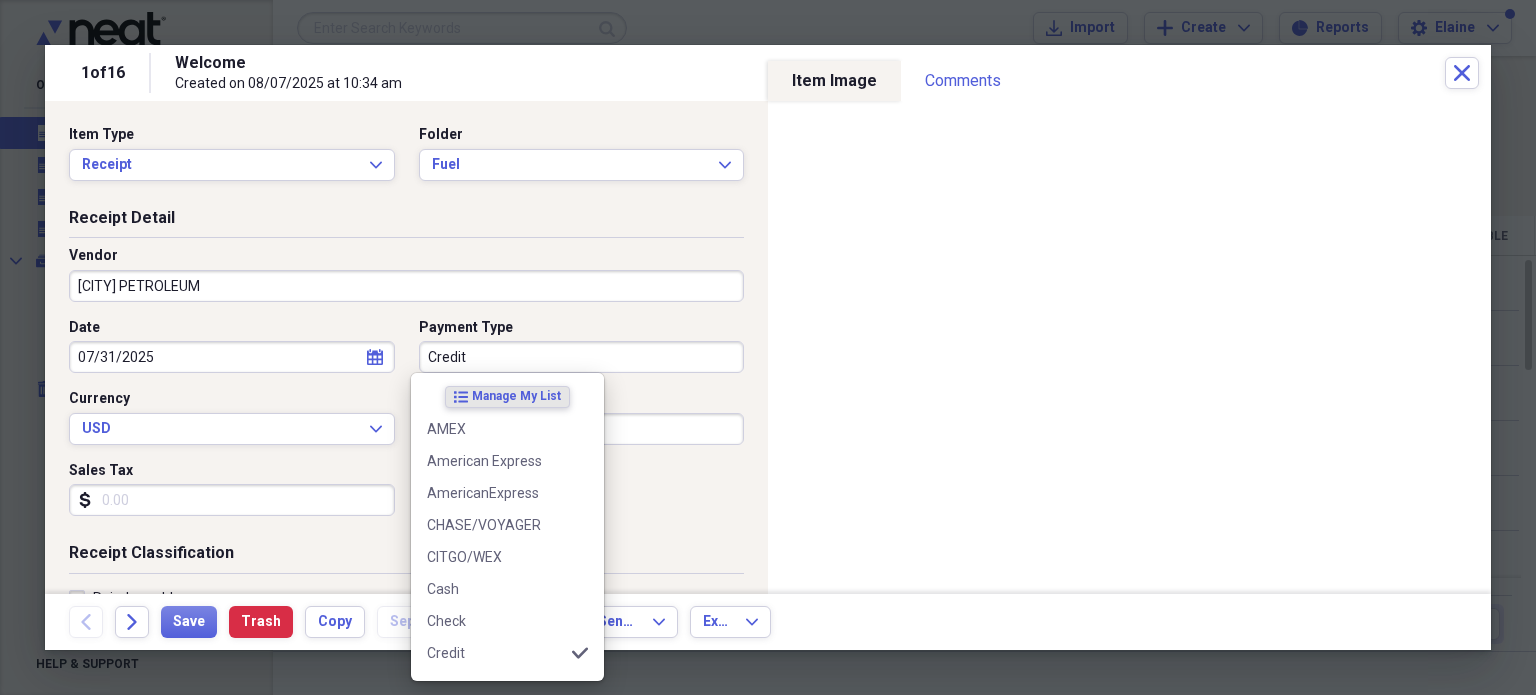 click on "Credit" at bounding box center (582, 357) 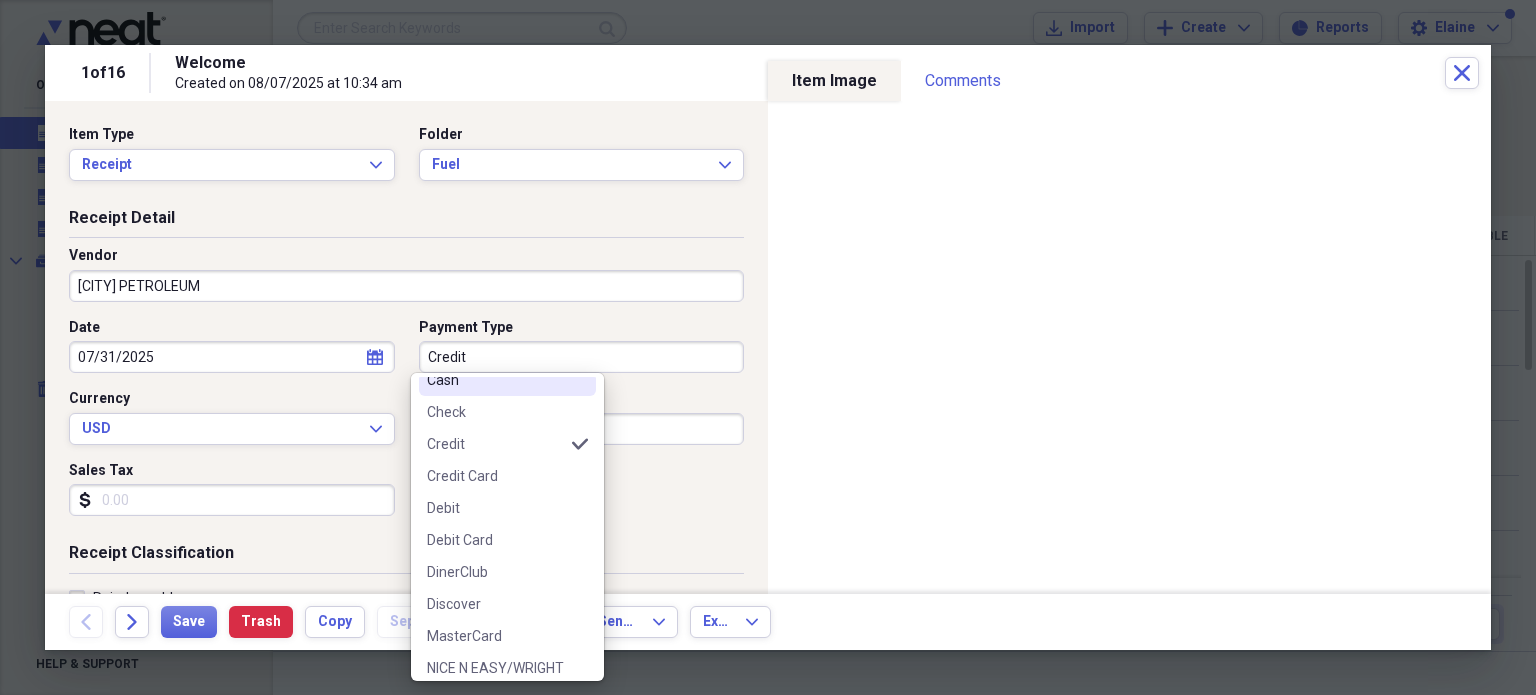 scroll, scrollTop: 348, scrollLeft: 0, axis: vertical 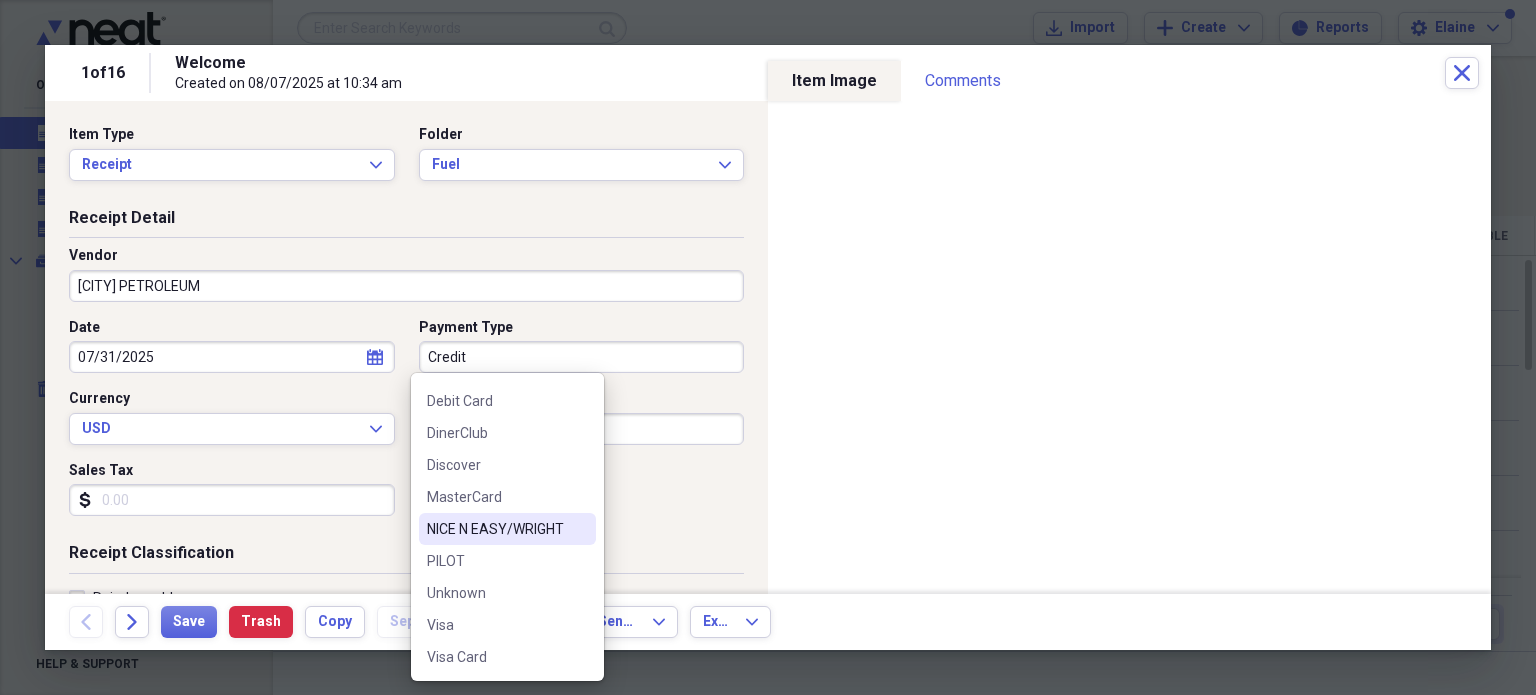 click on "NICE N EASY/WRIGHT" at bounding box center (495, 529) 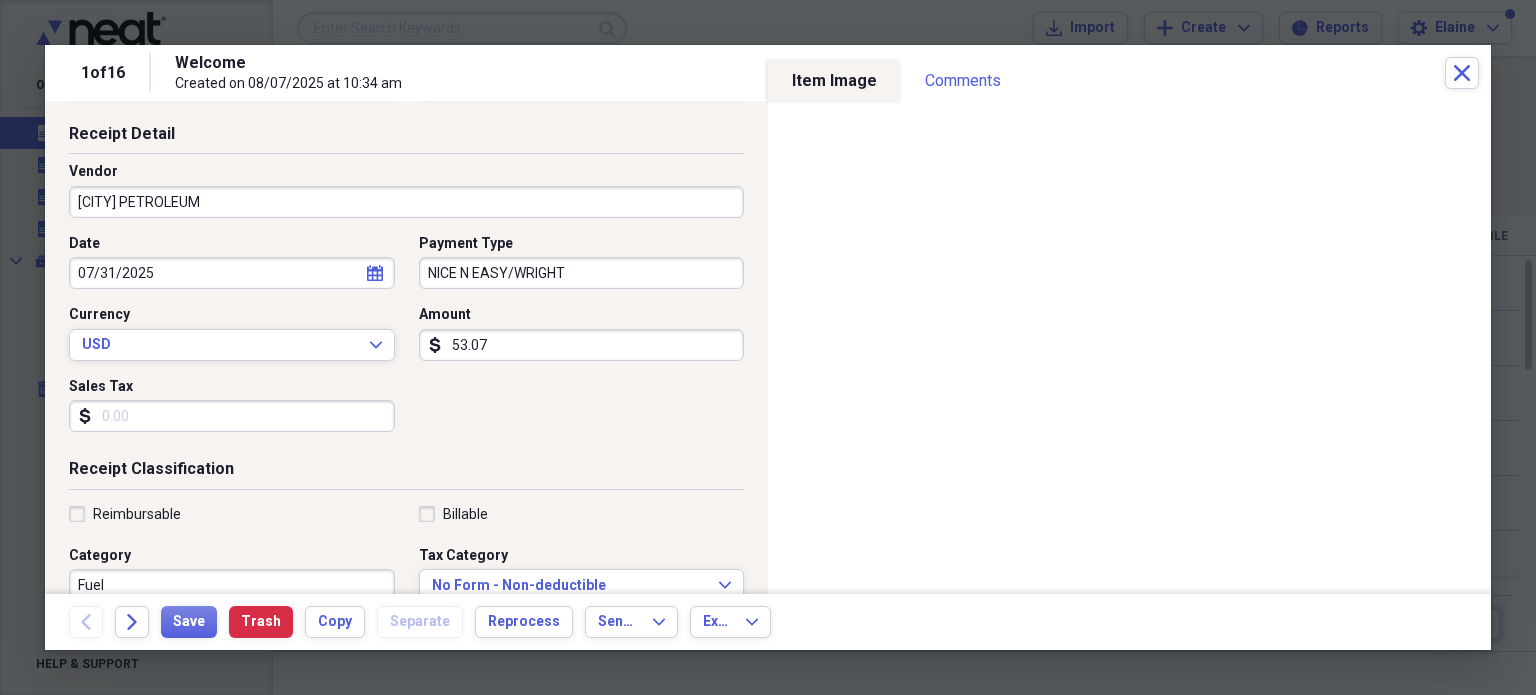 scroll, scrollTop: 0, scrollLeft: 0, axis: both 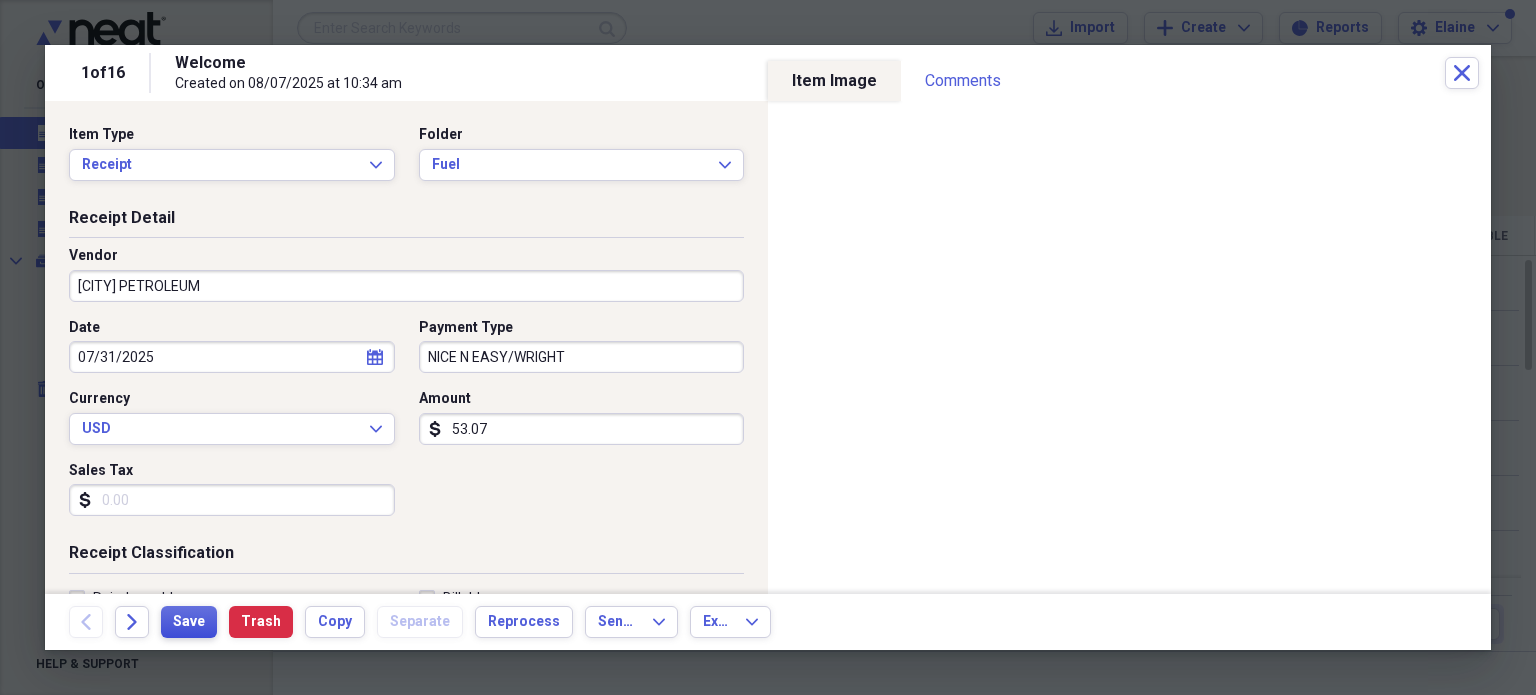 click on "Save" at bounding box center (189, 622) 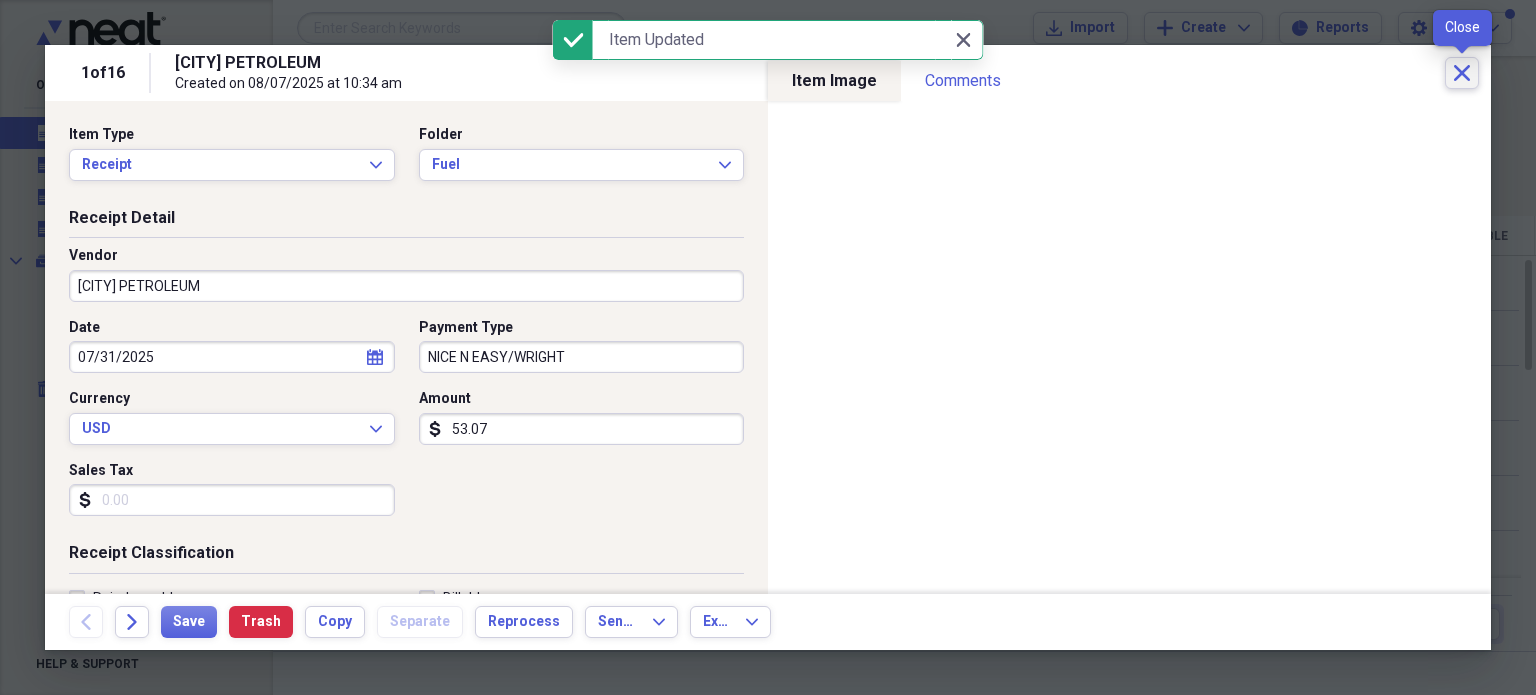 click on "Close" at bounding box center (1462, 73) 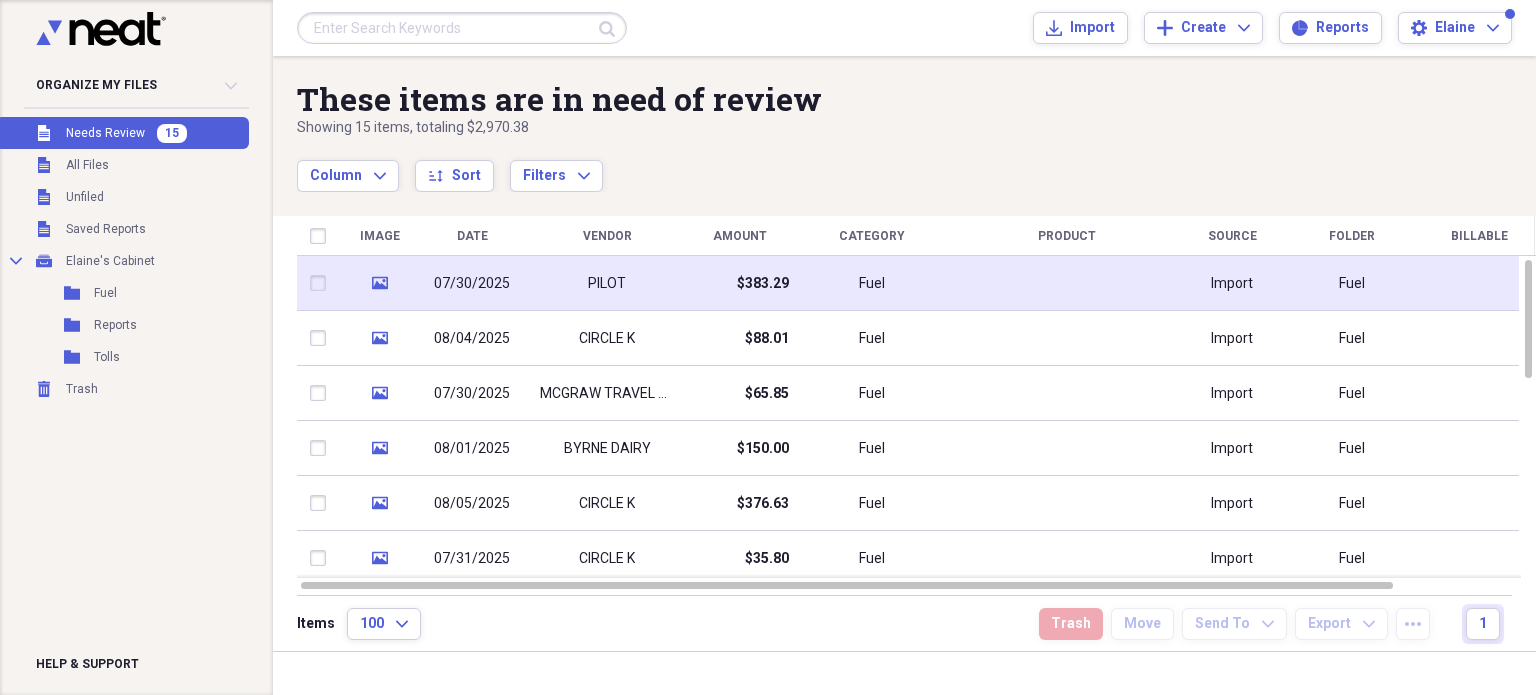 click on "$383.29" at bounding box center [763, 284] 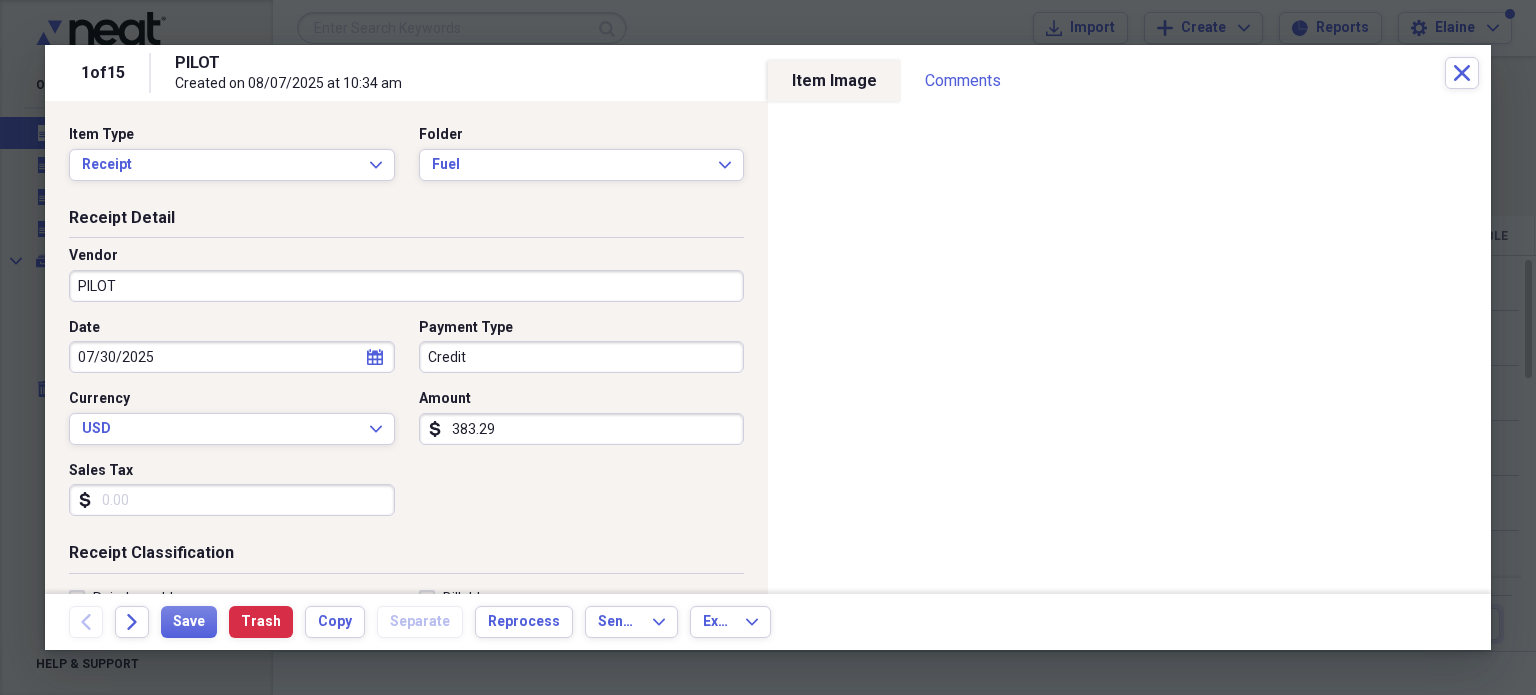 click on "Credit" at bounding box center (582, 357) 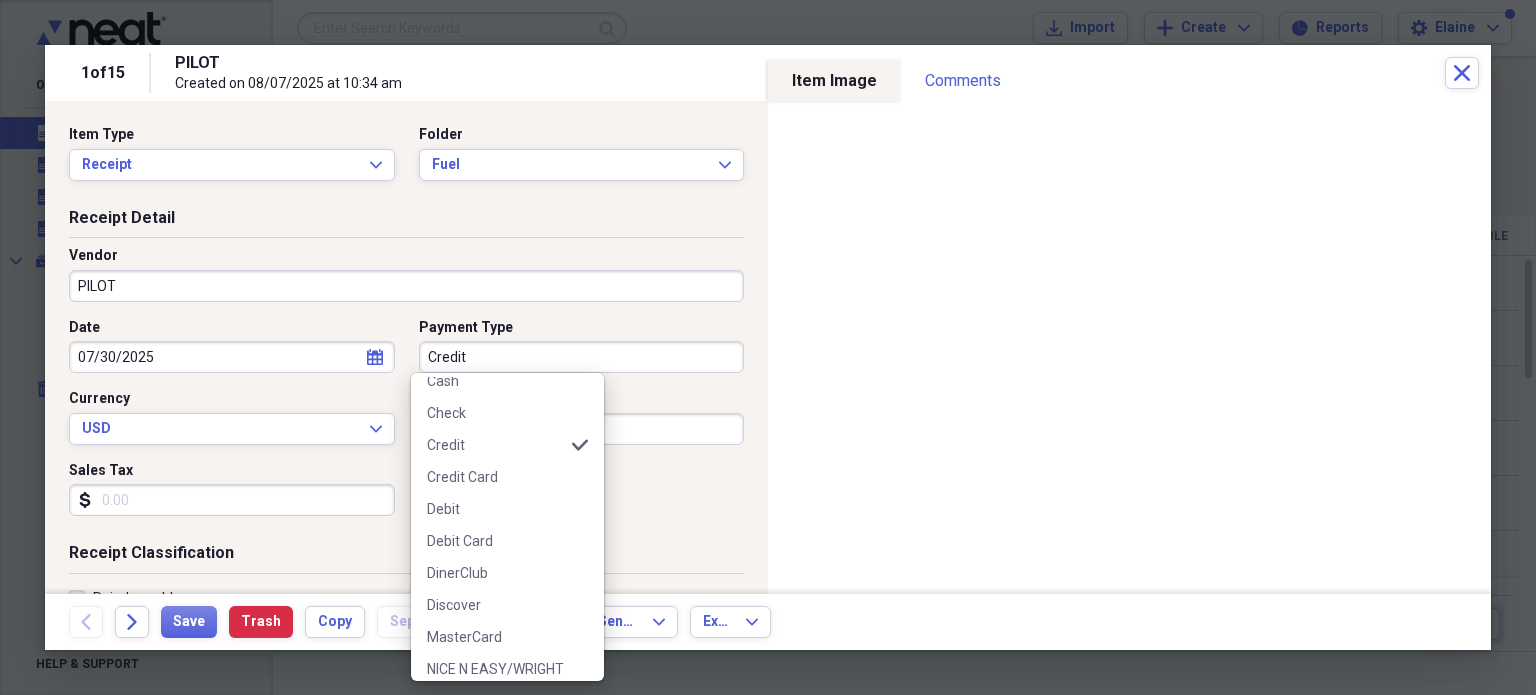 scroll, scrollTop: 348, scrollLeft: 0, axis: vertical 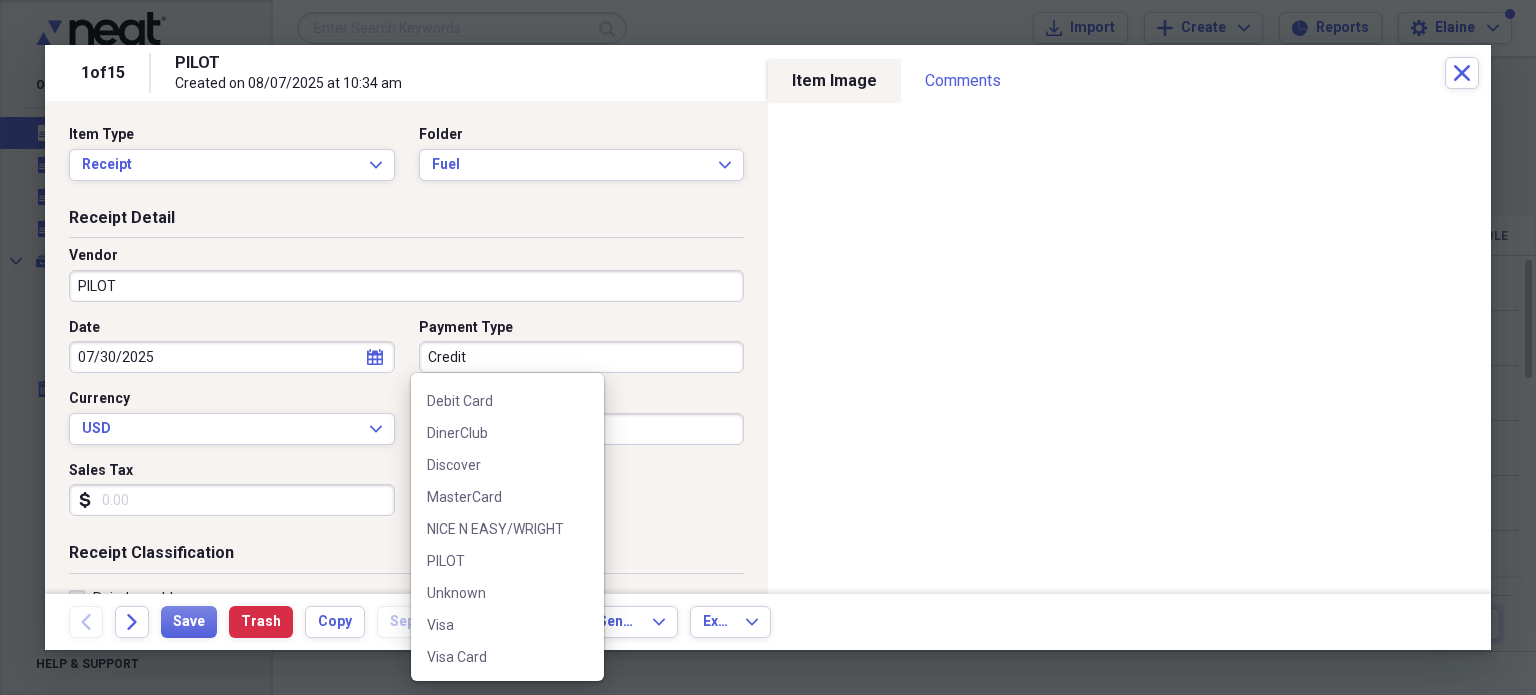 click on "NICE N EASY/WRIGHT" at bounding box center [495, 529] 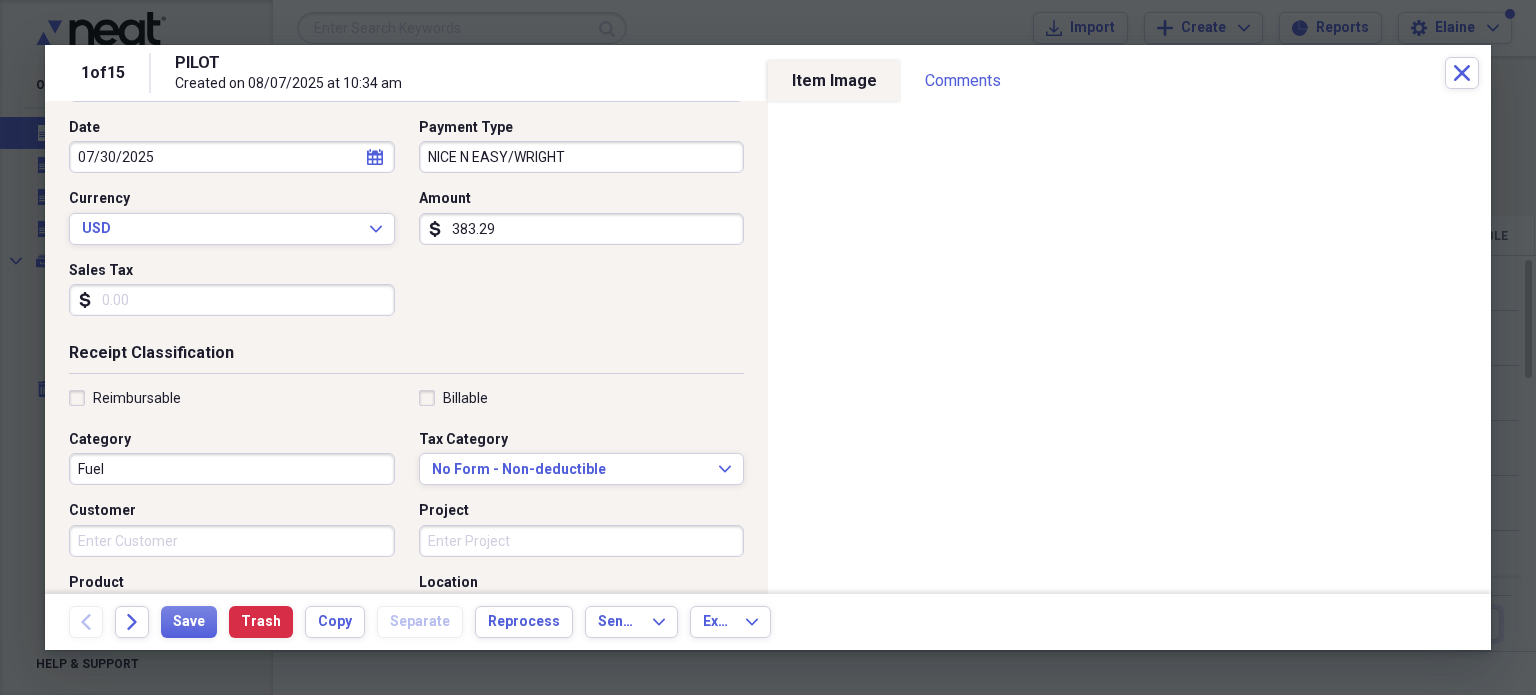 scroll, scrollTop: 300, scrollLeft: 0, axis: vertical 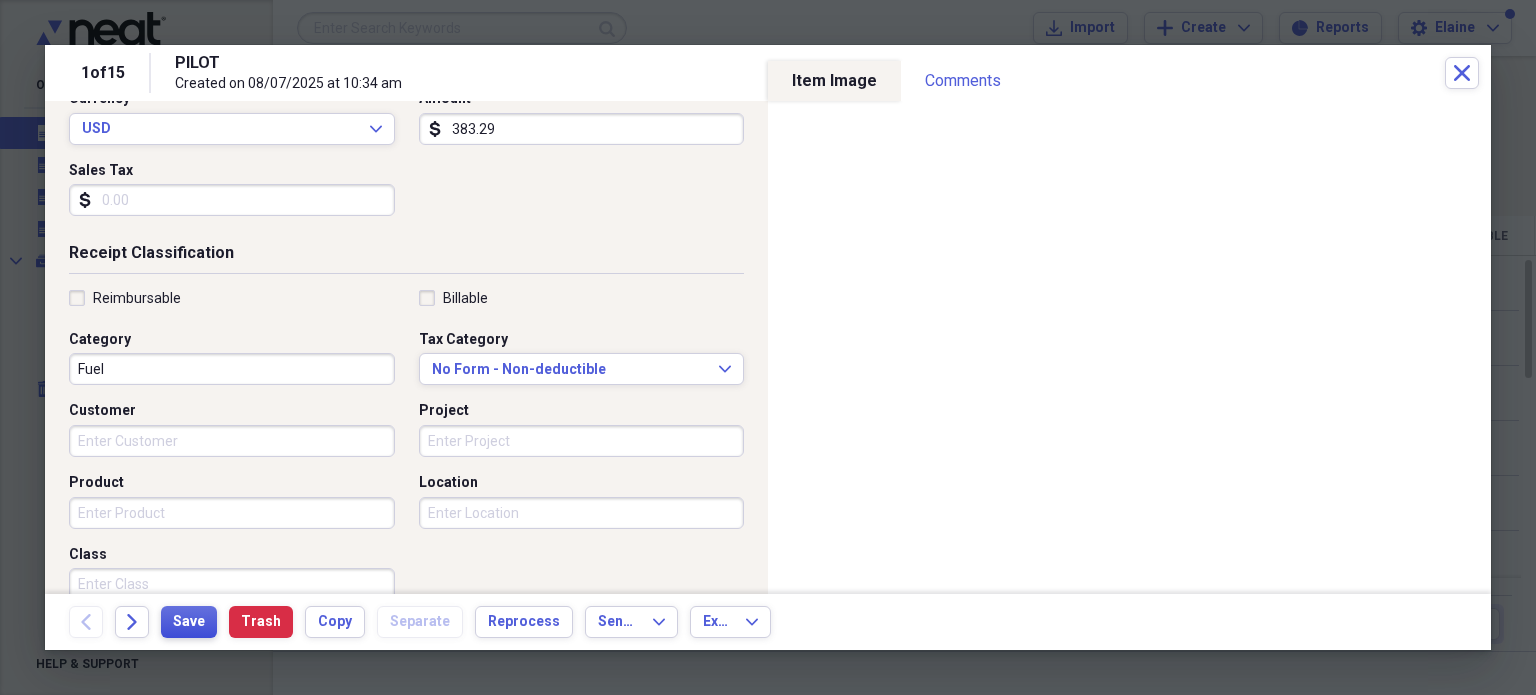 click on "Save" at bounding box center [189, 622] 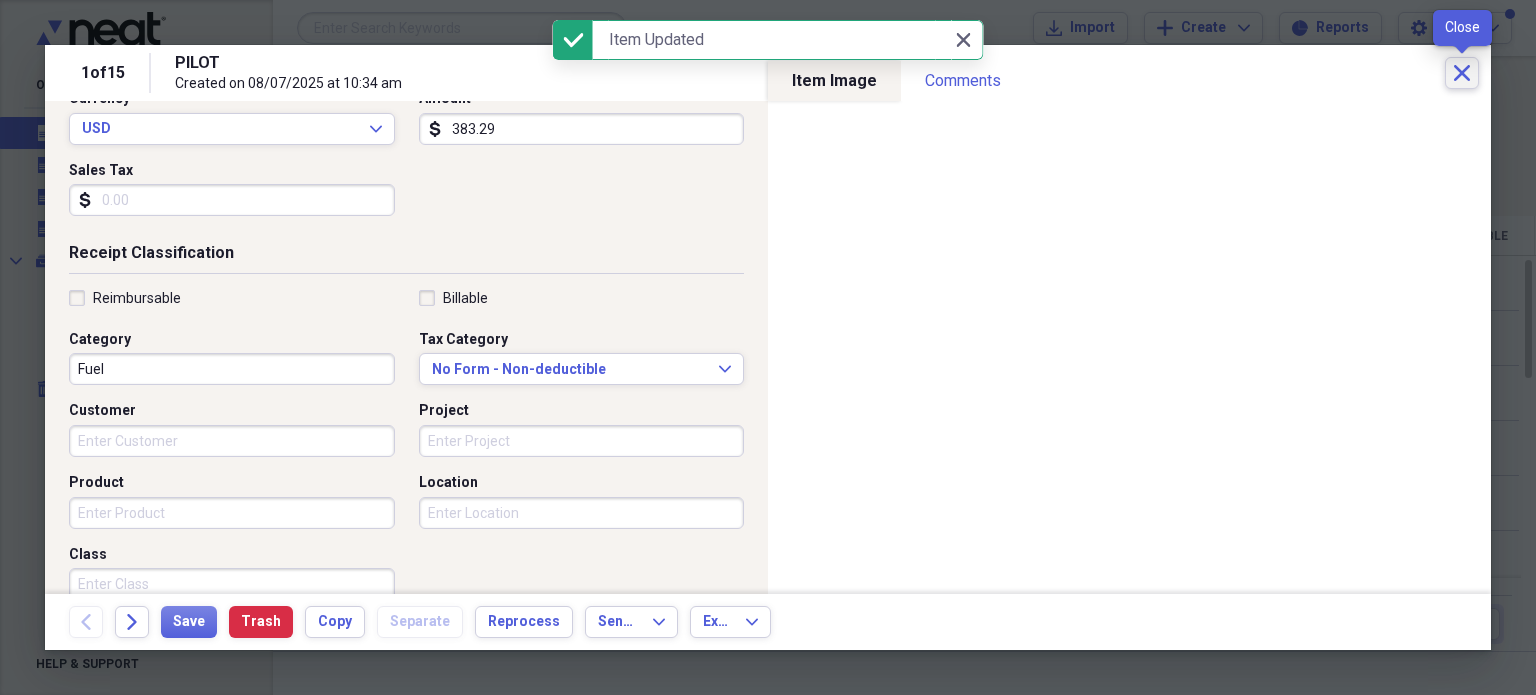 click on "Close" 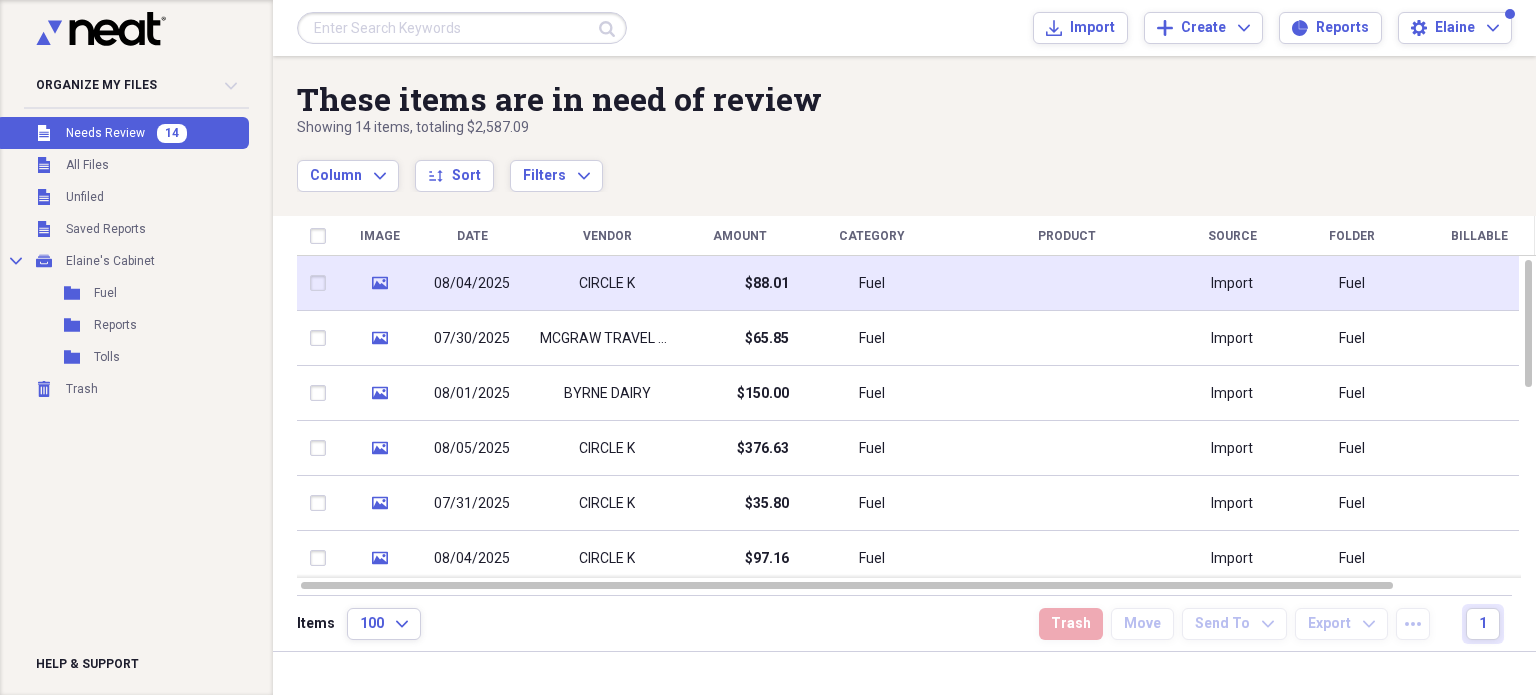 click on "$88.01" at bounding box center (739, 283) 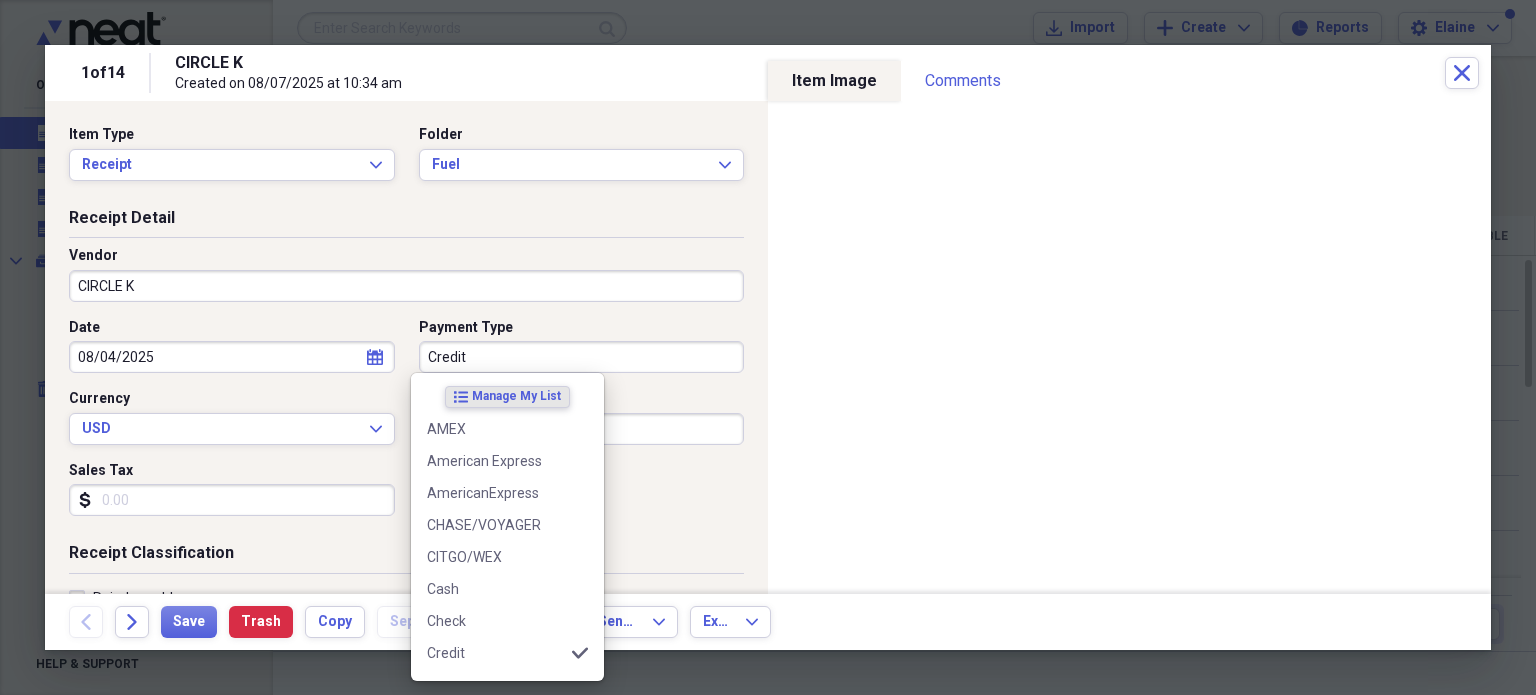click on "Credit" at bounding box center [582, 357] 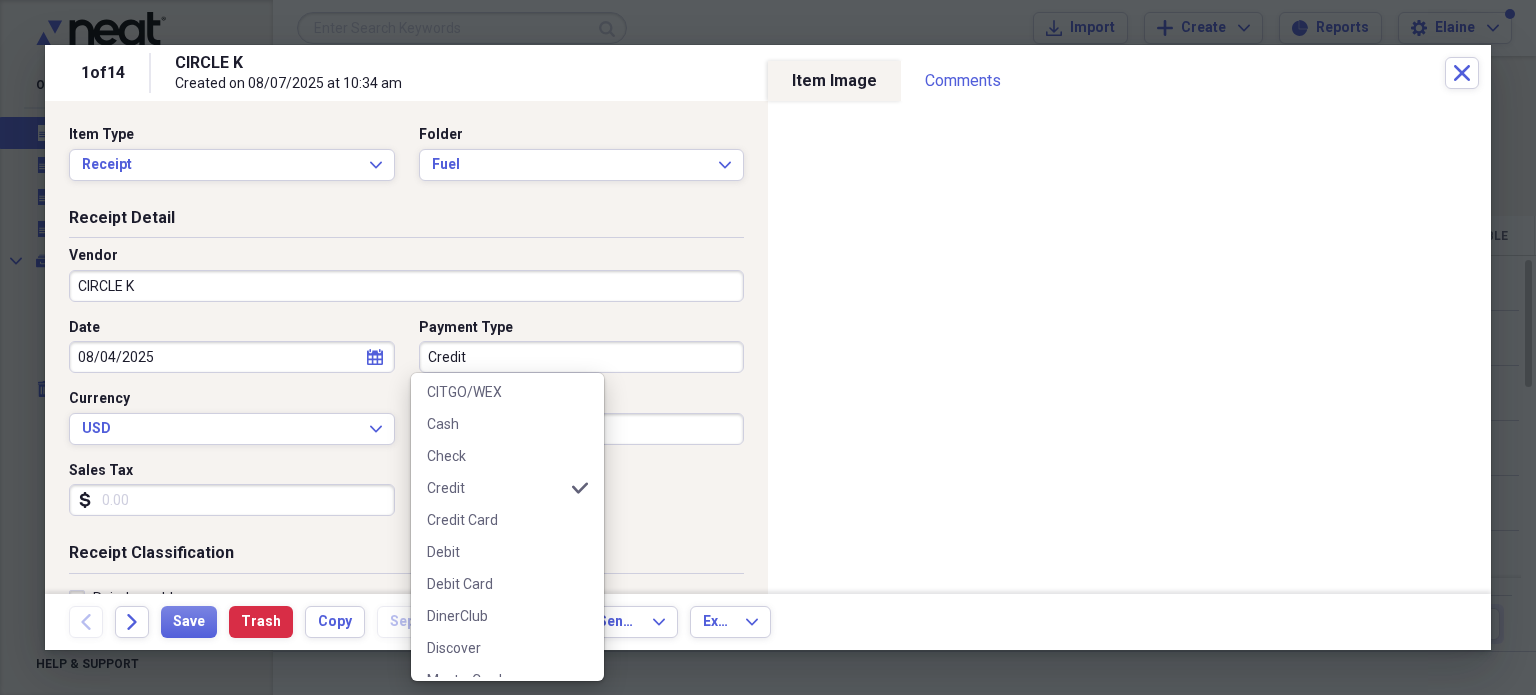 scroll, scrollTop: 348, scrollLeft: 0, axis: vertical 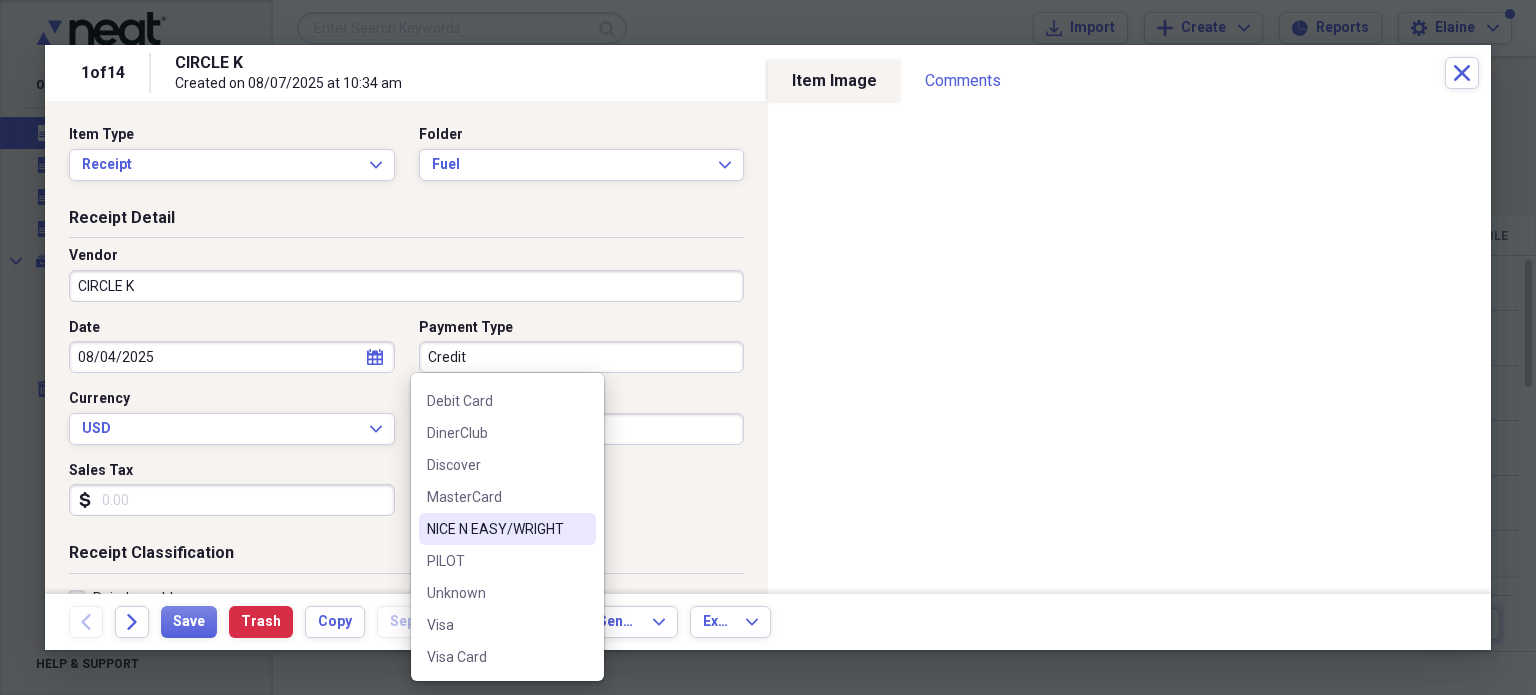 click on "NICE N EASY/WRIGHT" at bounding box center (495, 529) 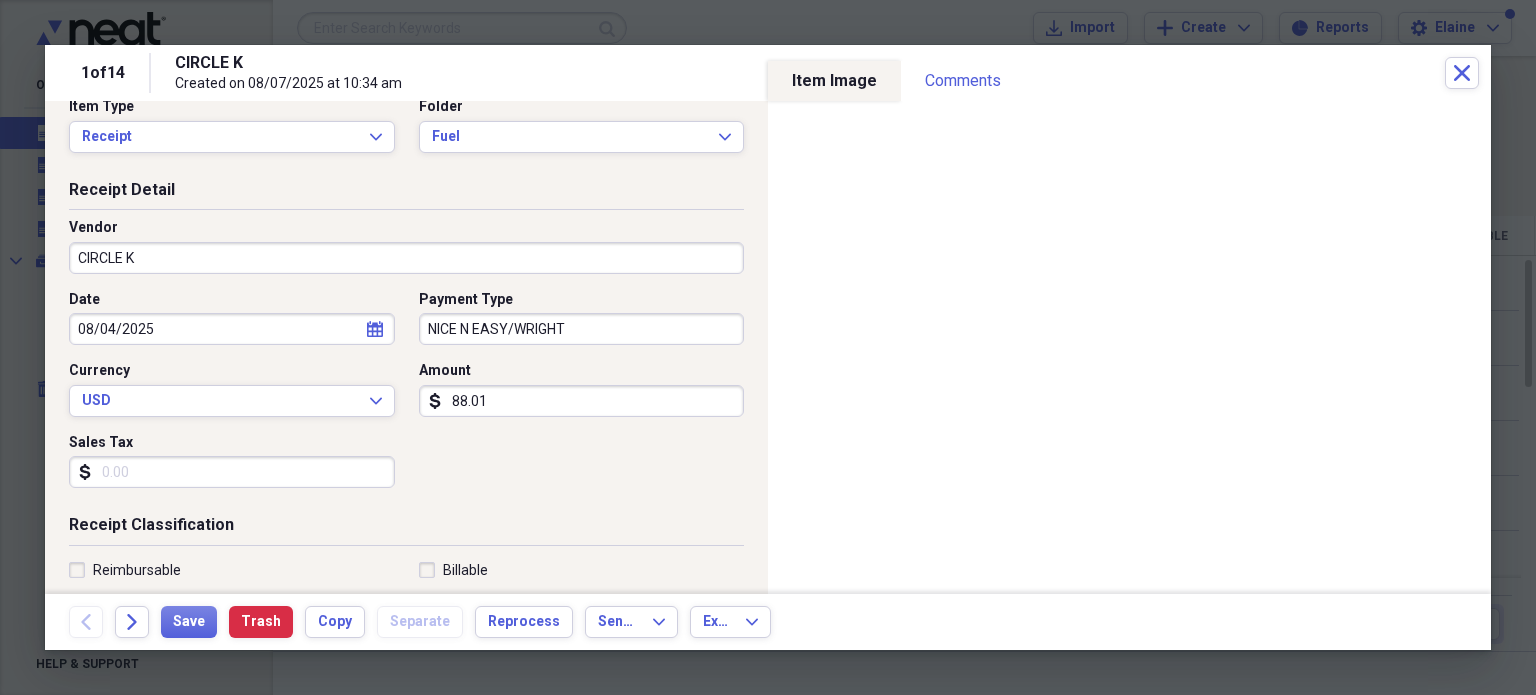 scroll, scrollTop: 0, scrollLeft: 0, axis: both 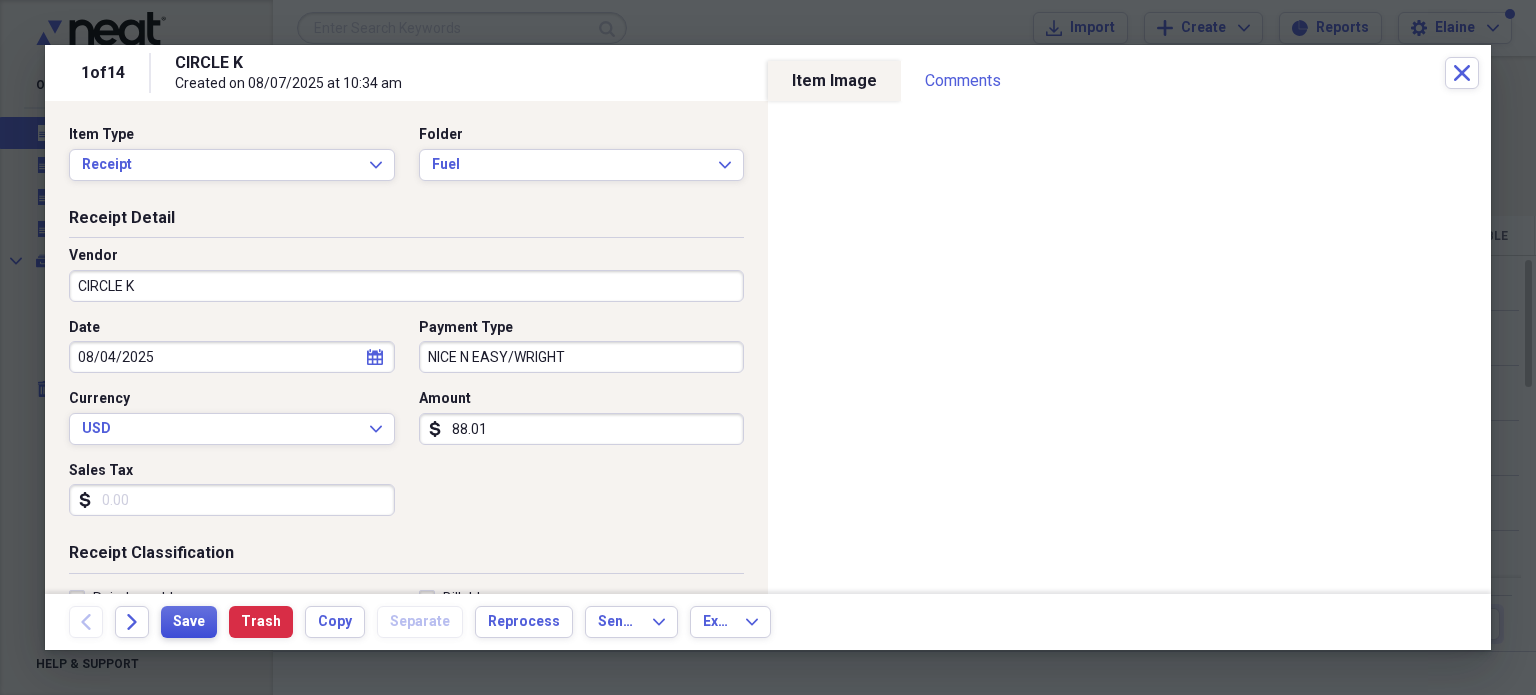 click on "Save" at bounding box center (189, 622) 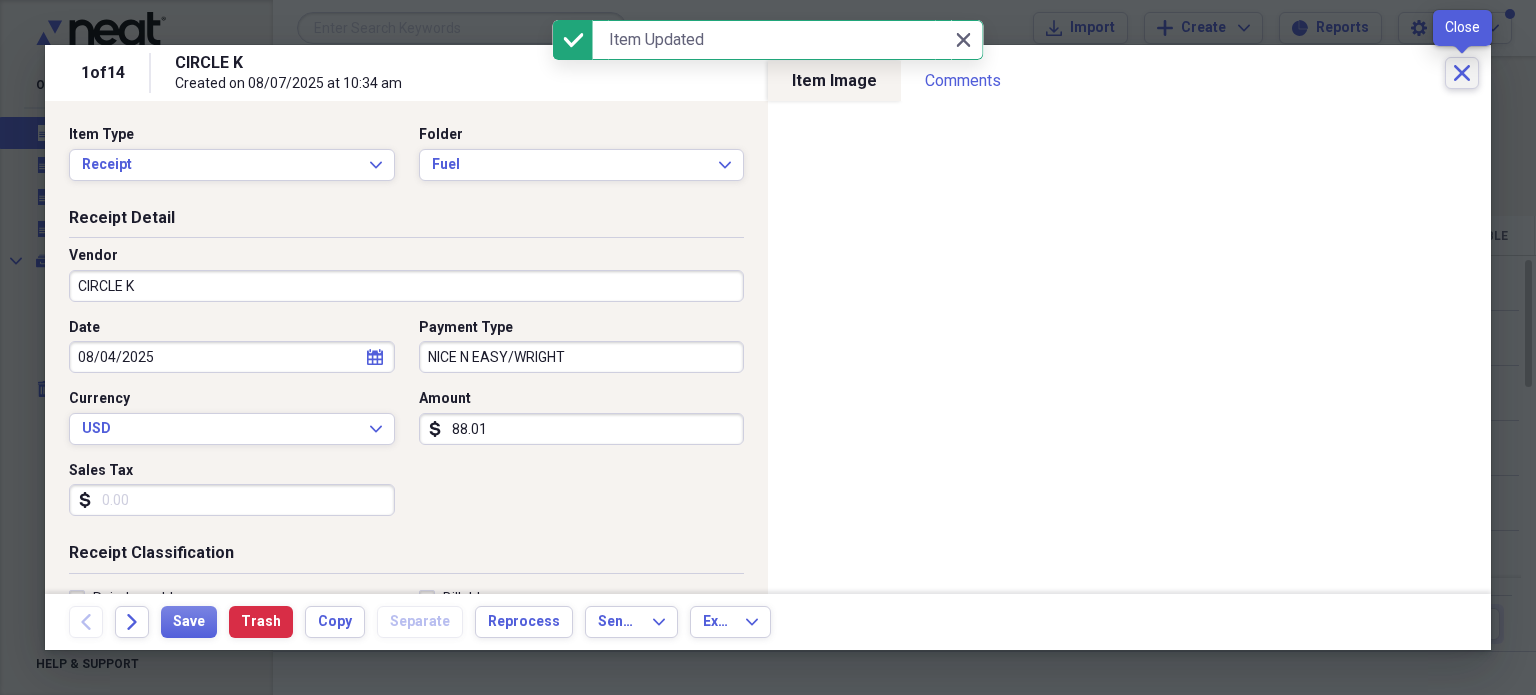 click on "Close" 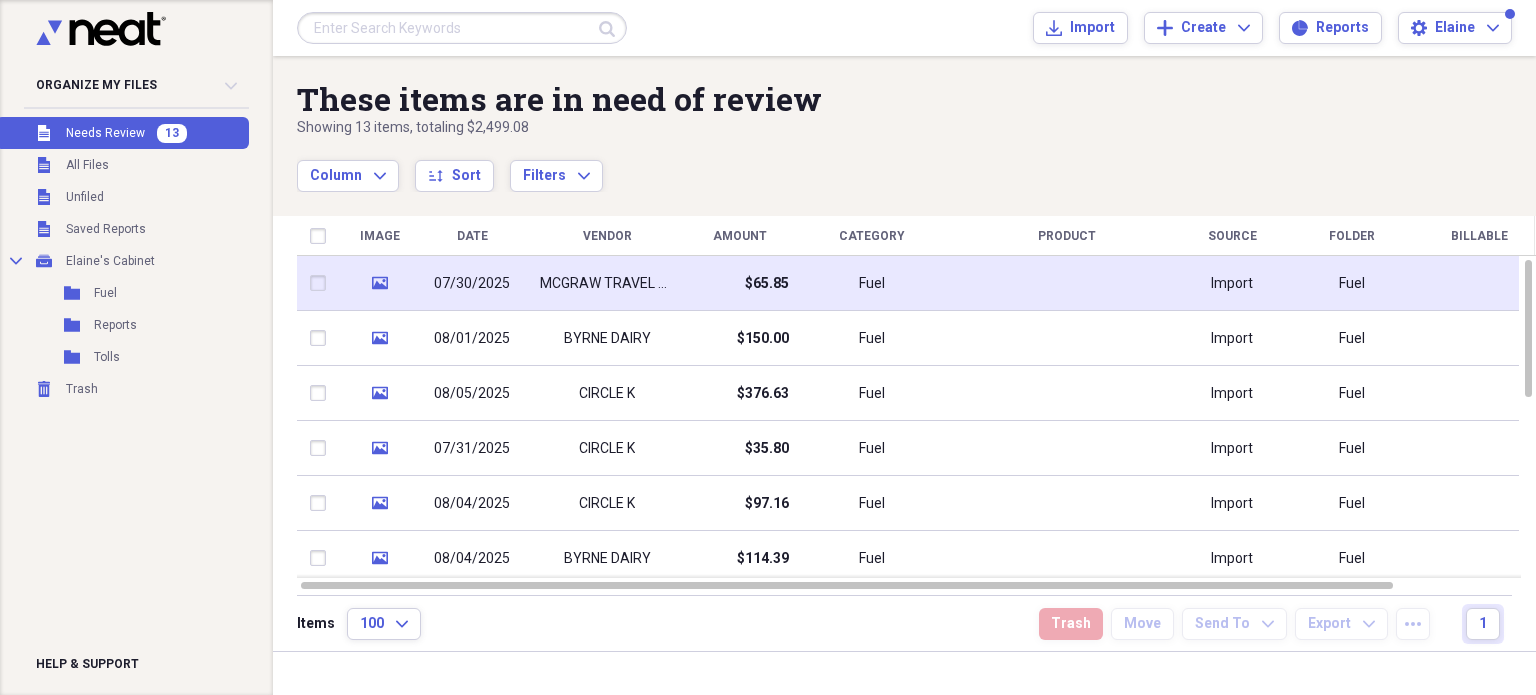 click on "$65.85" at bounding box center (739, 283) 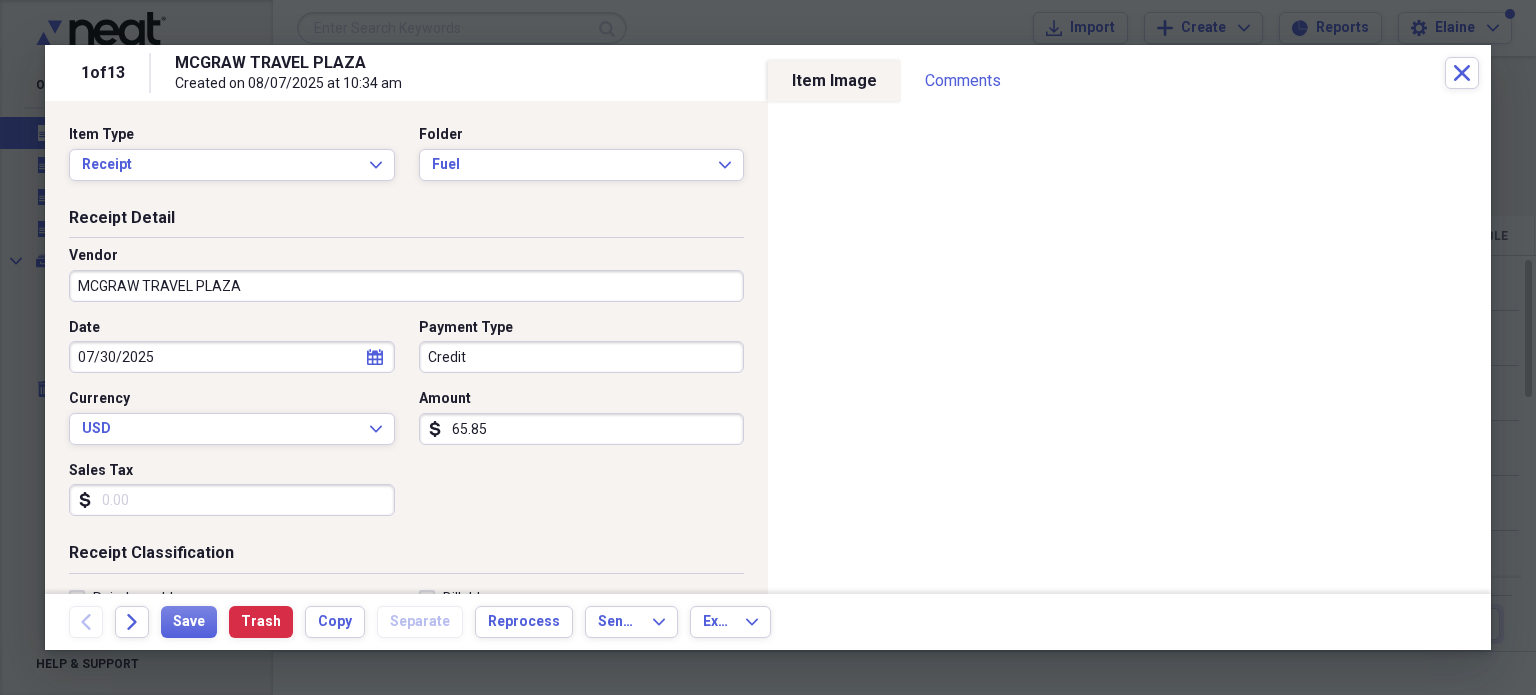 click on "Credit" at bounding box center [582, 357] 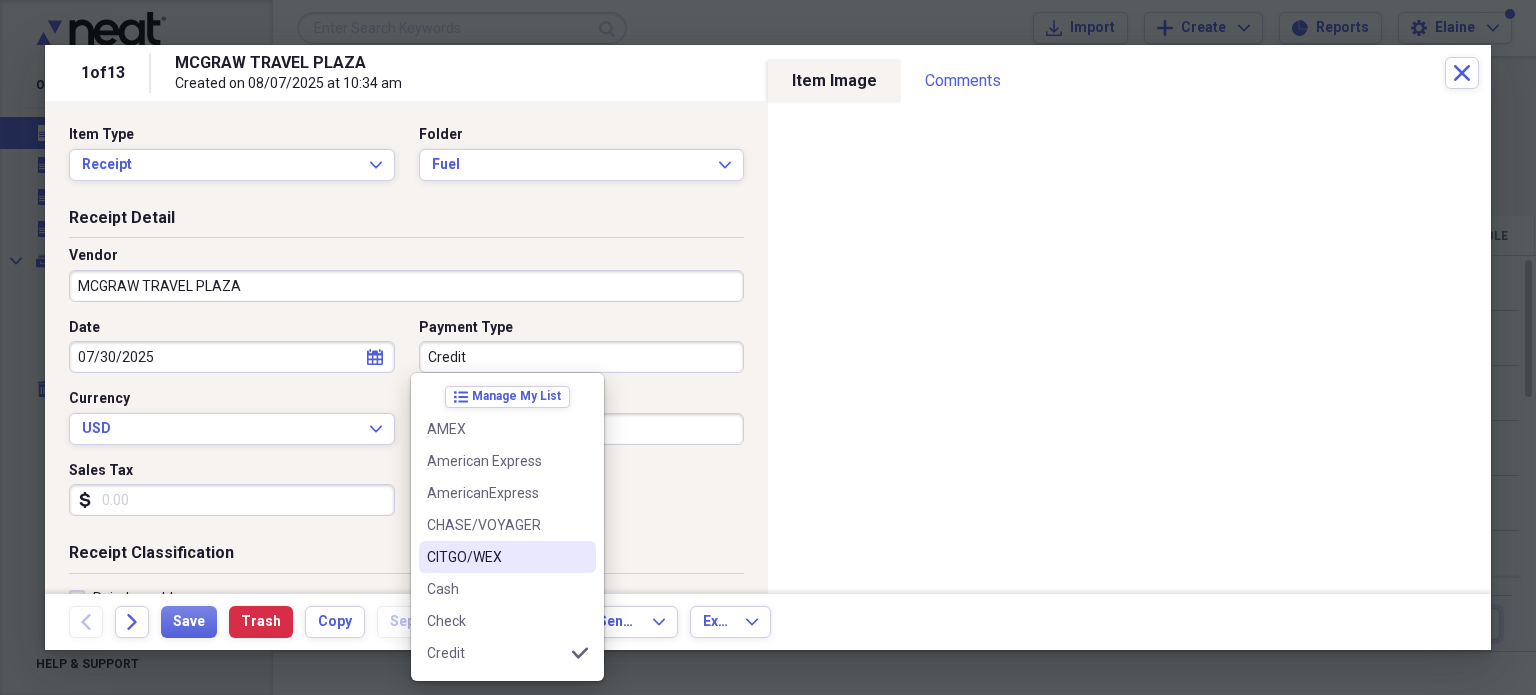 click on "CITGO/WEX" at bounding box center [495, 557] 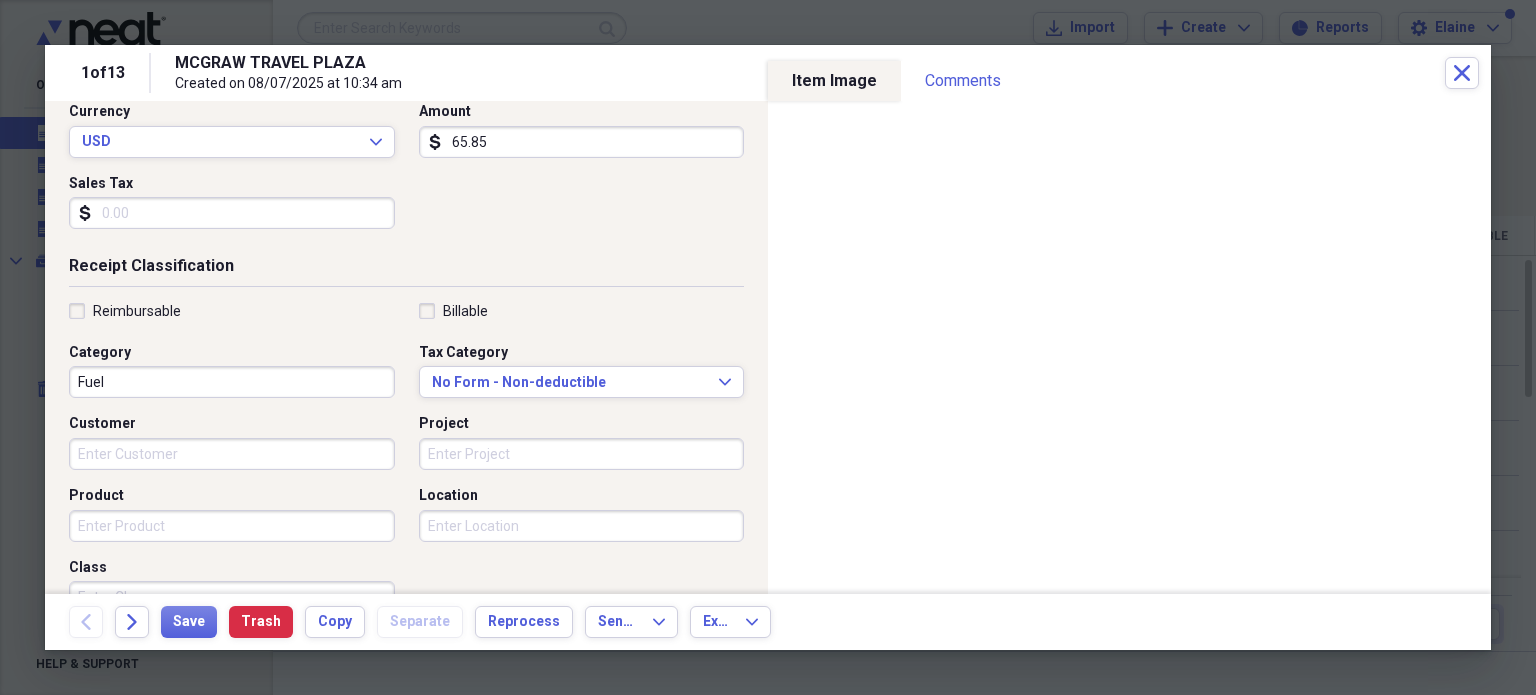 scroll, scrollTop: 300, scrollLeft: 0, axis: vertical 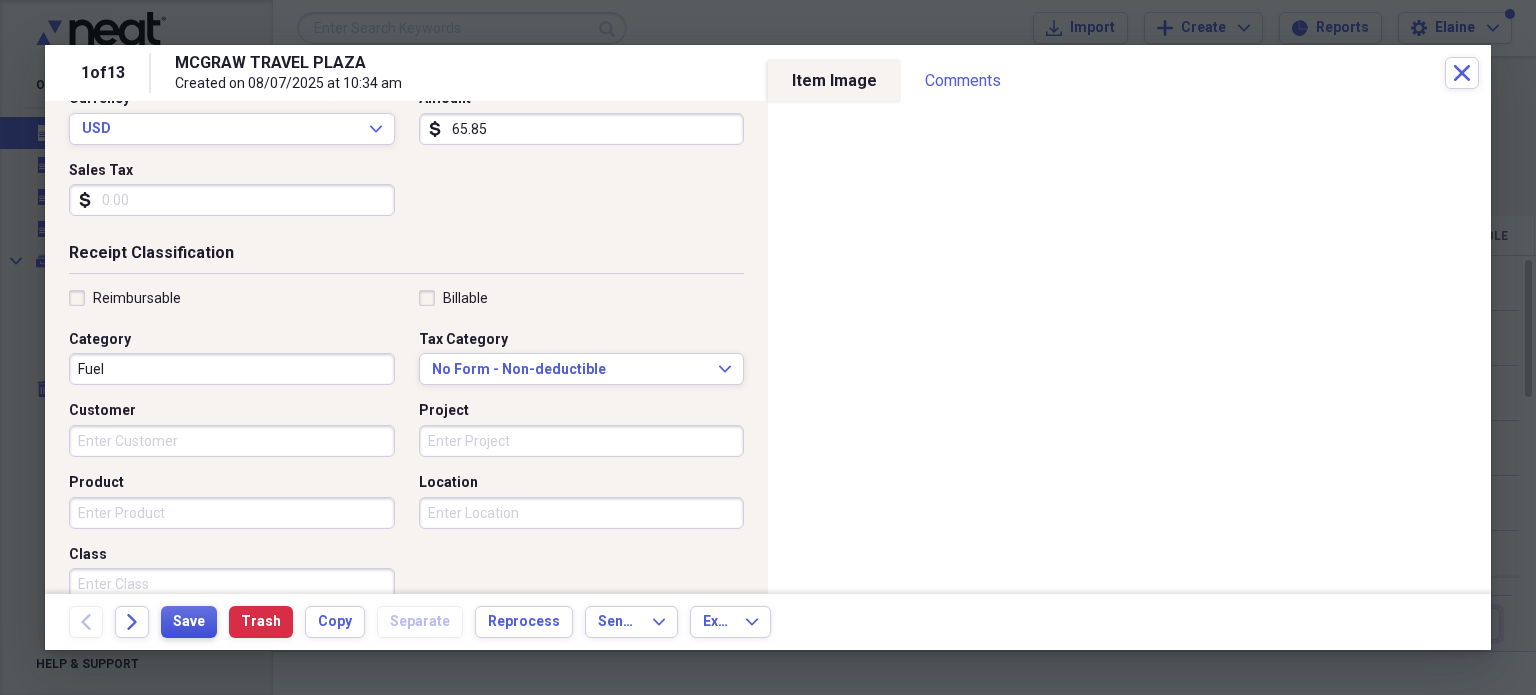 click on "Save" at bounding box center [189, 622] 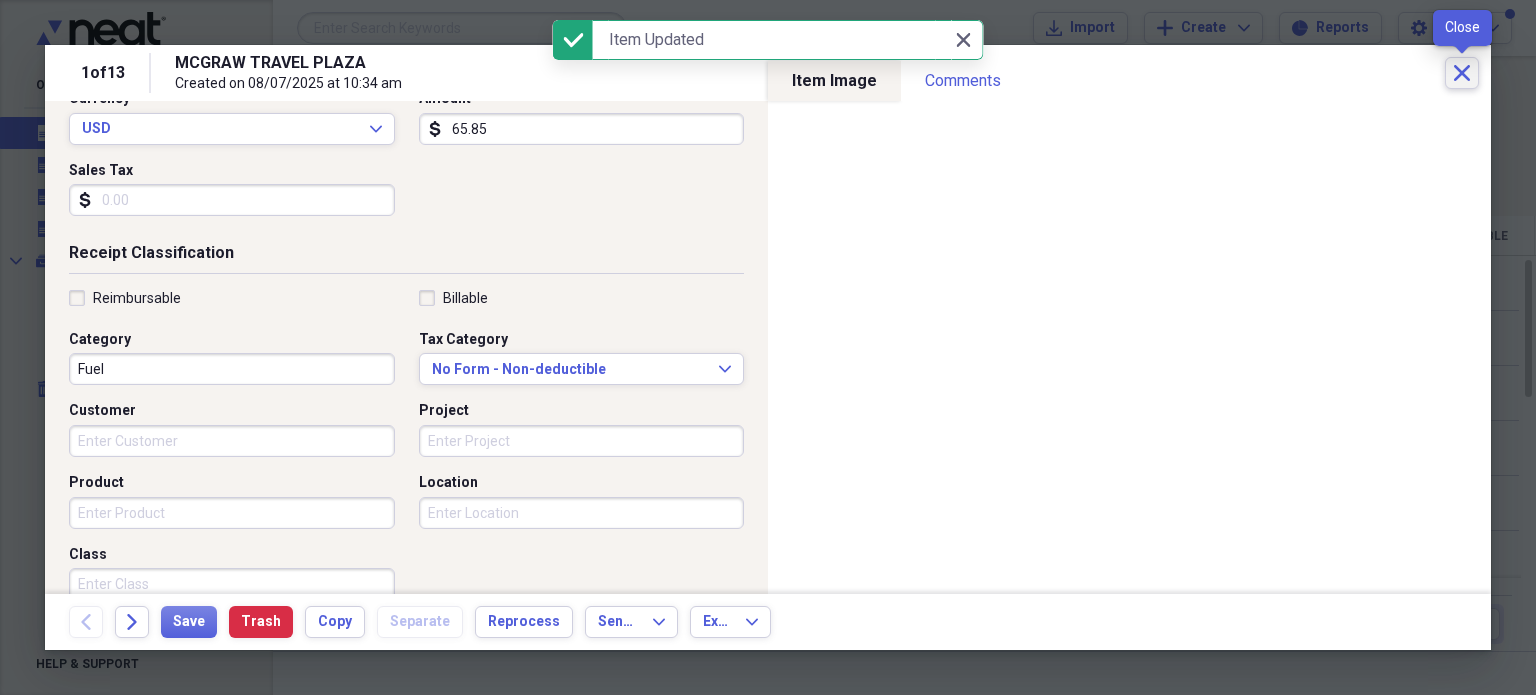 click 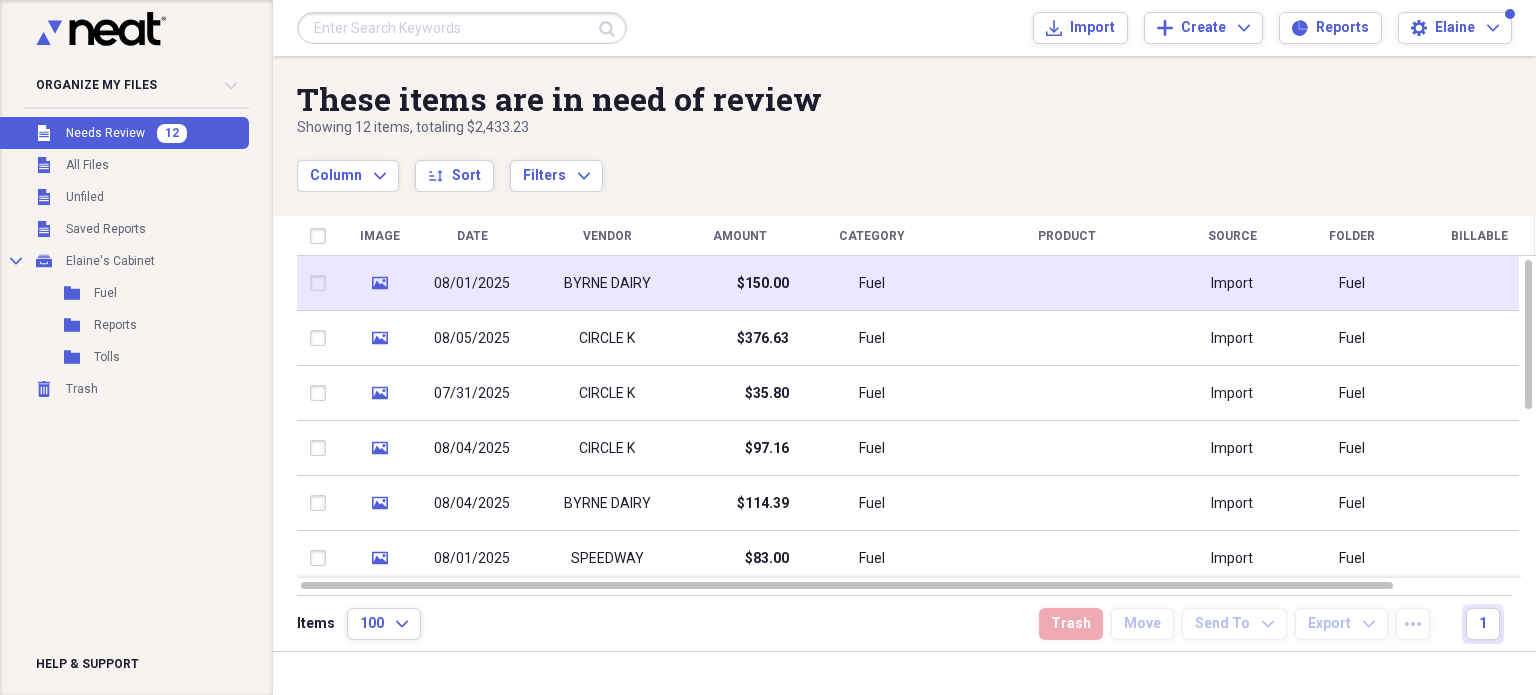click on "Fuel" at bounding box center [872, 283] 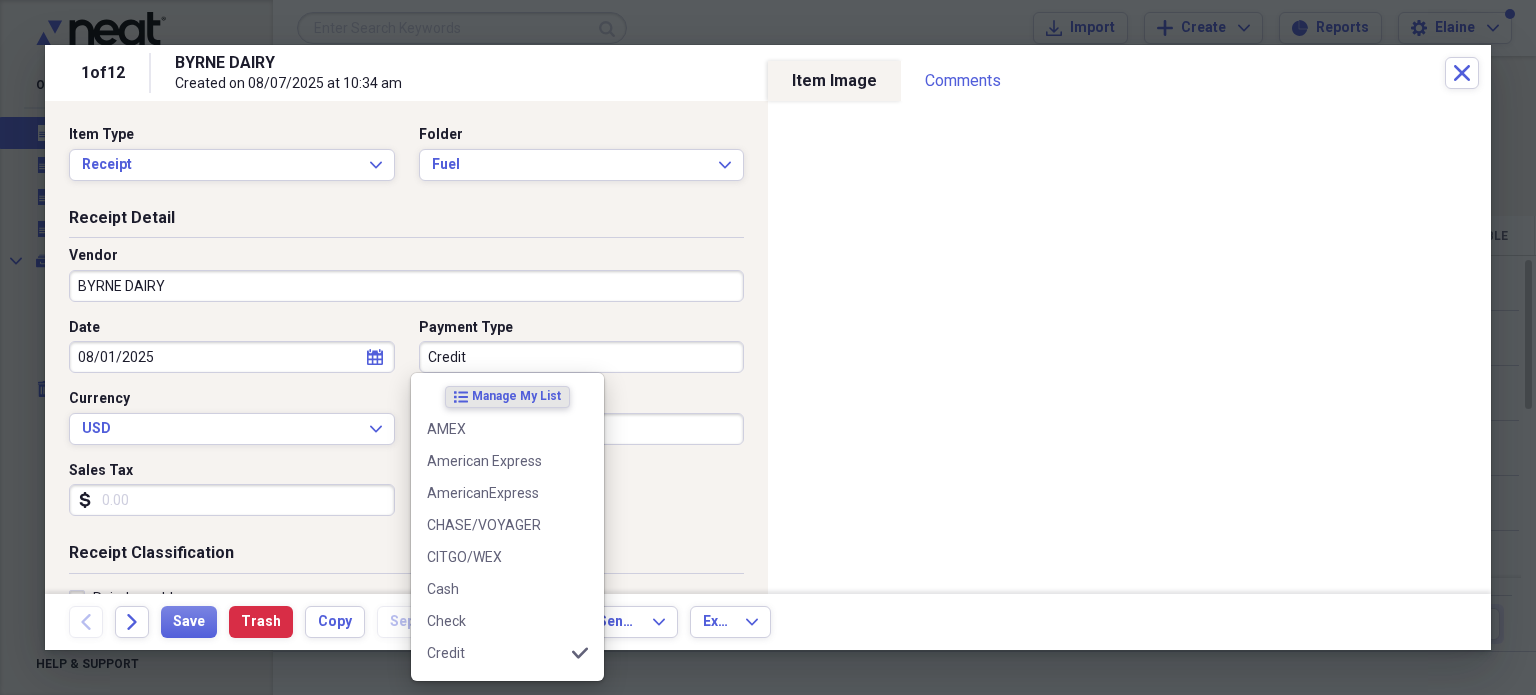 click on "Credit" at bounding box center [582, 357] 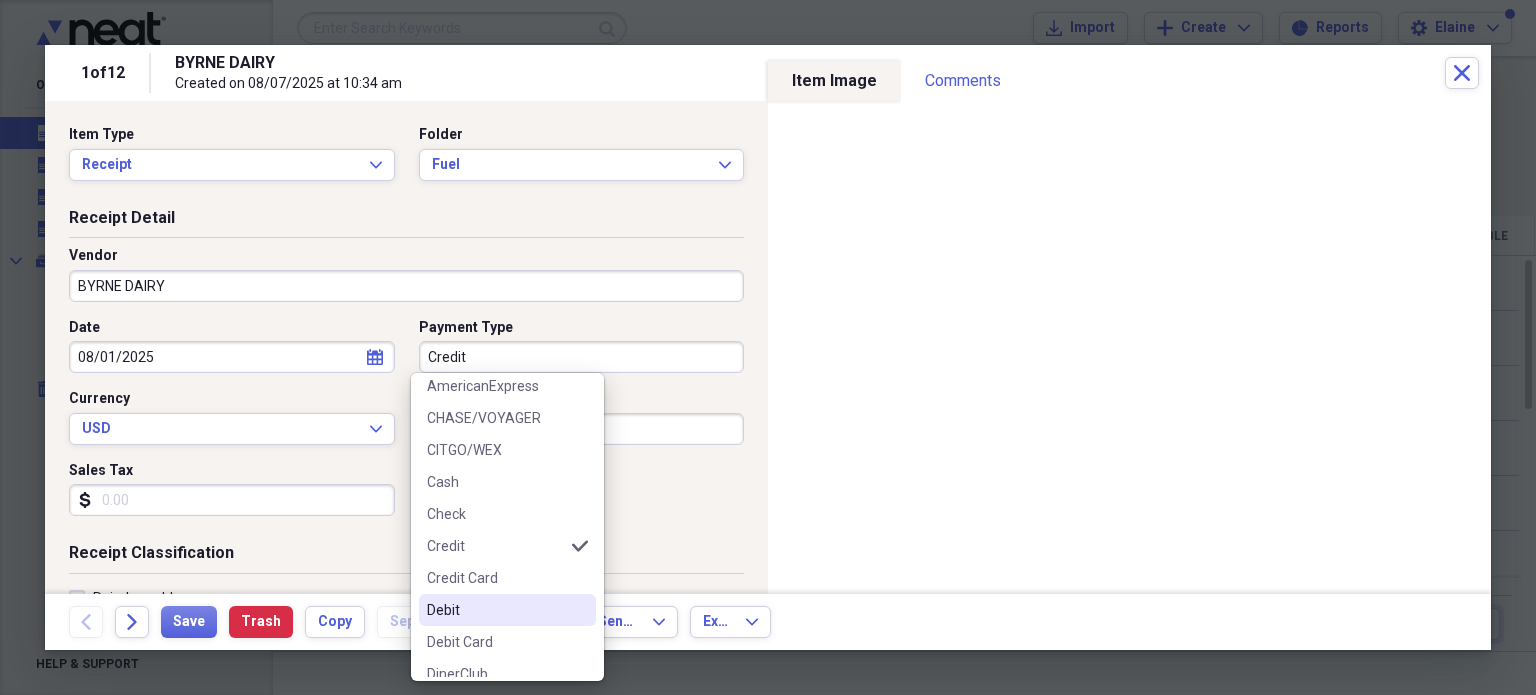 scroll, scrollTop: 100, scrollLeft: 0, axis: vertical 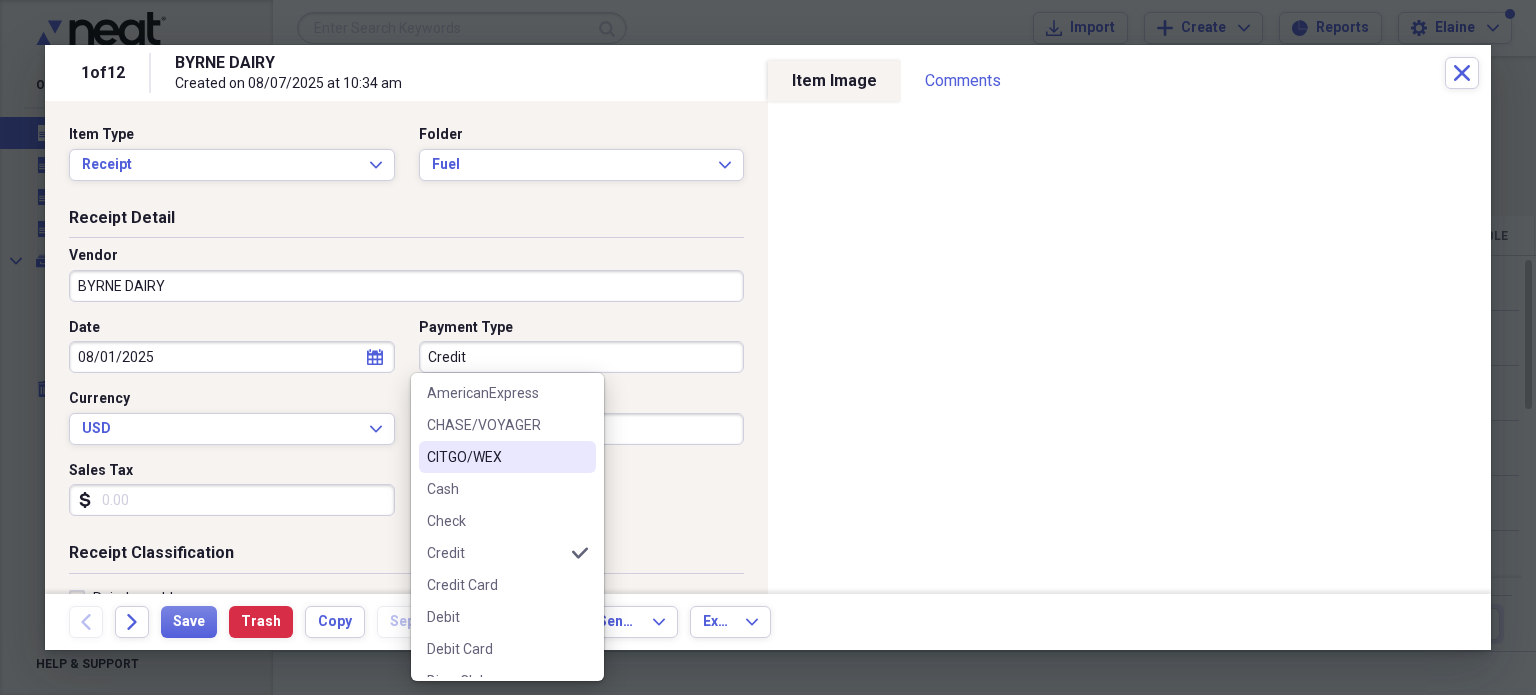 click on "CITGO/WEX" at bounding box center (495, 457) 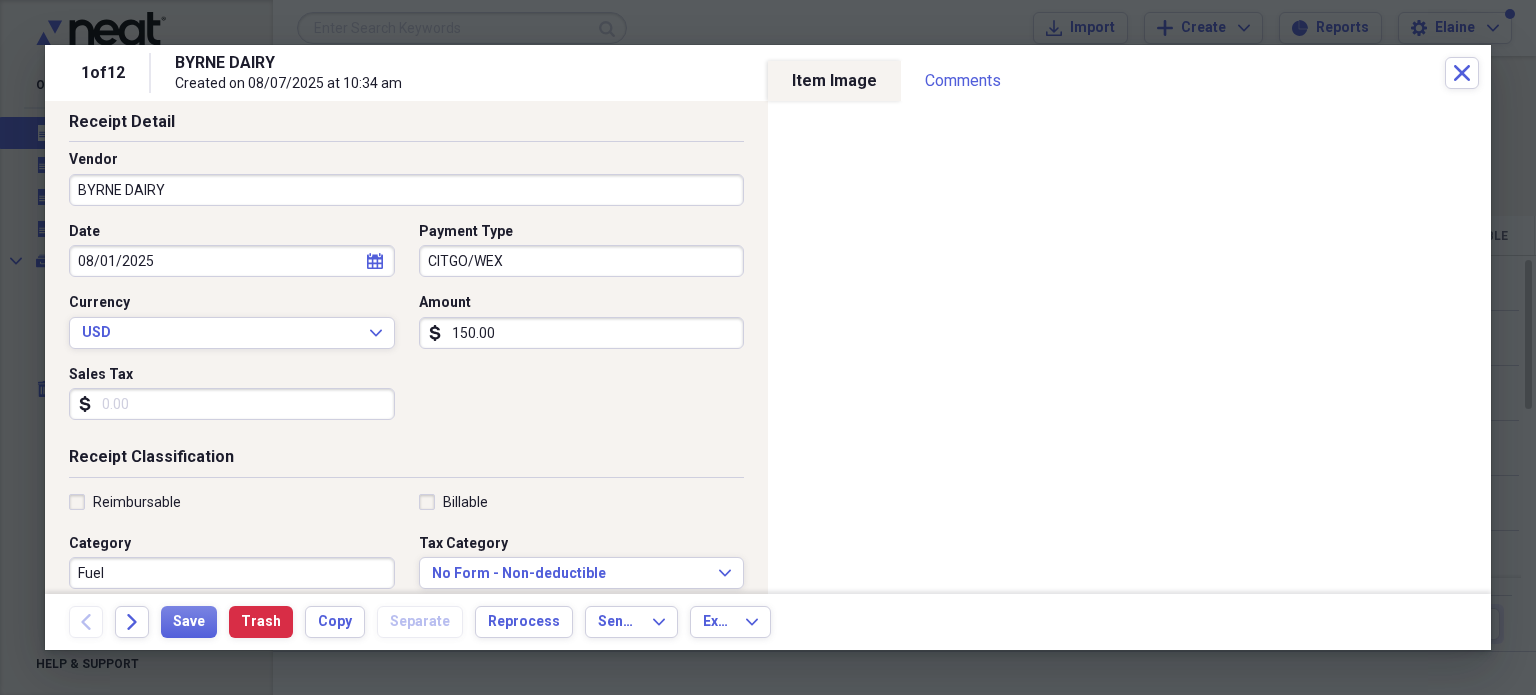 scroll, scrollTop: 200, scrollLeft: 0, axis: vertical 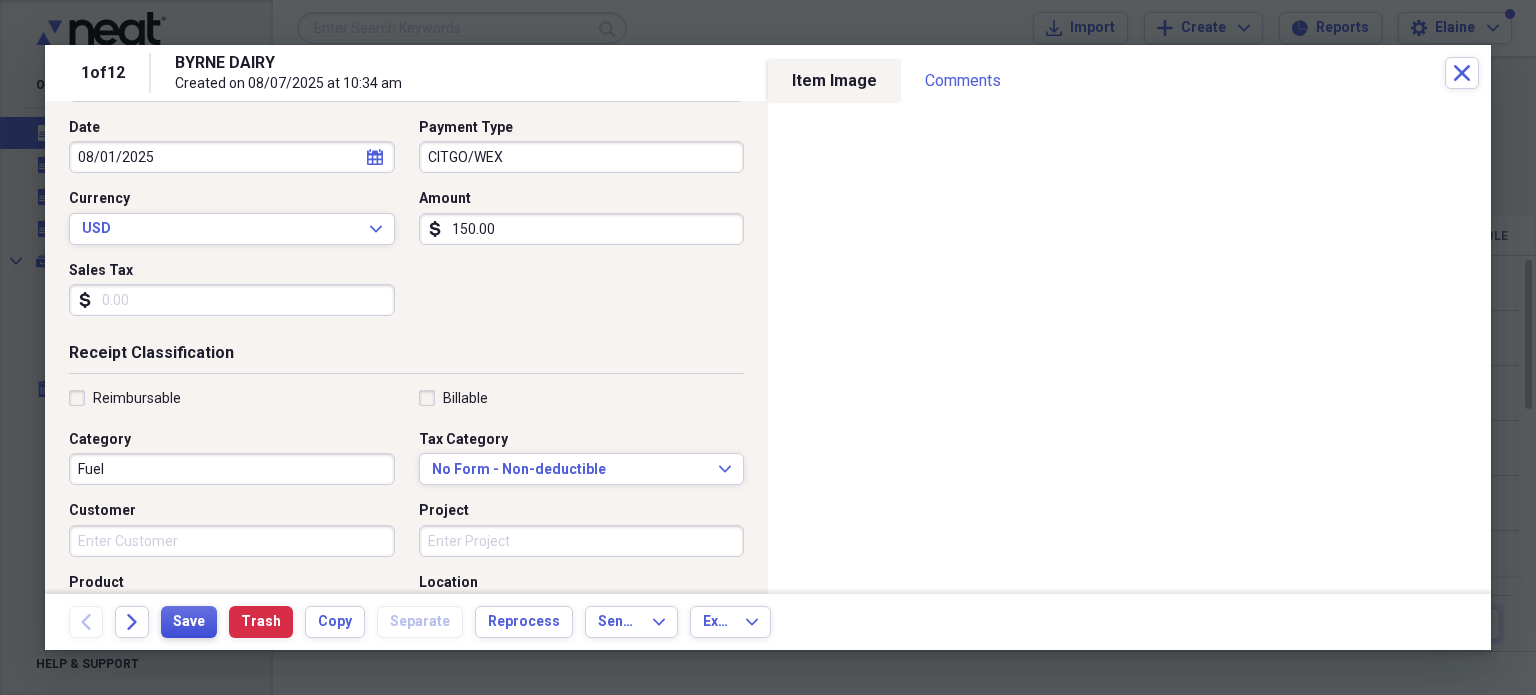click on "Save" at bounding box center (189, 622) 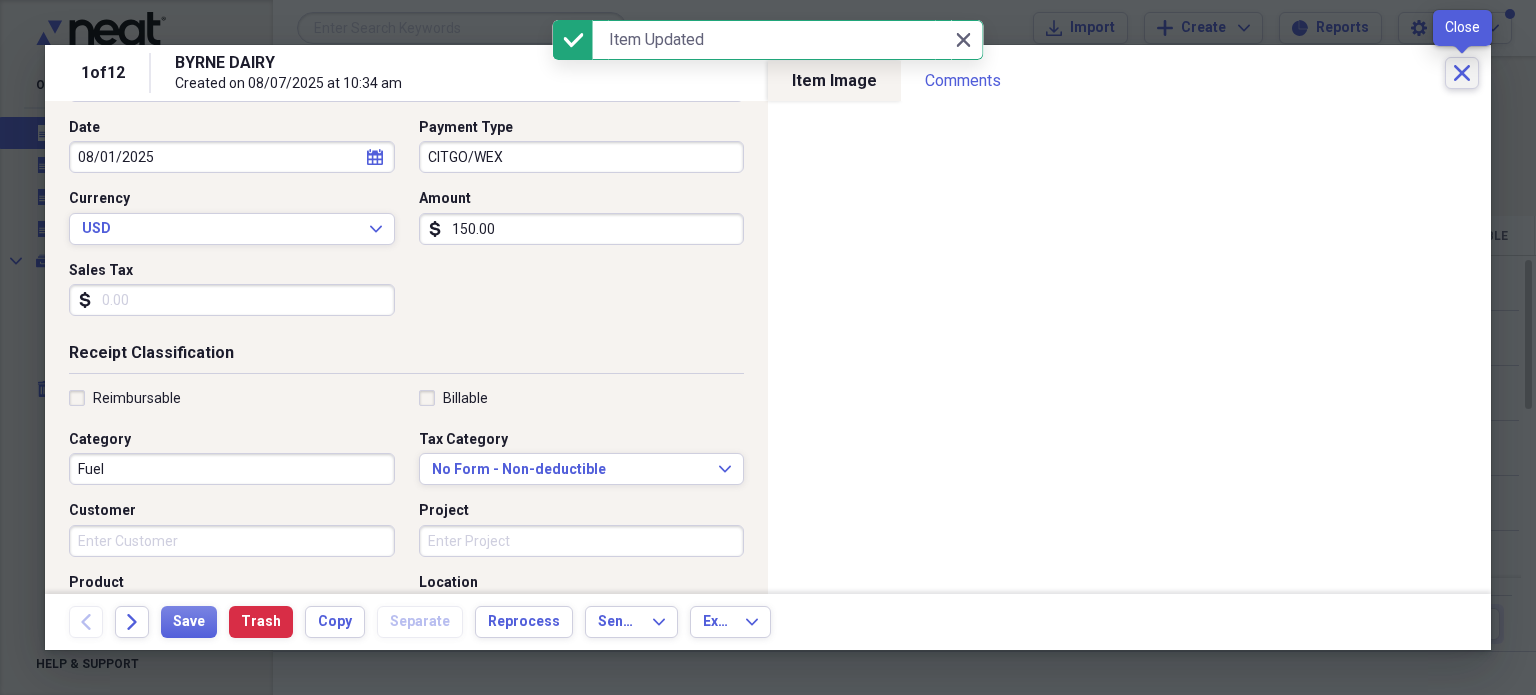 click 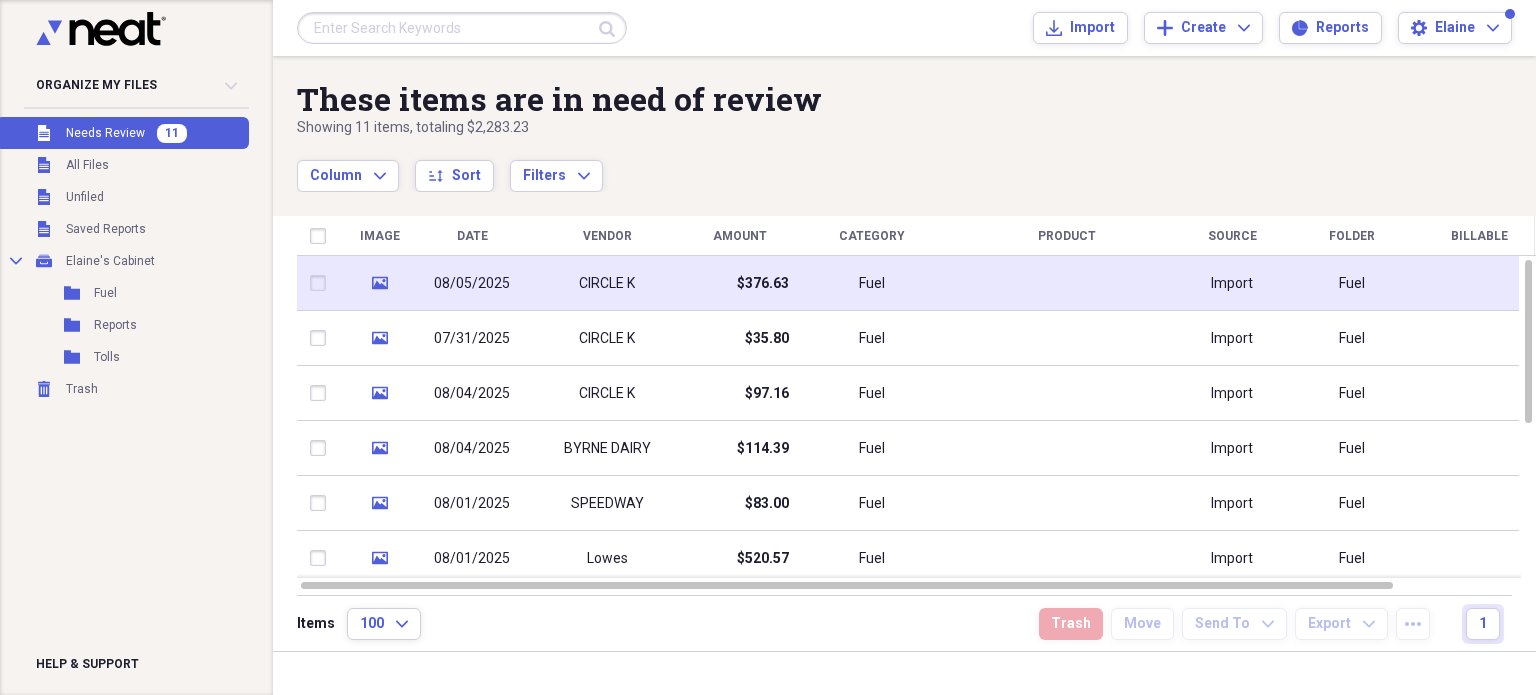 click on "CIRCLE K" at bounding box center (607, 283) 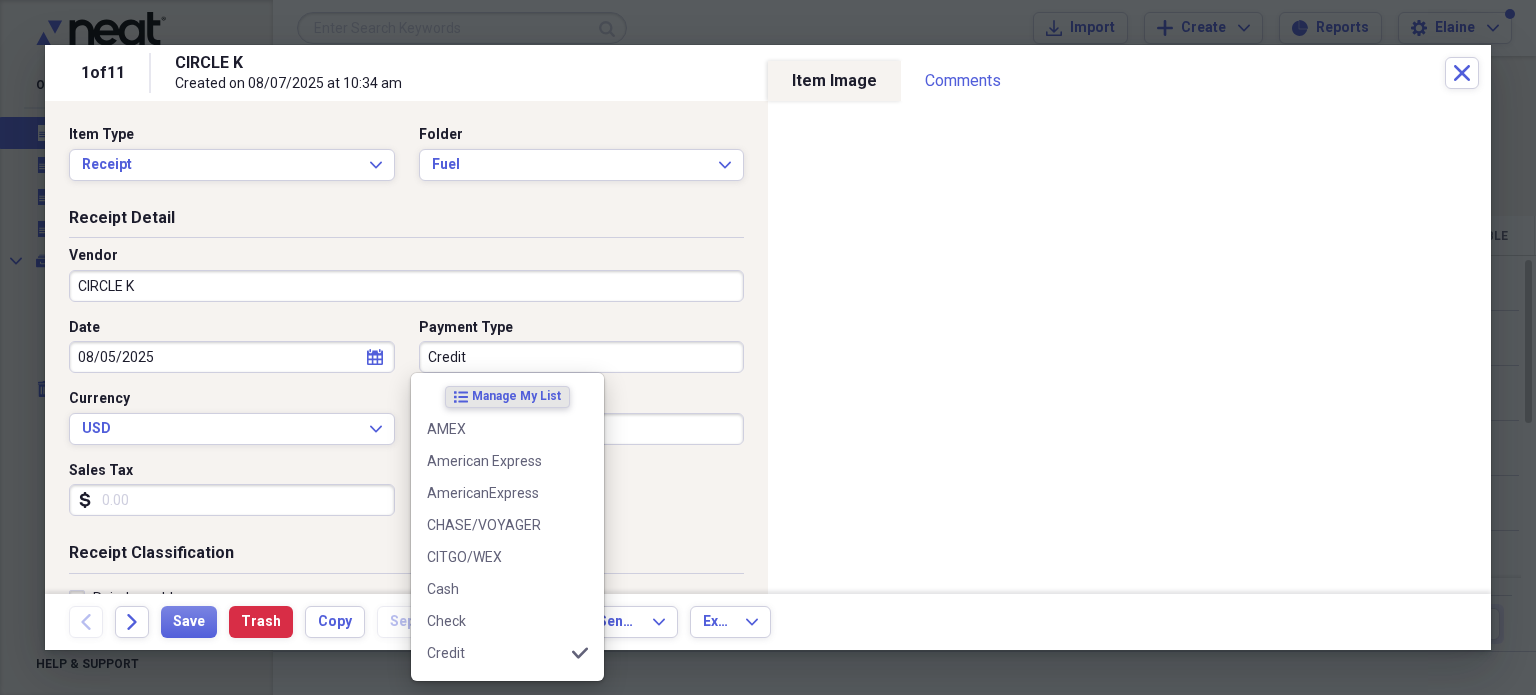 click on "Credit" at bounding box center [582, 357] 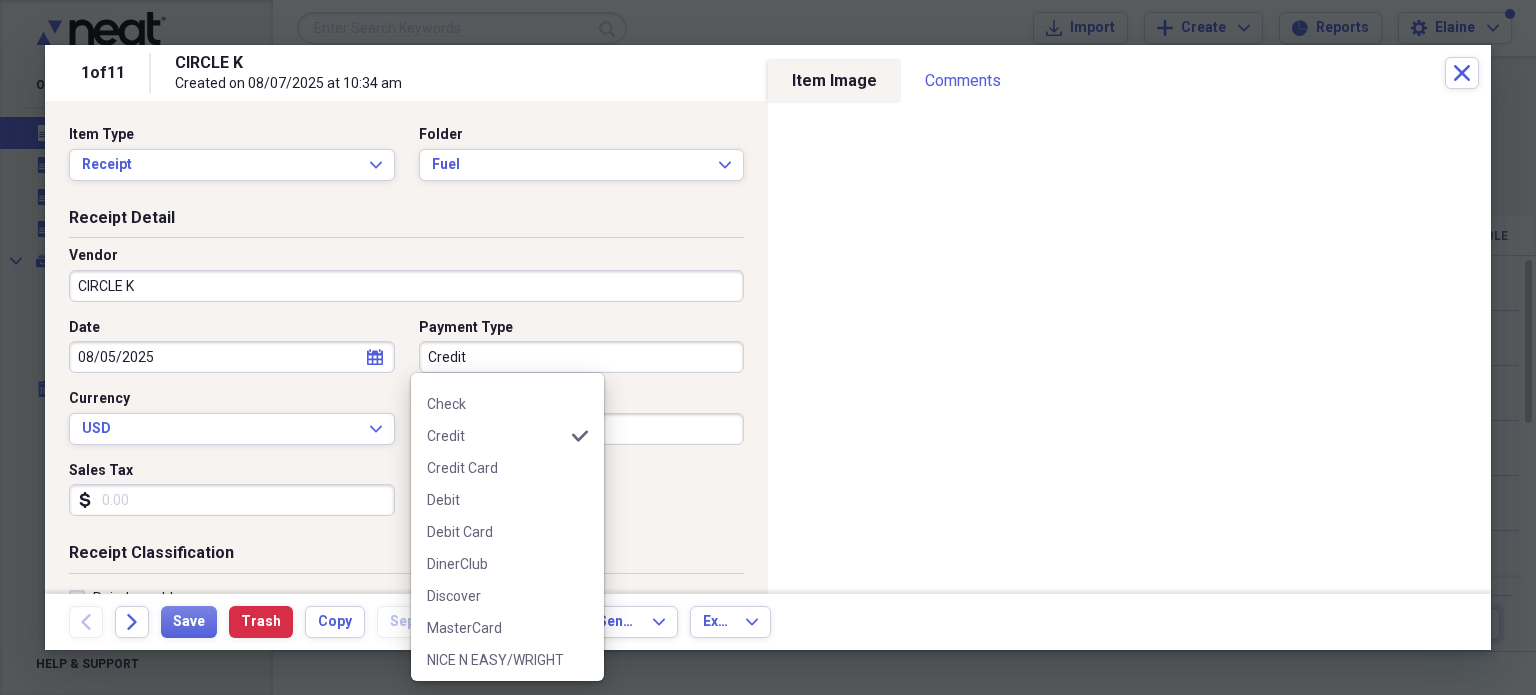 scroll, scrollTop: 348, scrollLeft: 0, axis: vertical 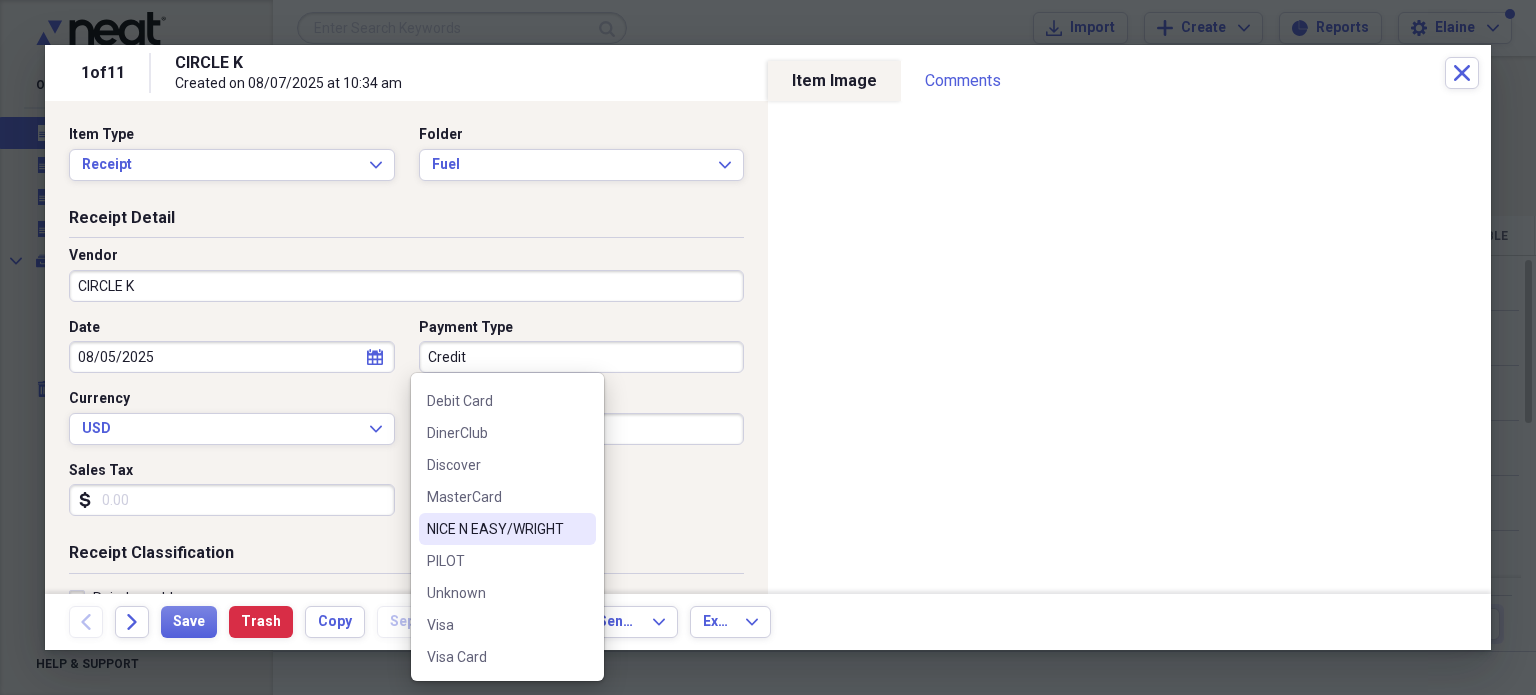 click on "NICE N EASY/WRIGHT" at bounding box center [507, 529] 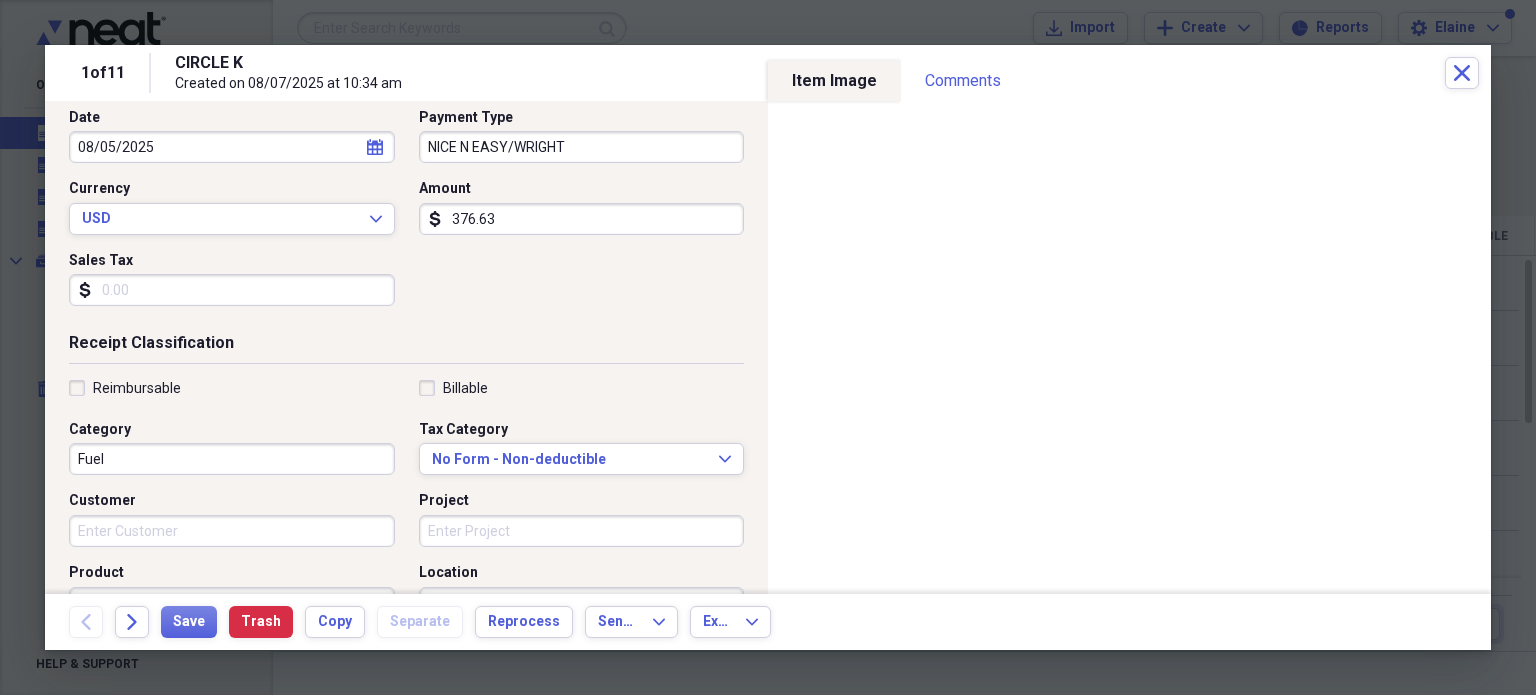 scroll, scrollTop: 300, scrollLeft: 0, axis: vertical 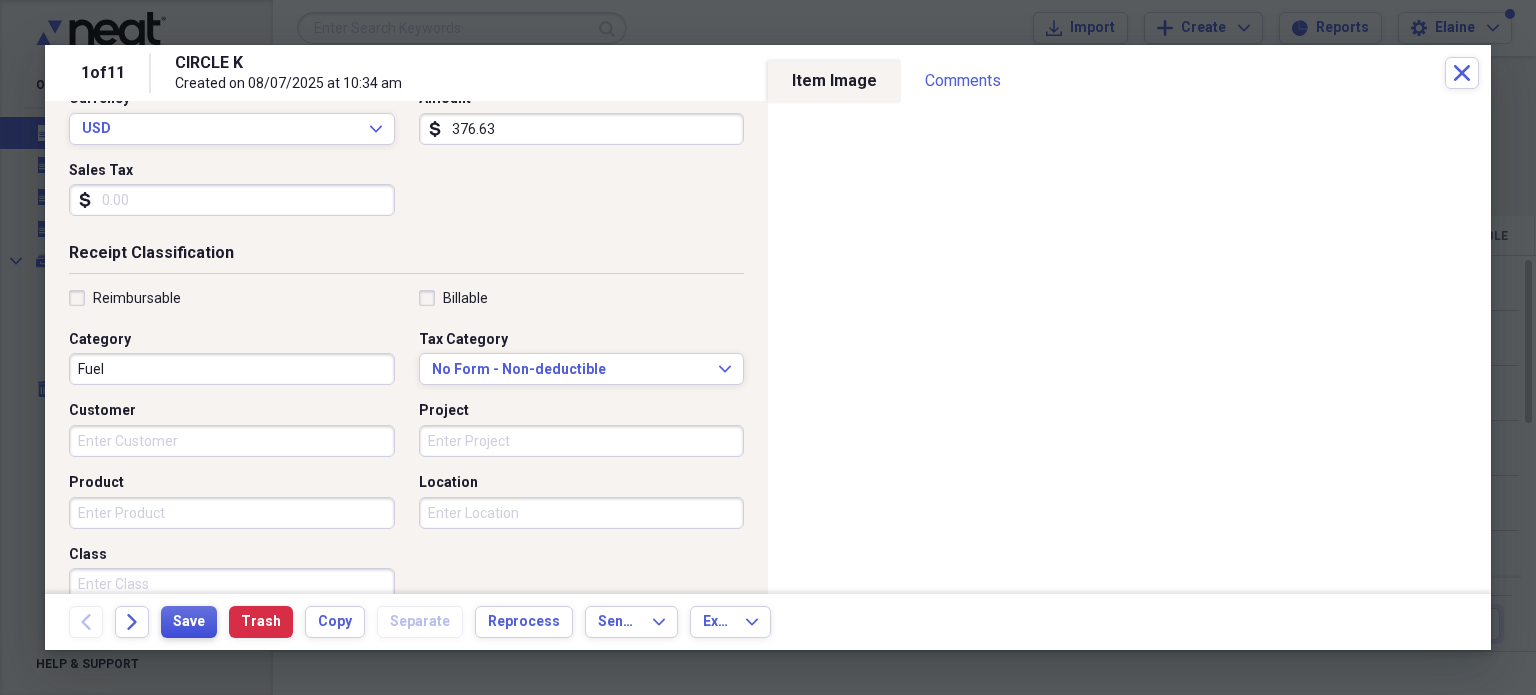 click on "Save" at bounding box center [189, 622] 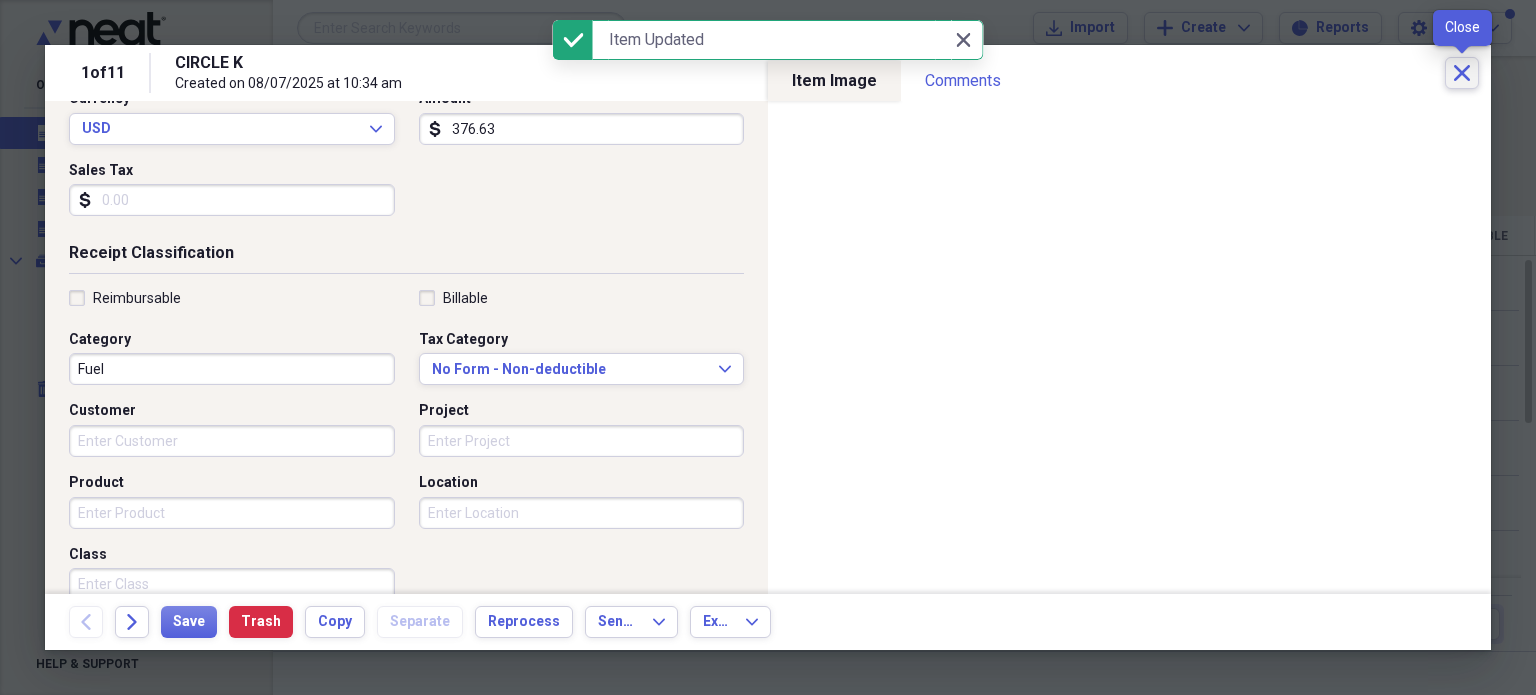 click on "Close" 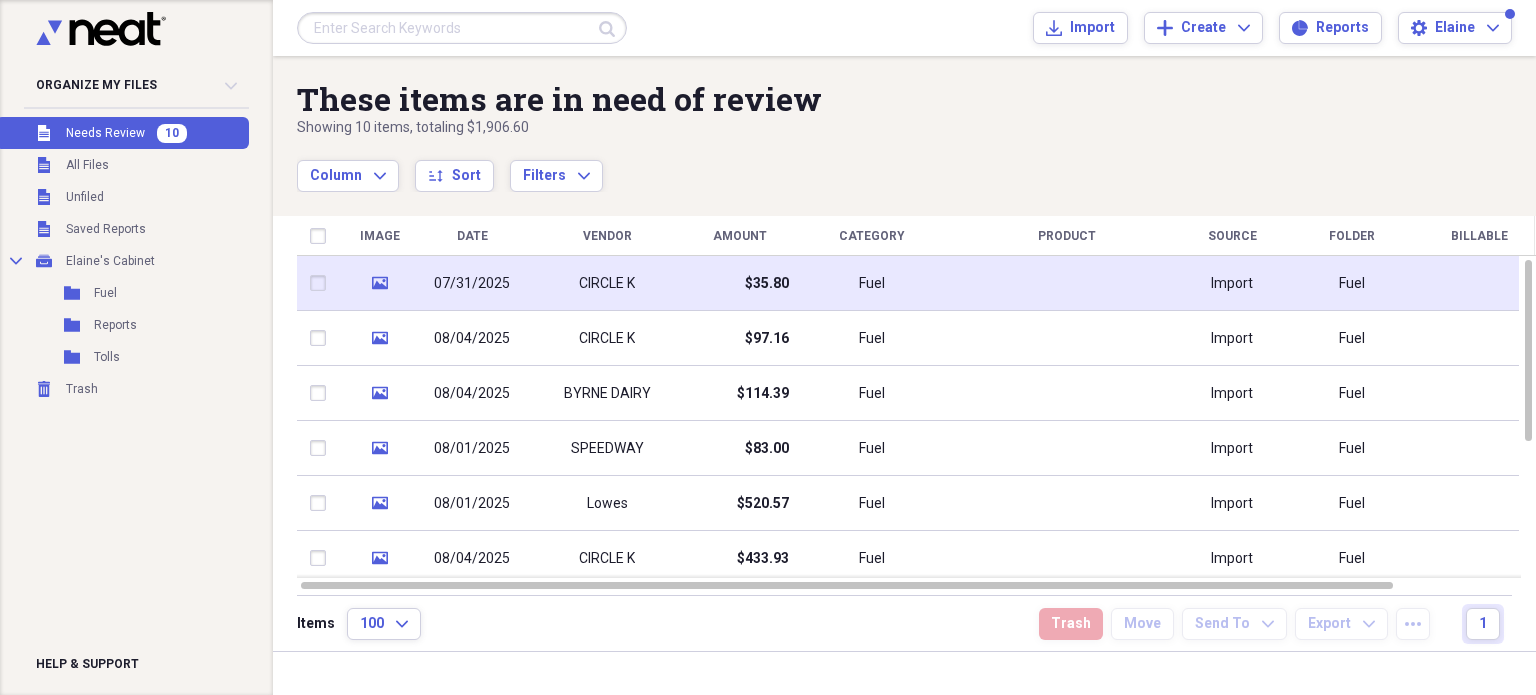 click on "Fuel" at bounding box center [872, 283] 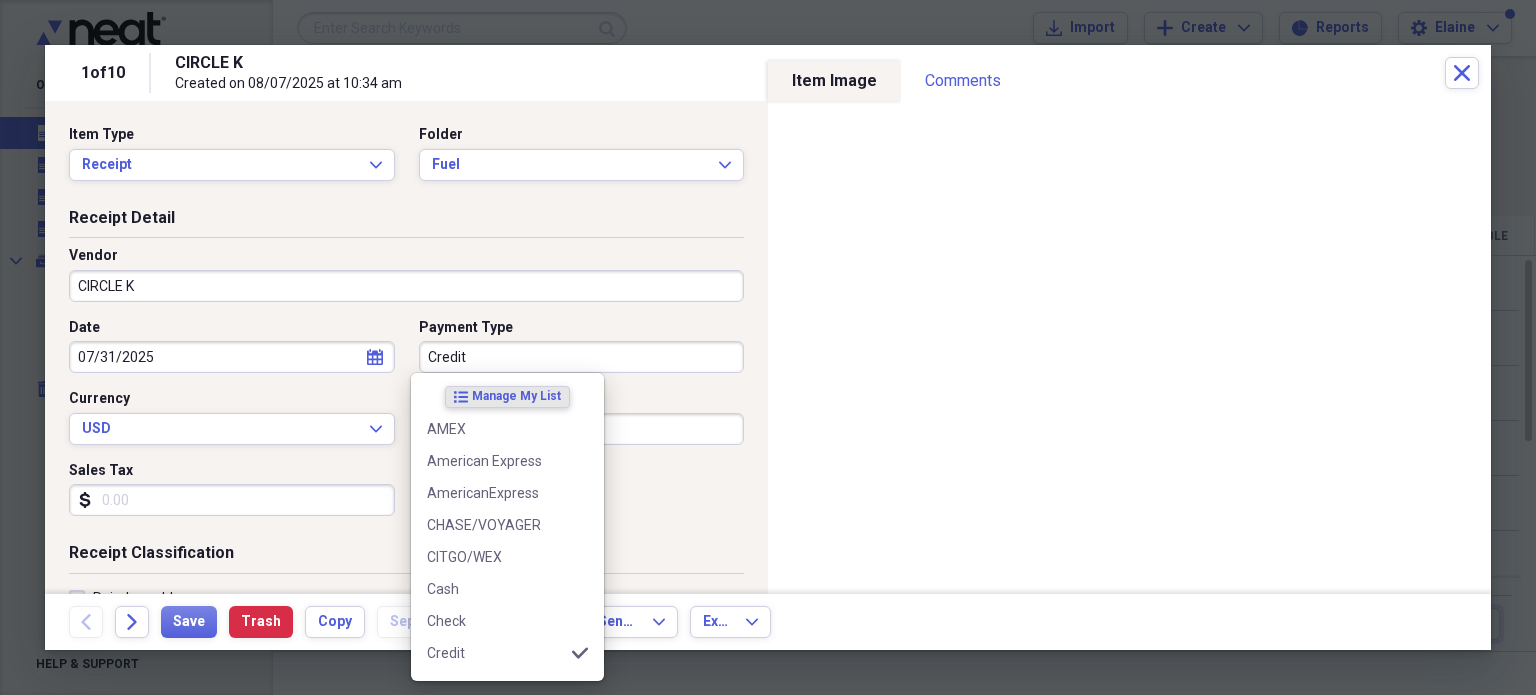 click on "Credit" at bounding box center [582, 357] 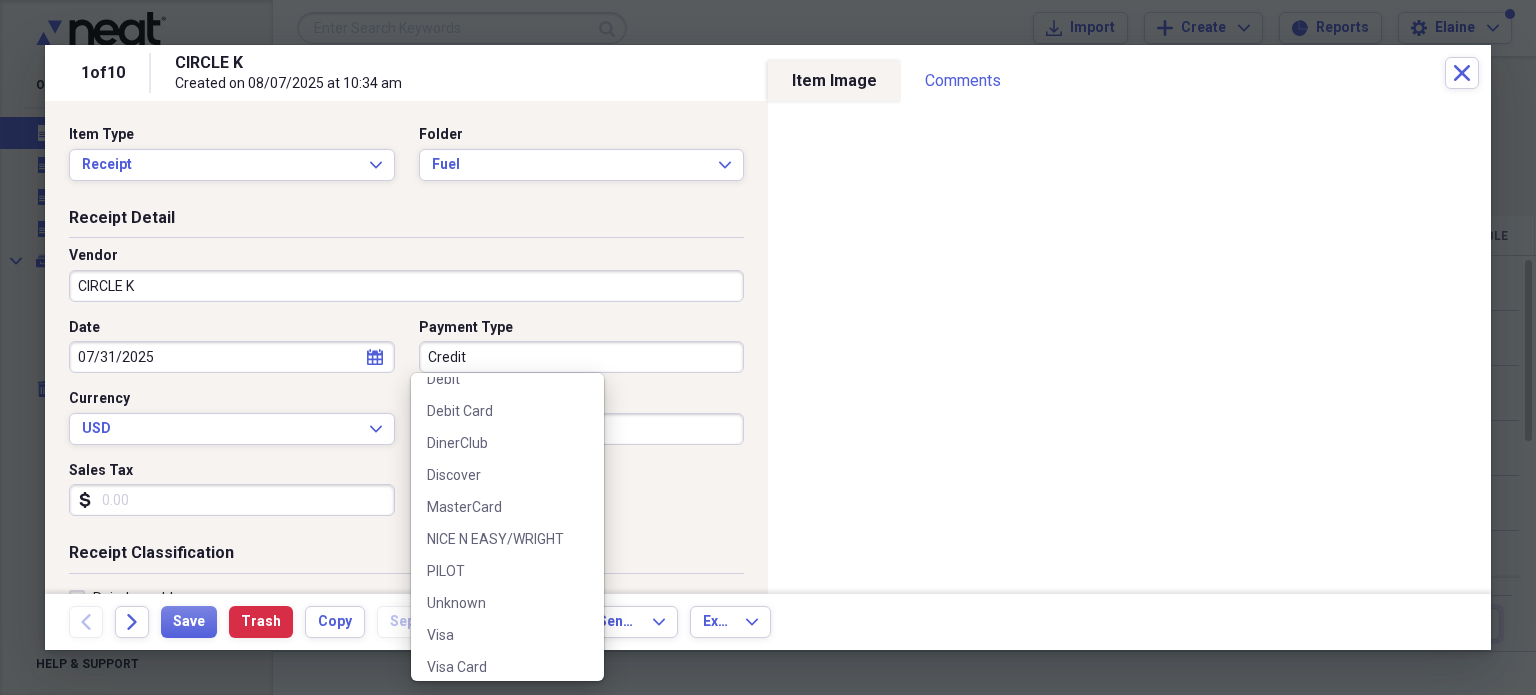 scroll, scrollTop: 348, scrollLeft: 0, axis: vertical 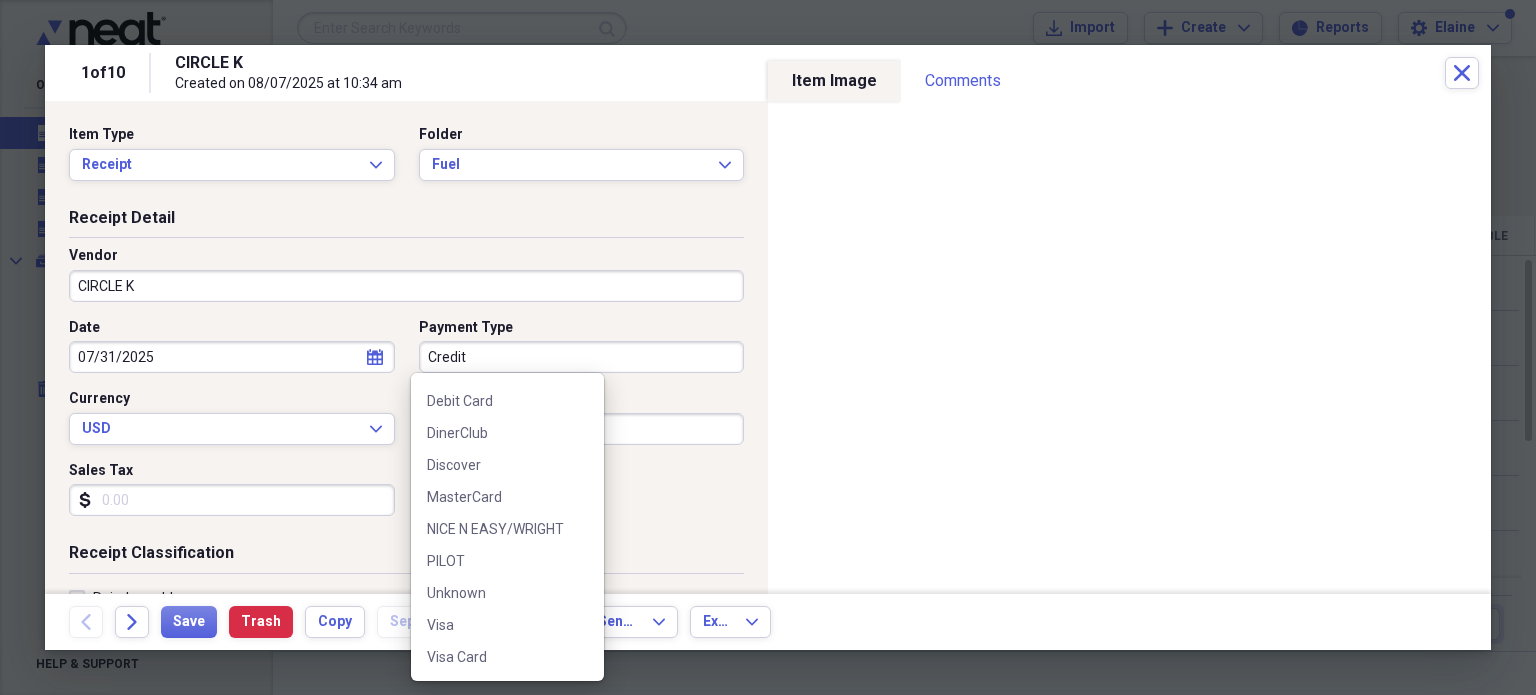 click on "NICE N EASY/WRIGHT" at bounding box center (495, 529) 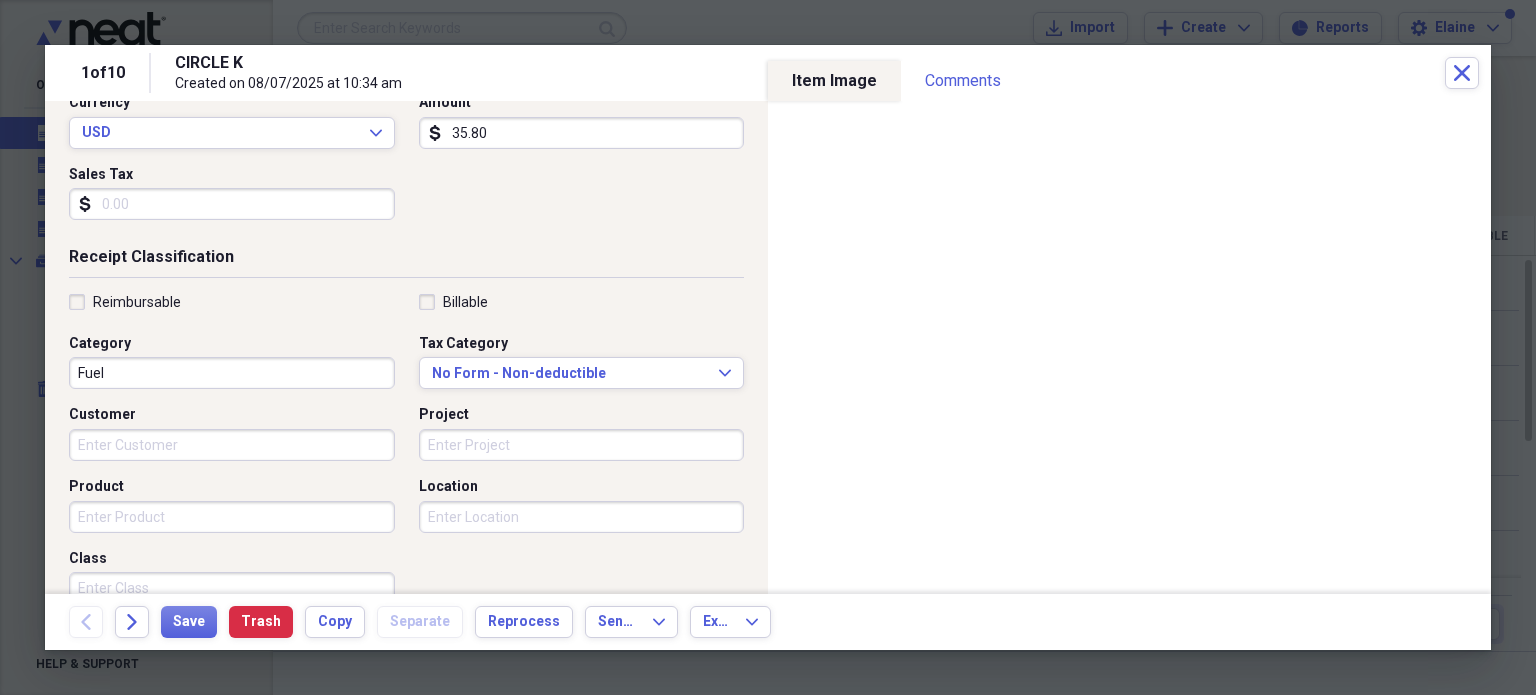 scroll, scrollTop: 300, scrollLeft: 0, axis: vertical 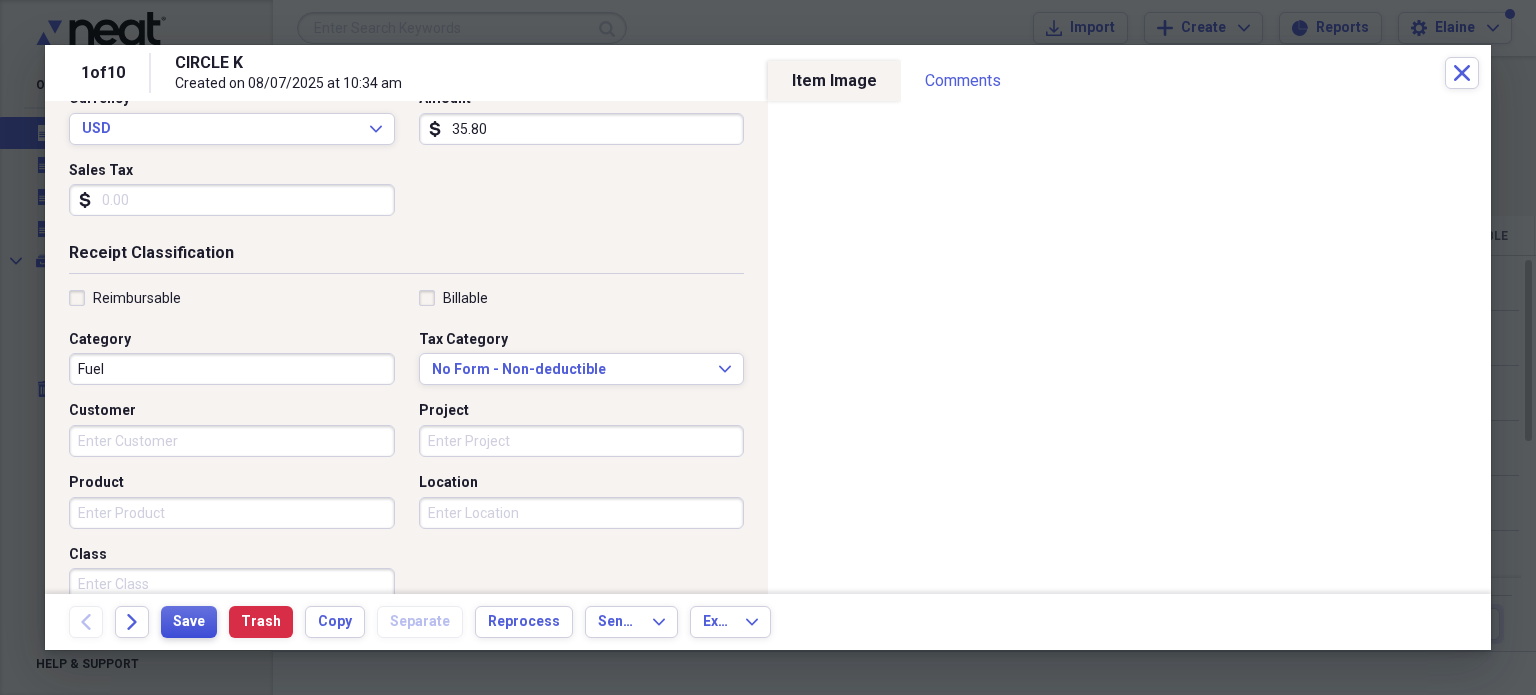 click on "Save" at bounding box center [189, 622] 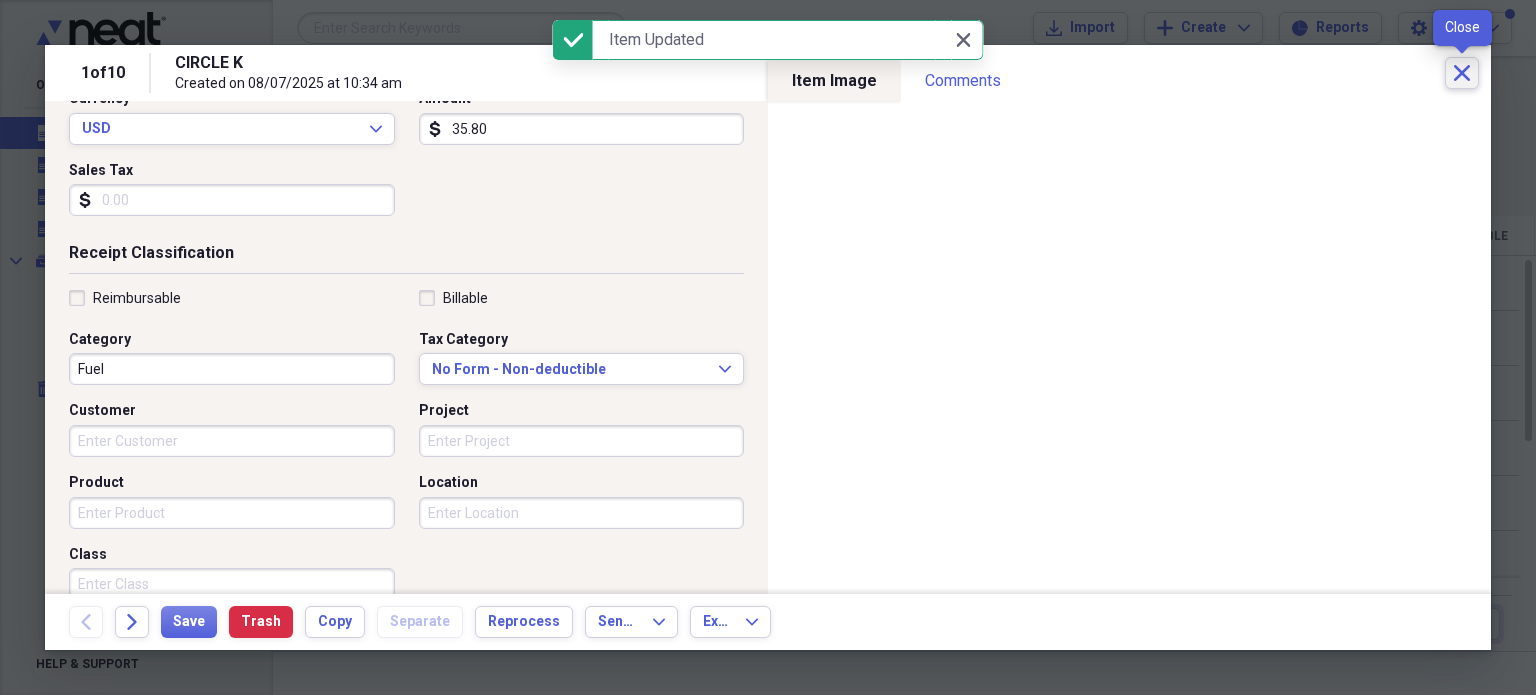 click on "Close" 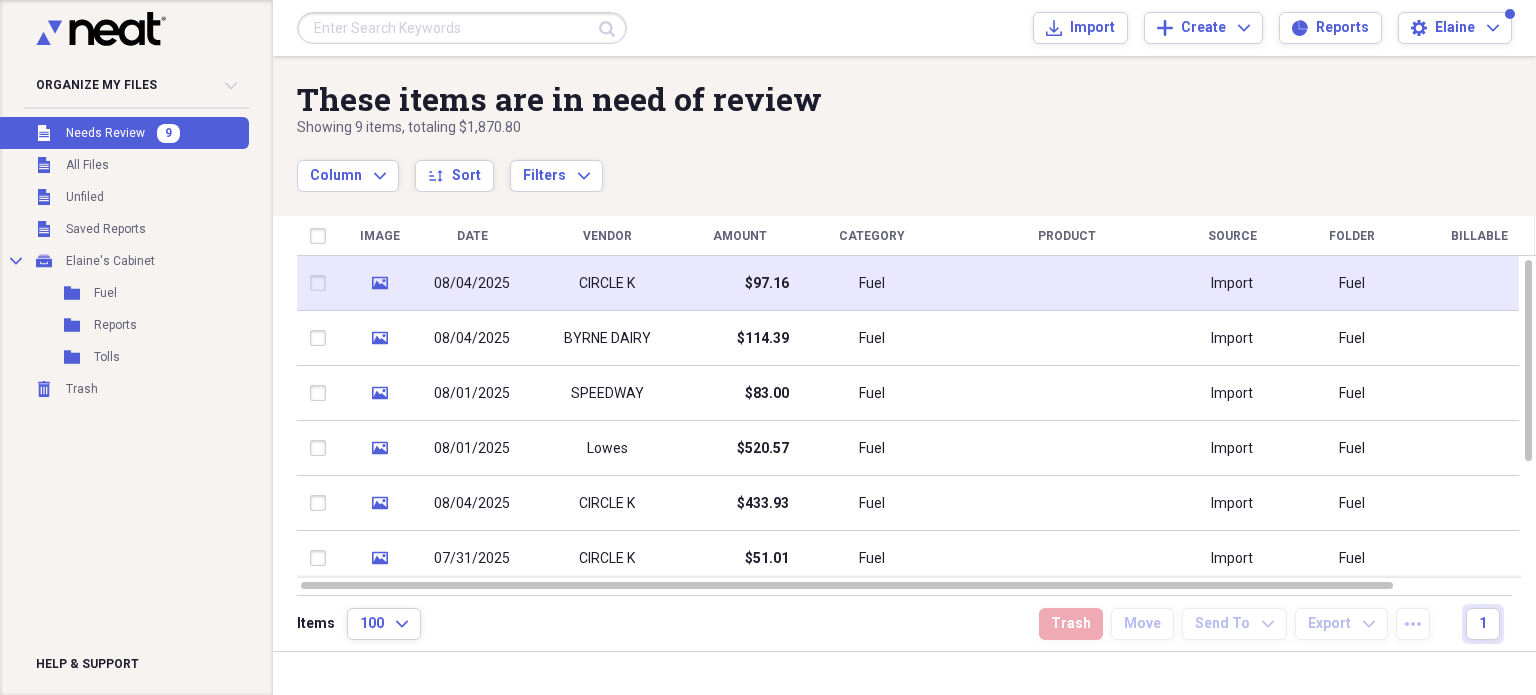 click on "$97.16" at bounding box center [739, 283] 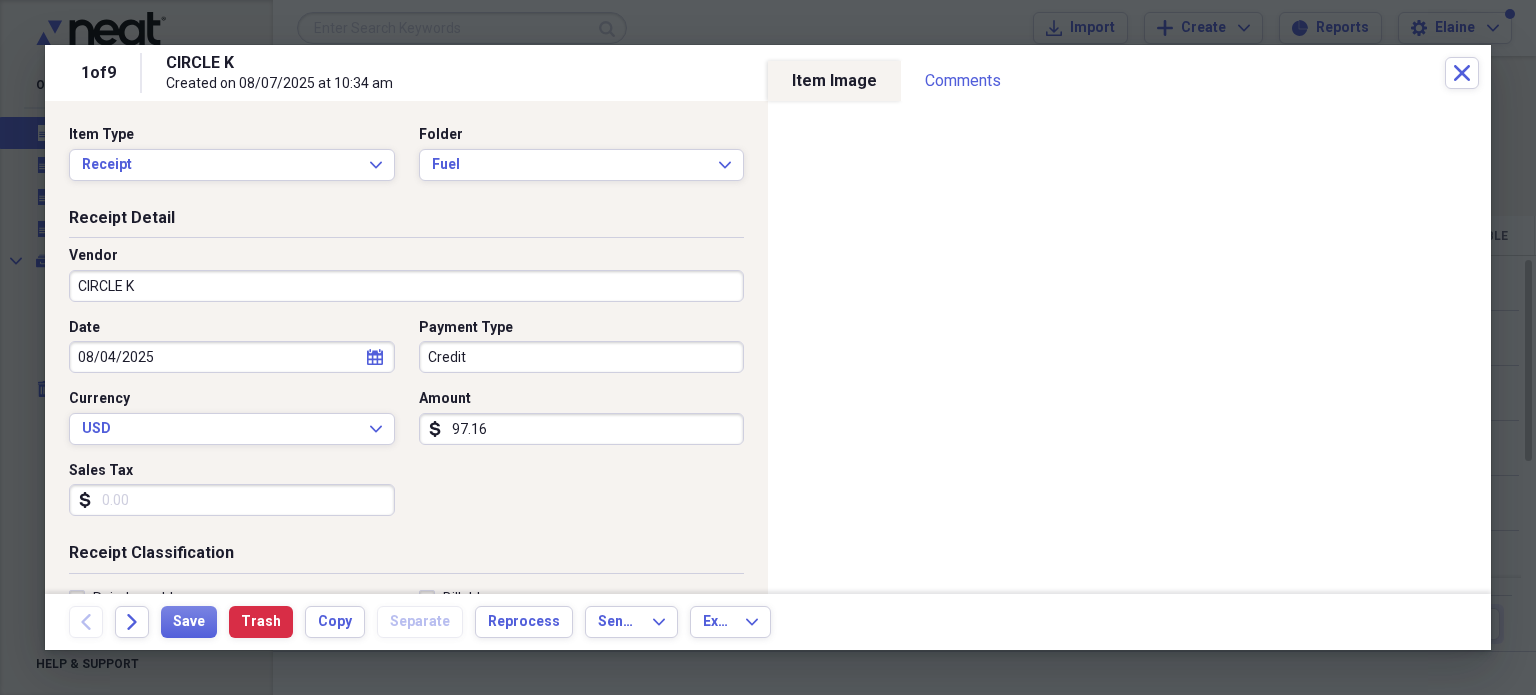 click on "Credit" at bounding box center (582, 357) 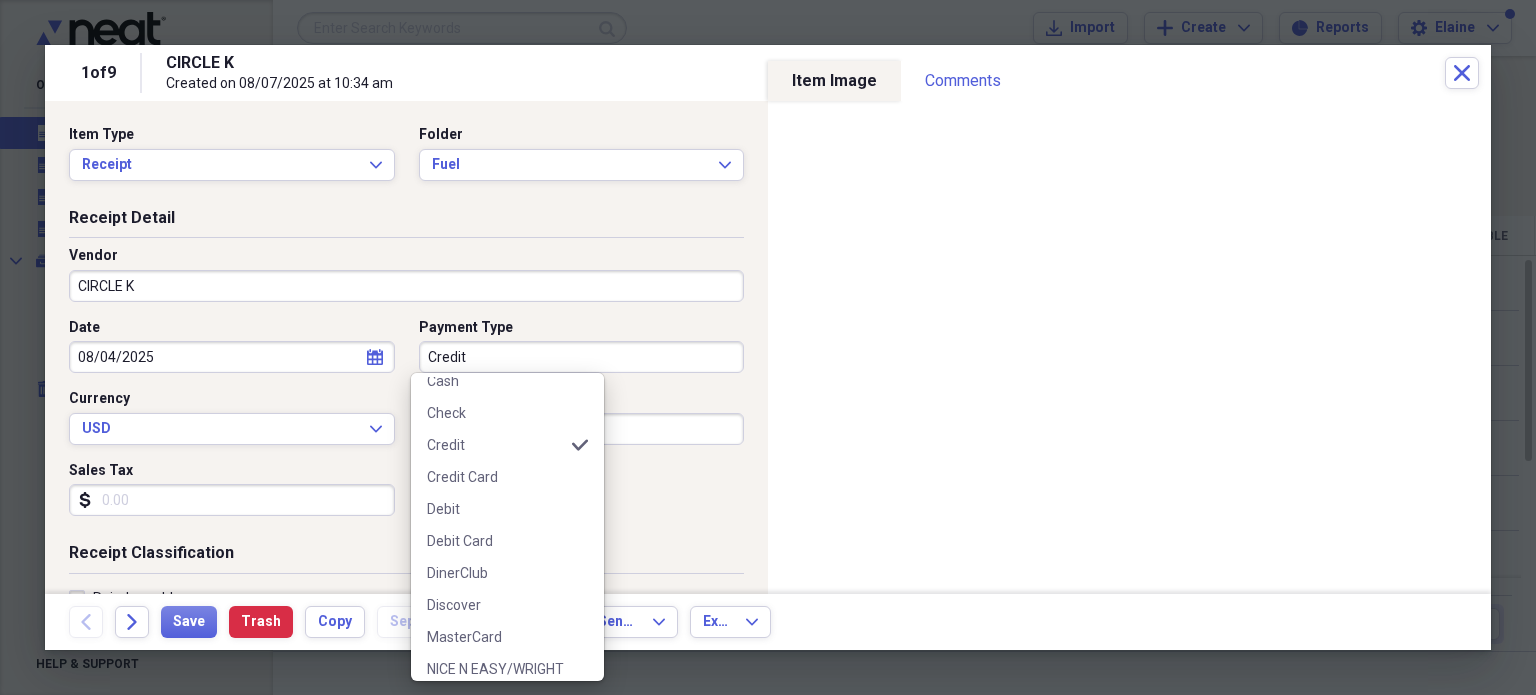 scroll, scrollTop: 348, scrollLeft: 0, axis: vertical 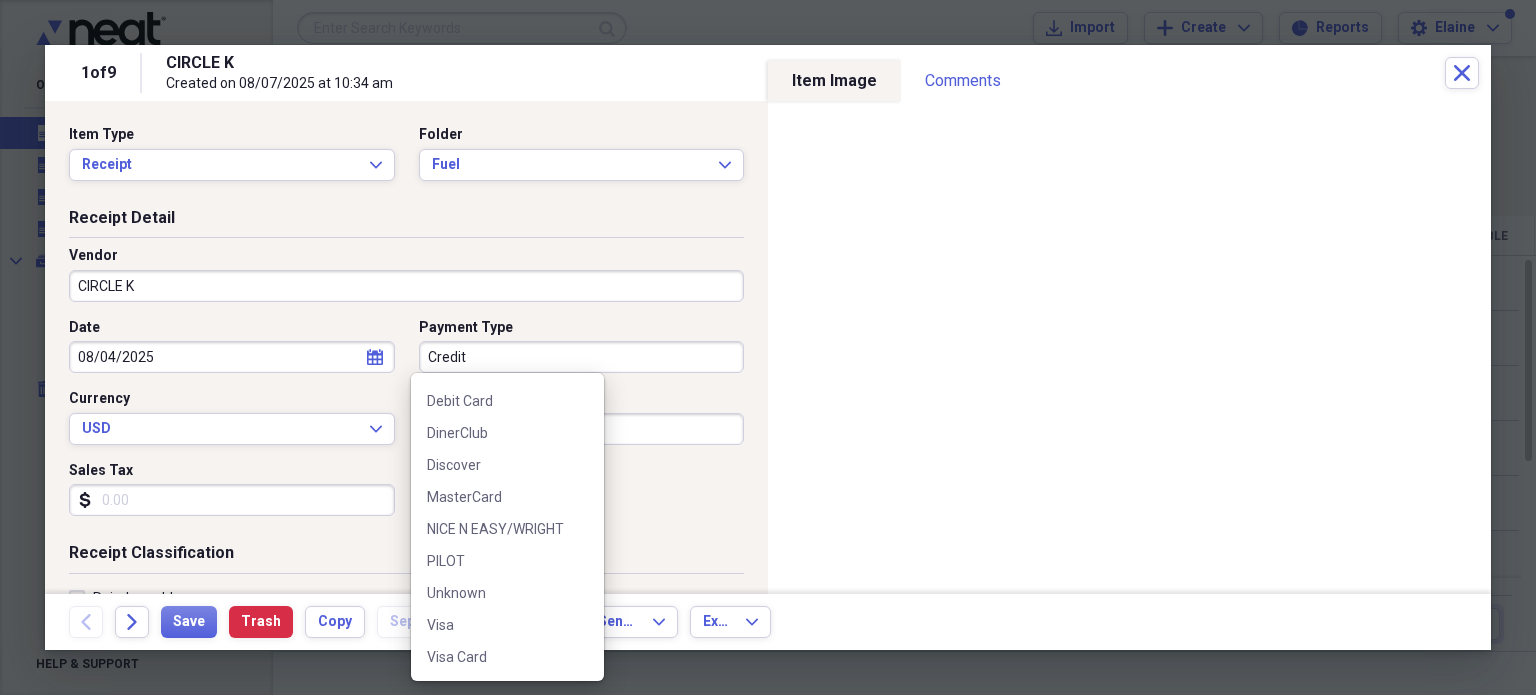 click on "NICE N EASY/WRIGHT" at bounding box center (495, 529) 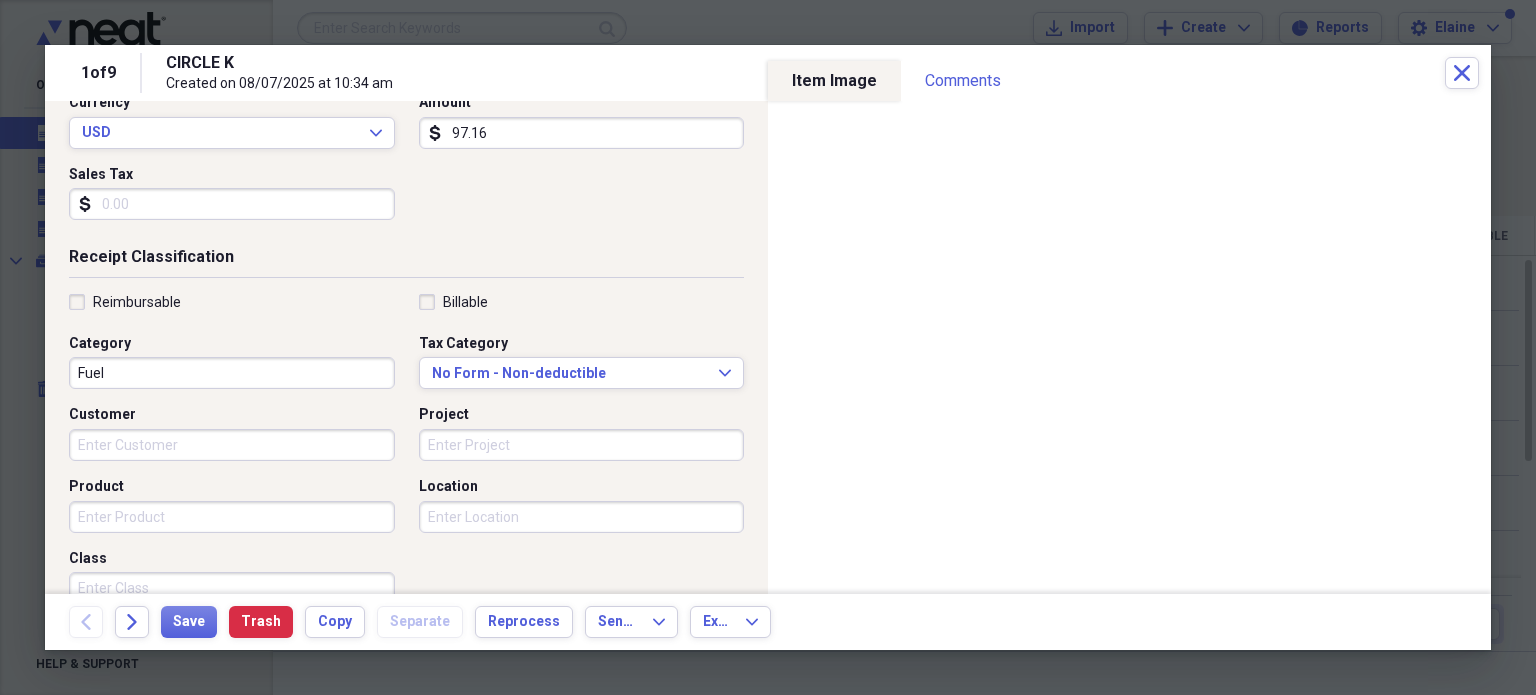 scroll, scrollTop: 300, scrollLeft: 0, axis: vertical 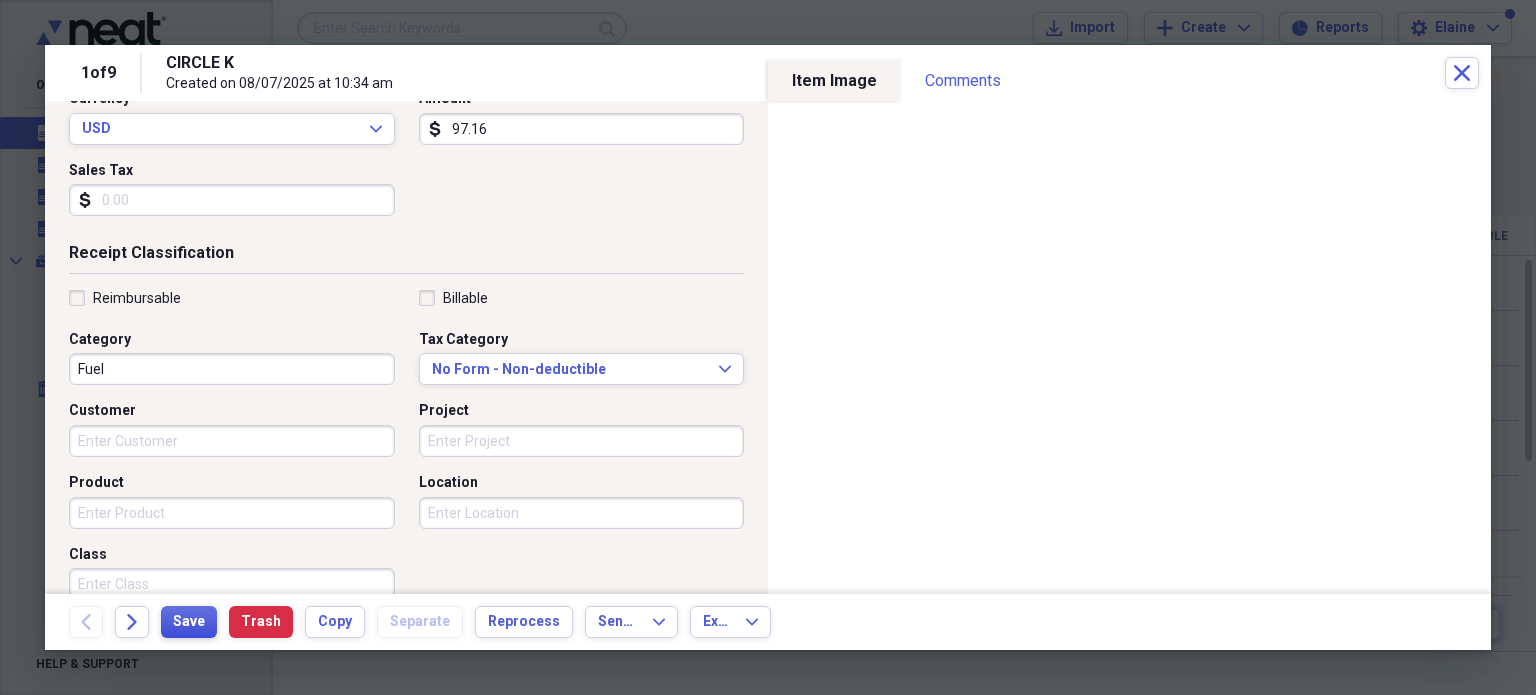 click on "Save" at bounding box center [189, 622] 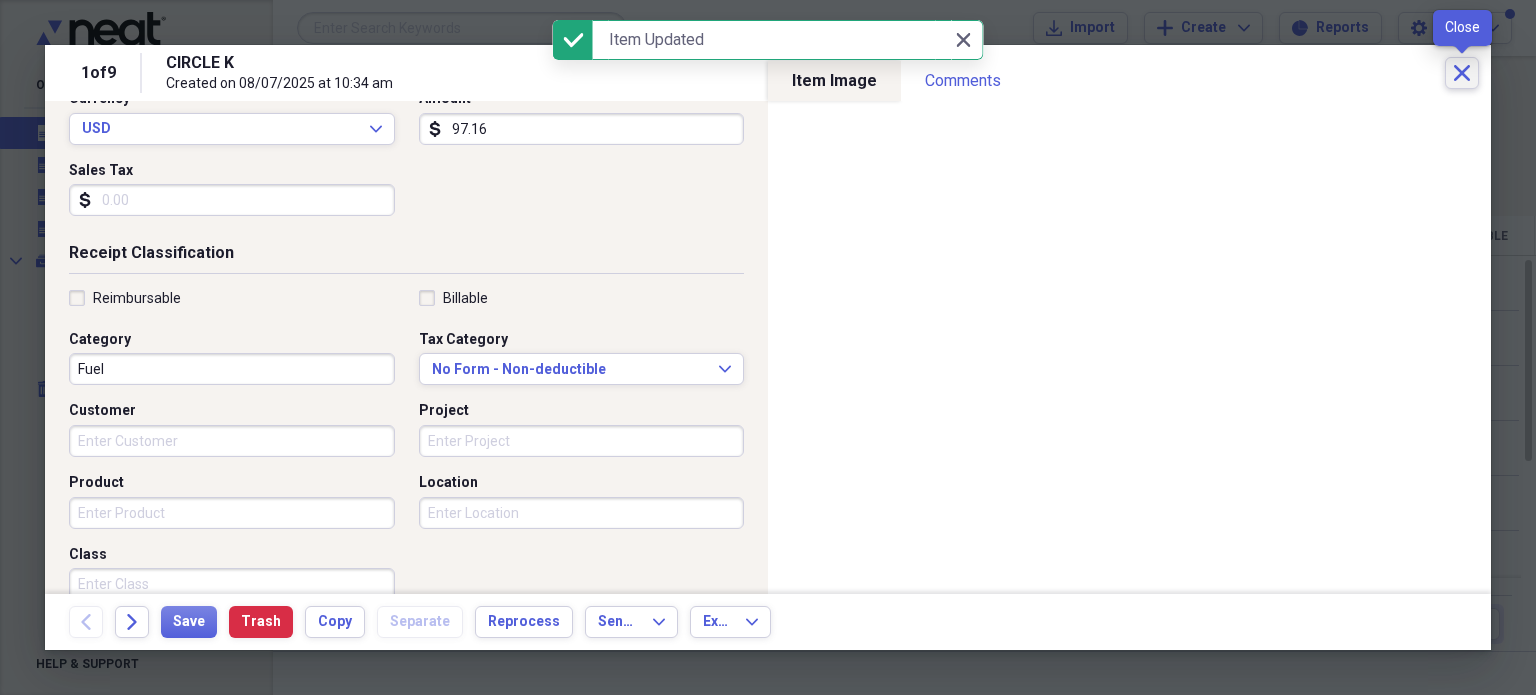 click on "Close" at bounding box center [1462, 73] 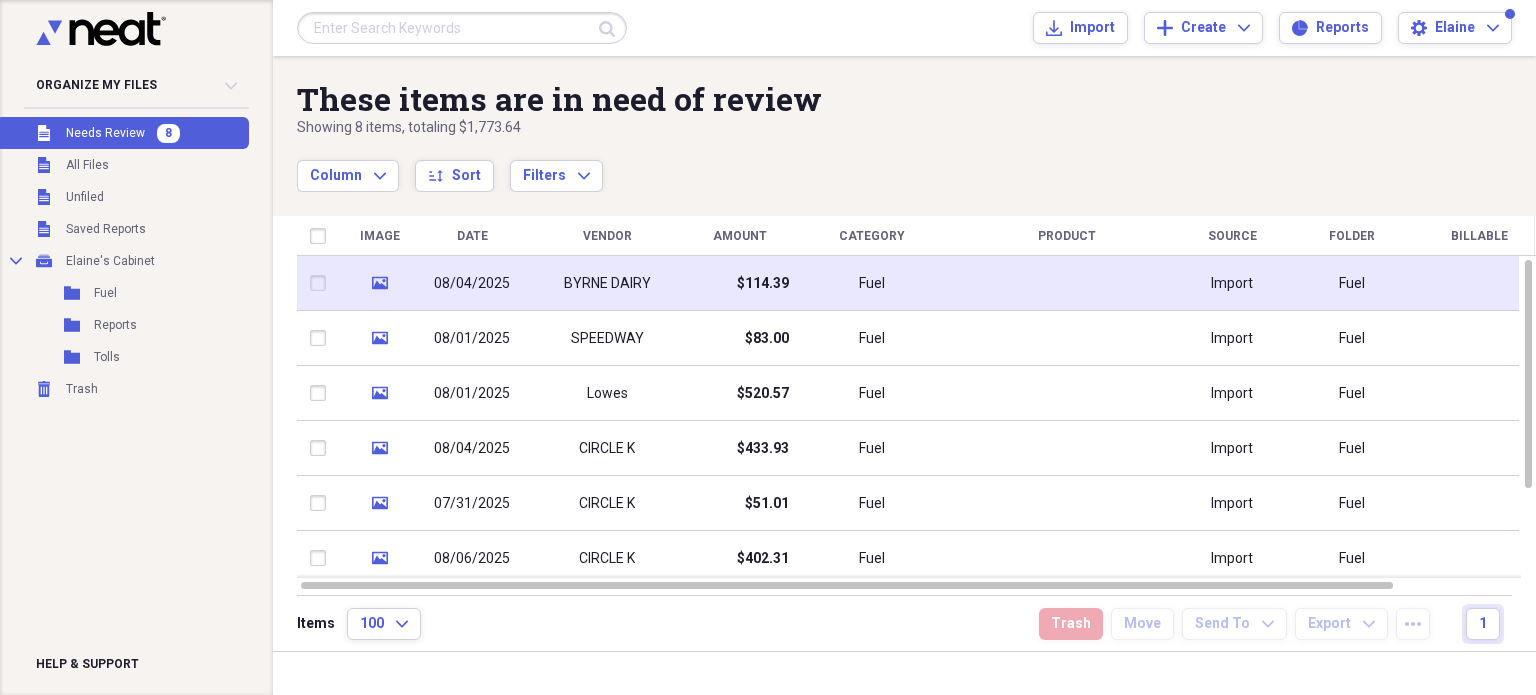 click on "Fuel" at bounding box center [872, 283] 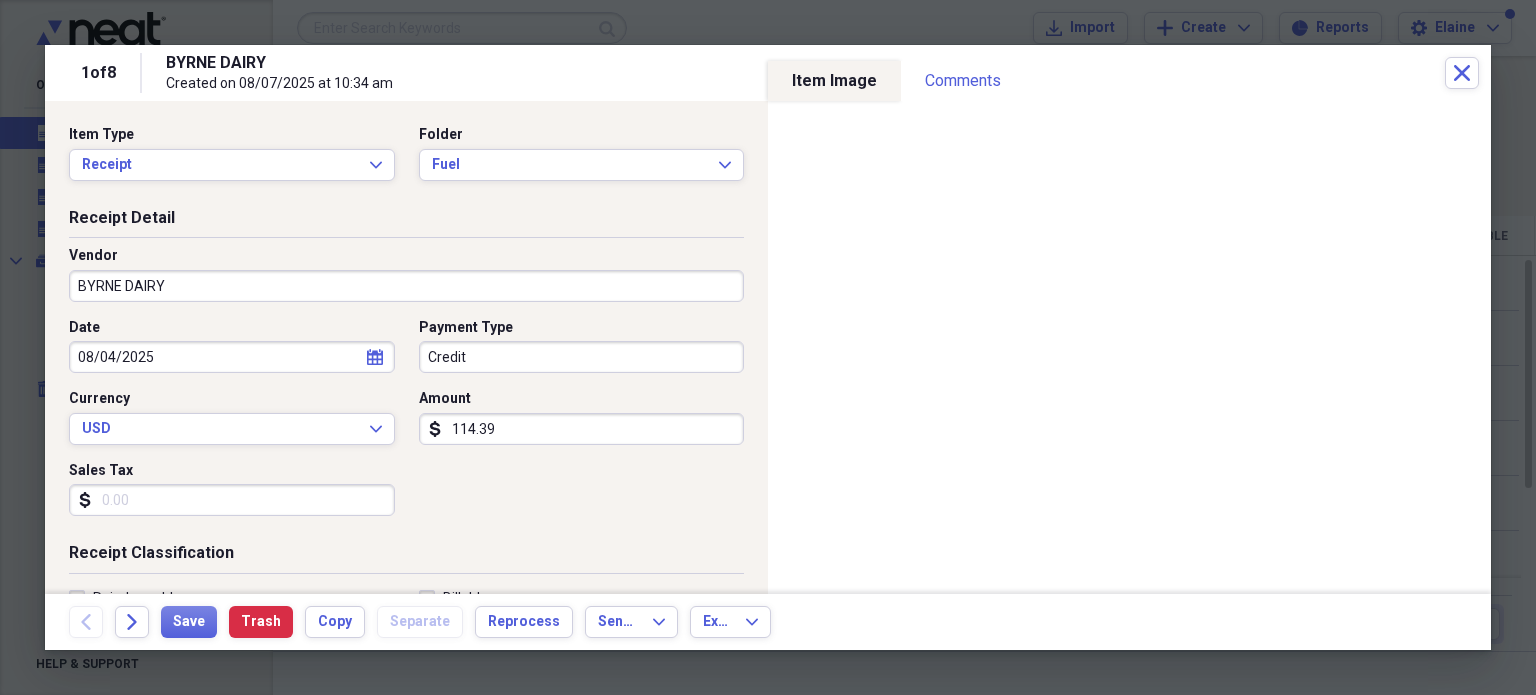 click on "Credit" at bounding box center [582, 357] 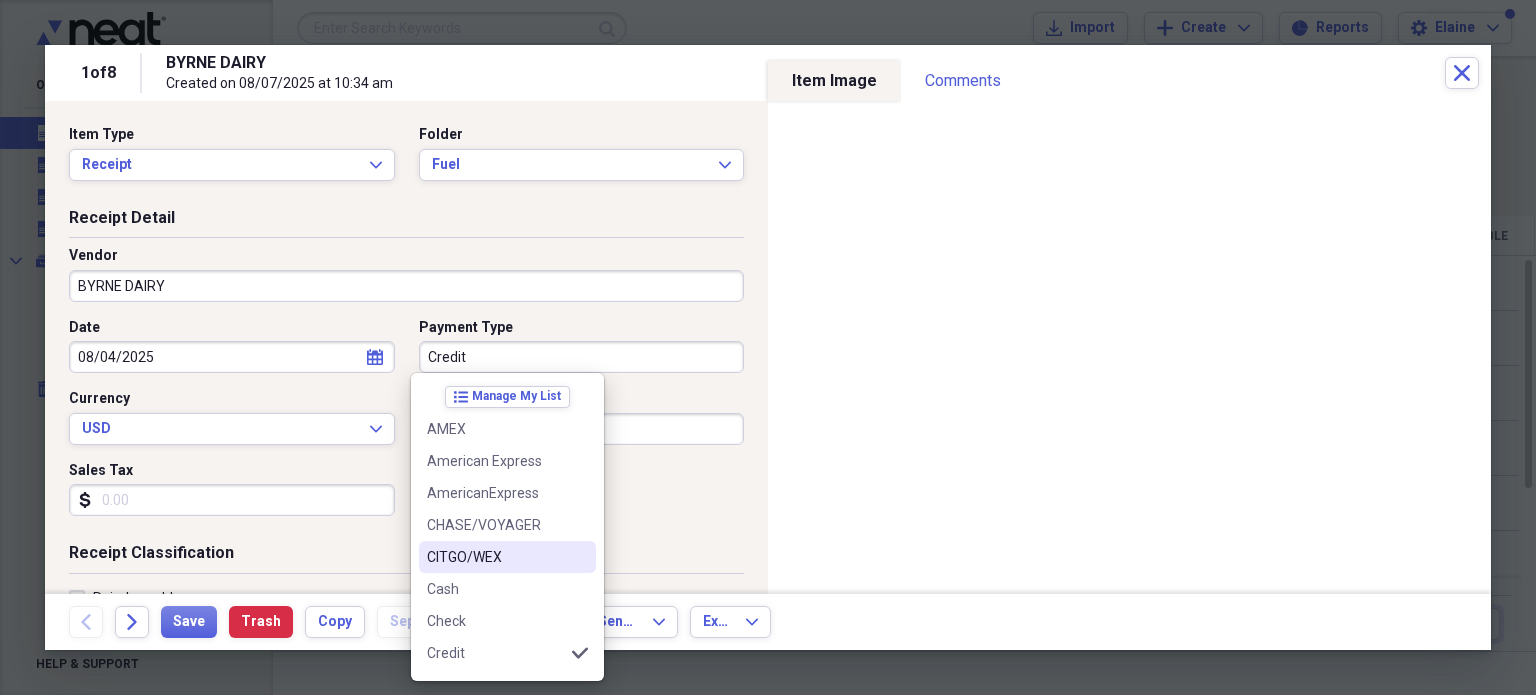 click on "CITGO/WEX" at bounding box center (495, 557) 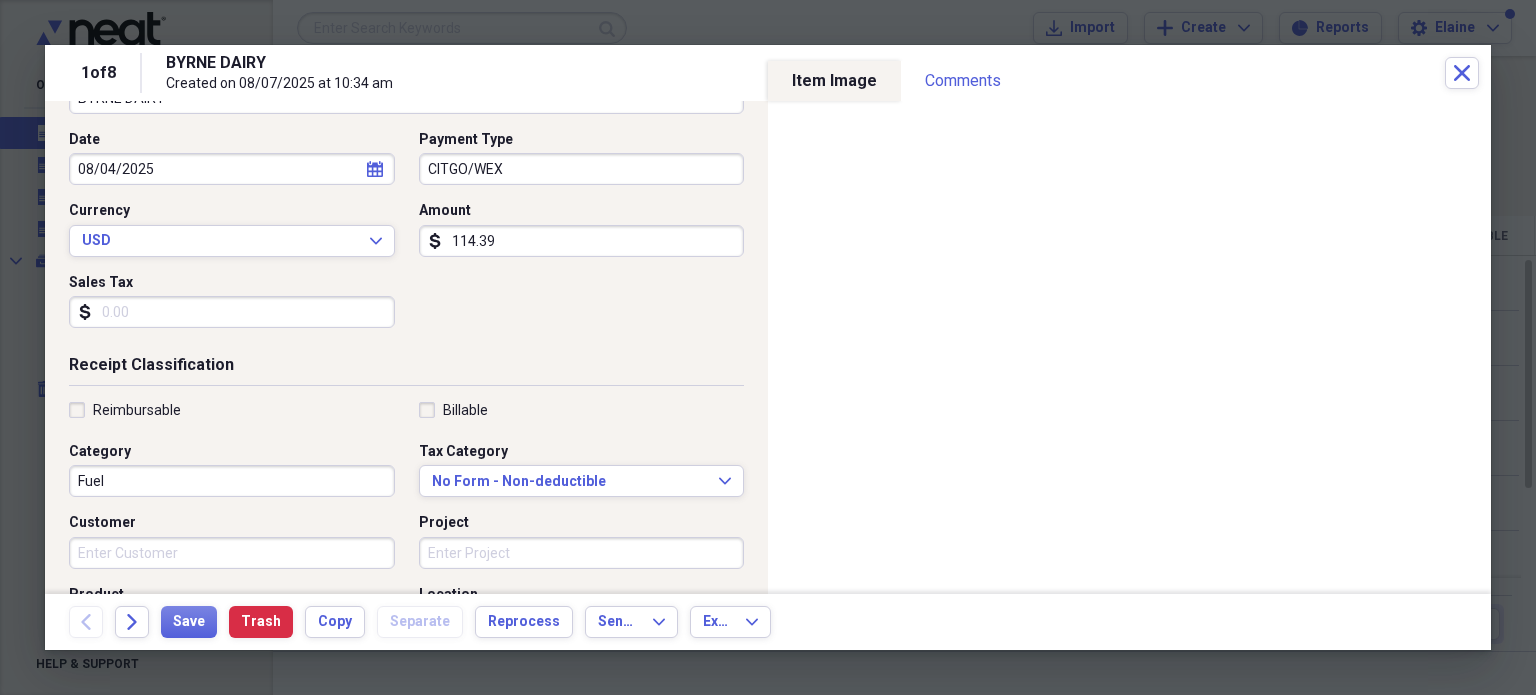 scroll, scrollTop: 200, scrollLeft: 0, axis: vertical 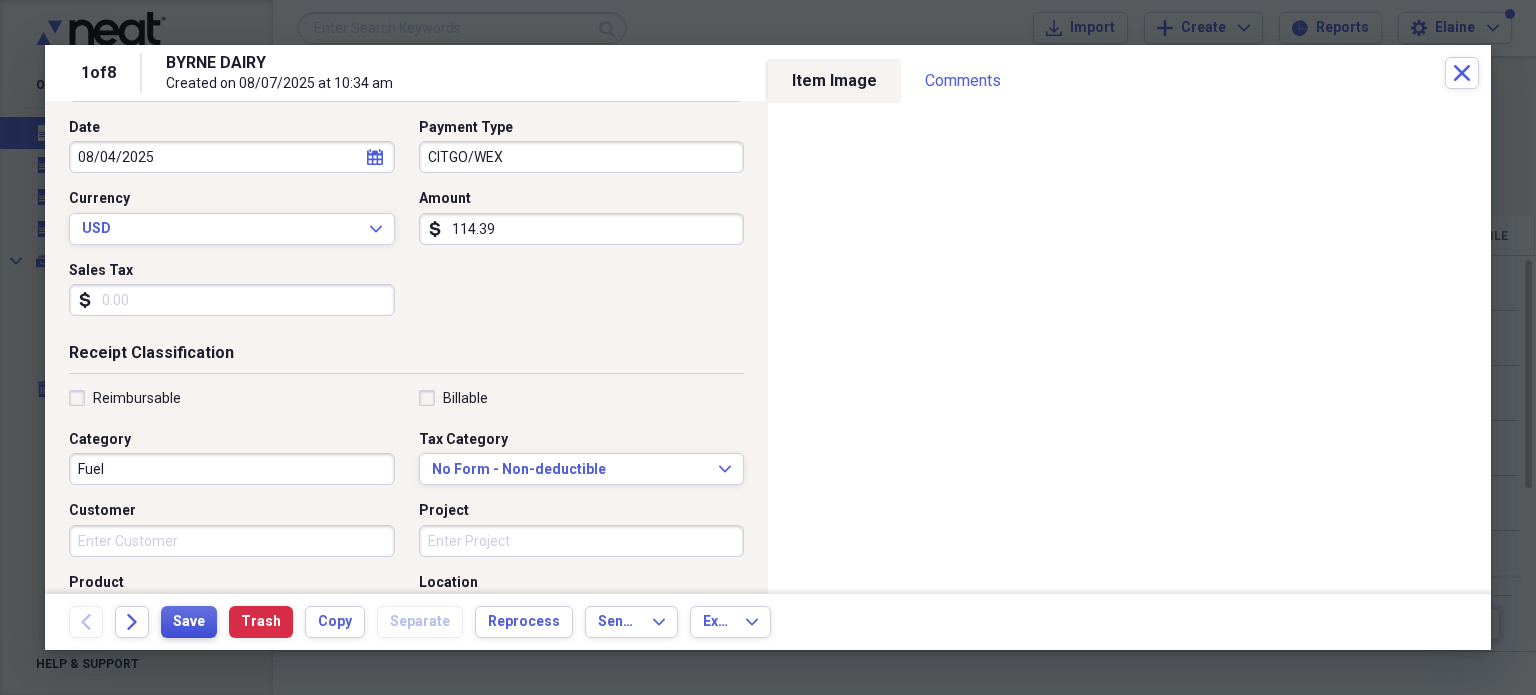 click on "Save" at bounding box center (189, 622) 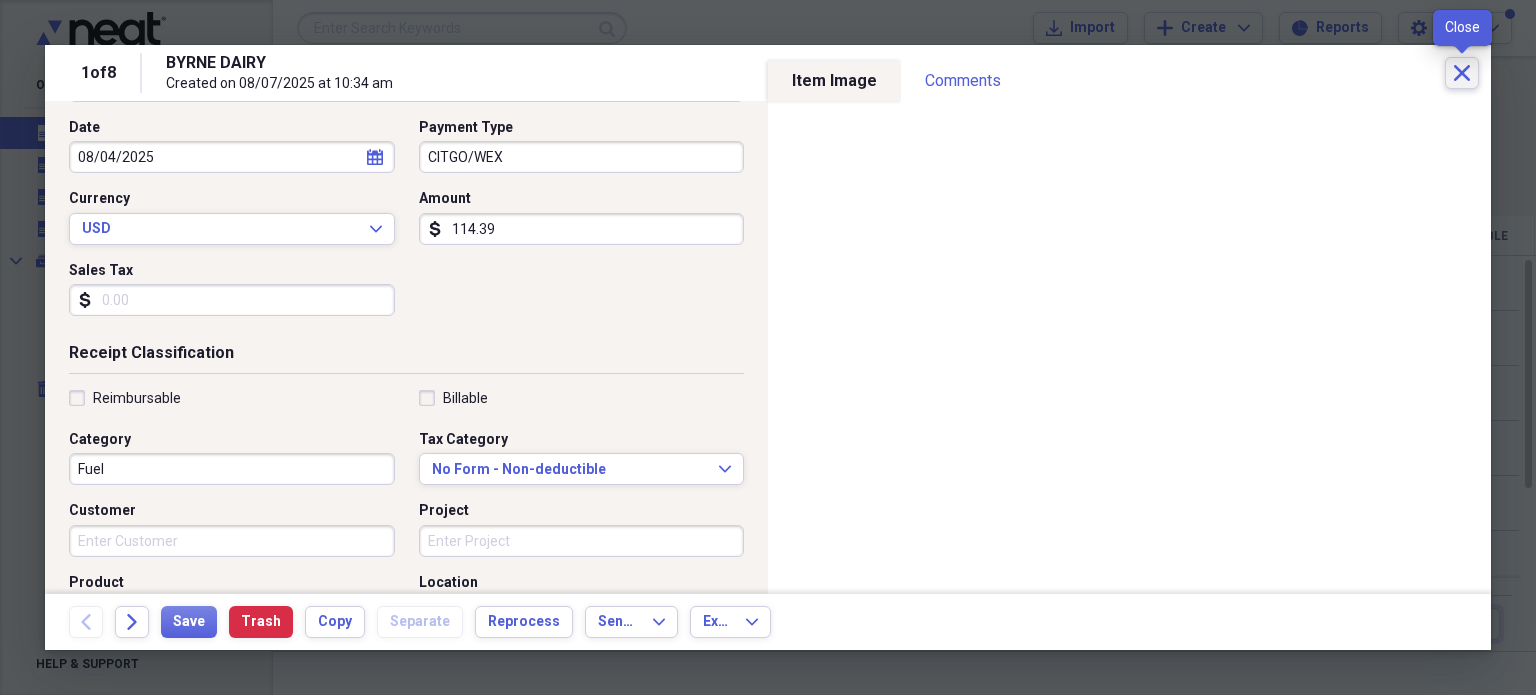 click on "Close" 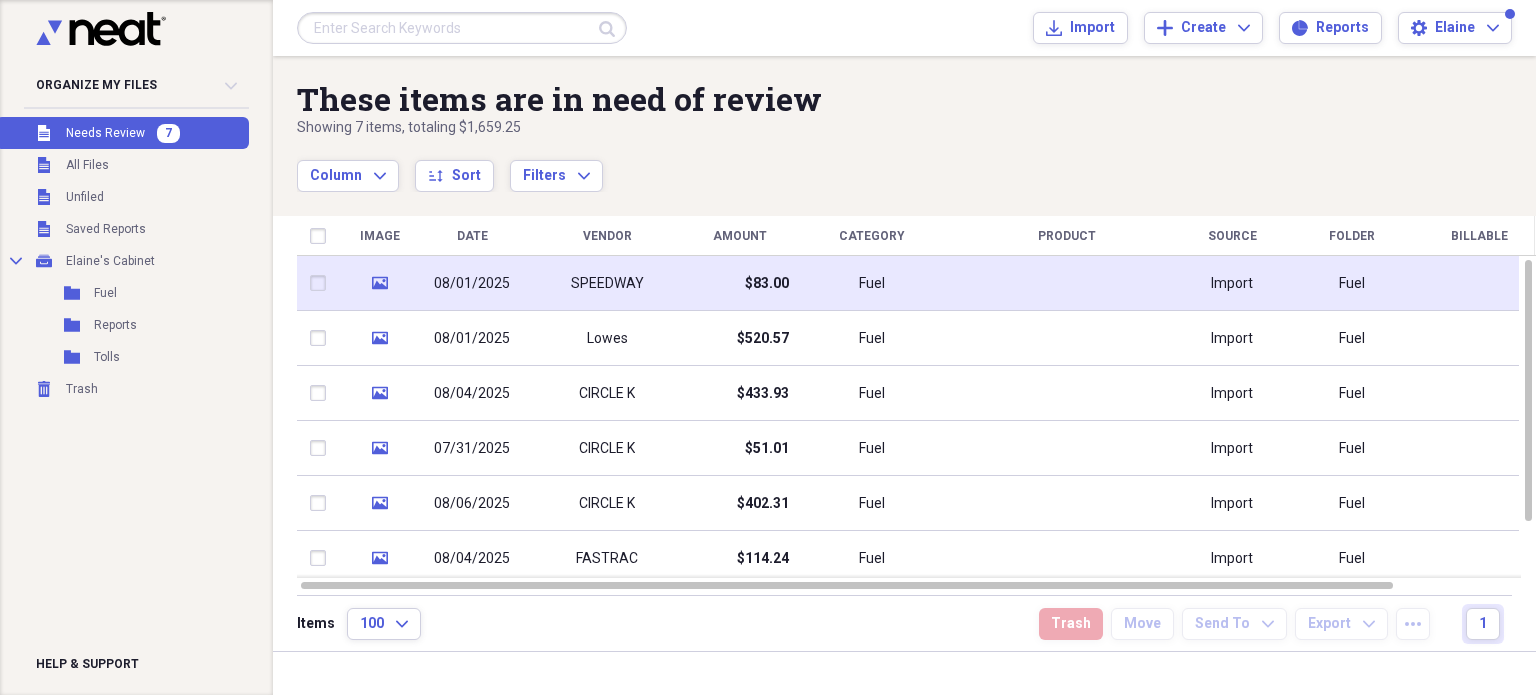 click on "Fuel" at bounding box center (872, 283) 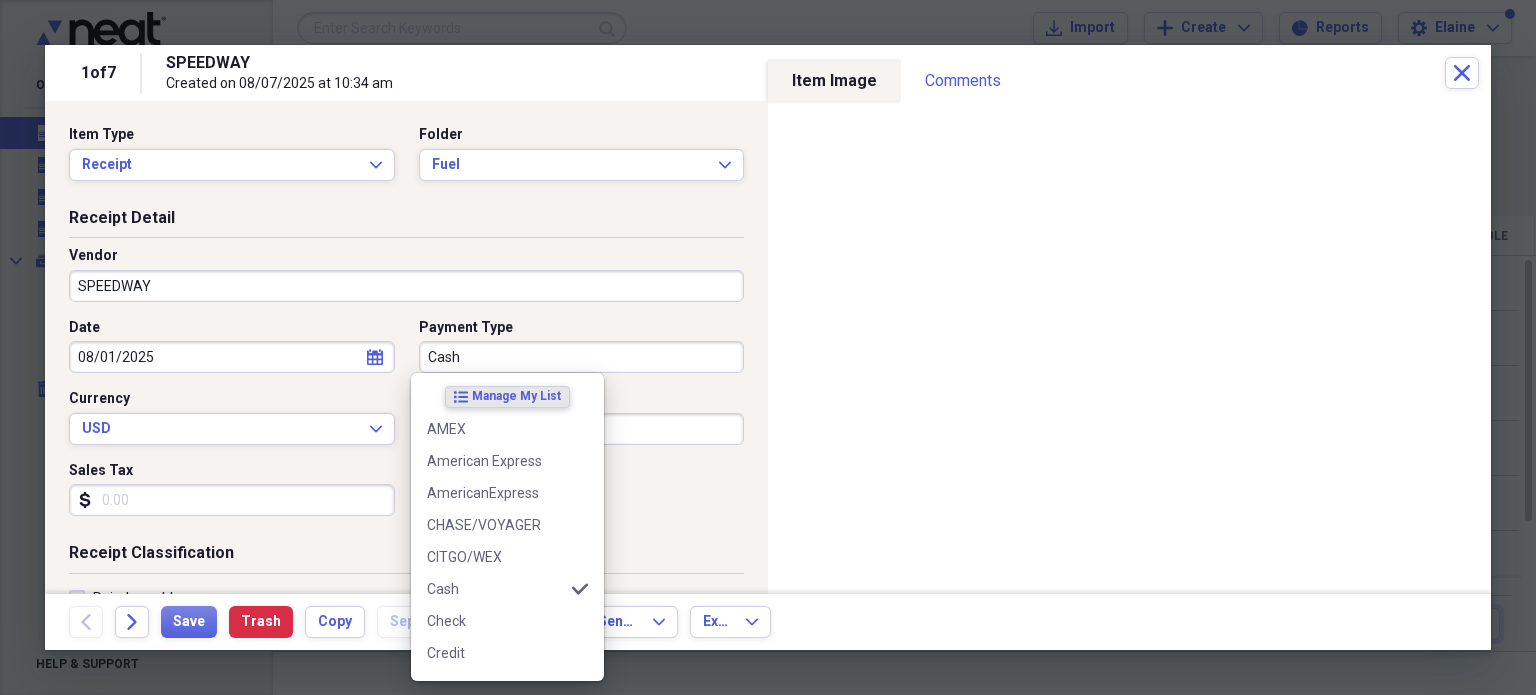 click on "Cash" at bounding box center [582, 357] 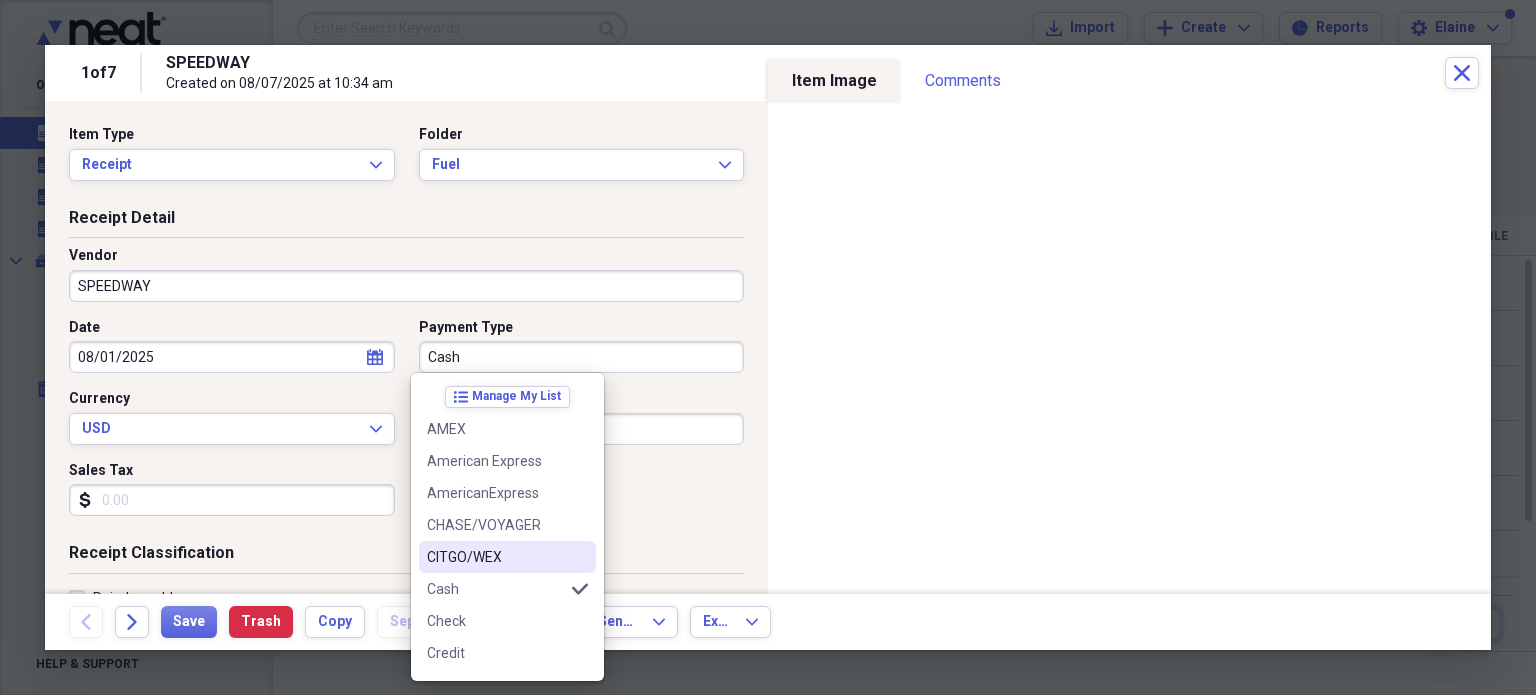 click on "CITGO/WEX" at bounding box center [507, 557] 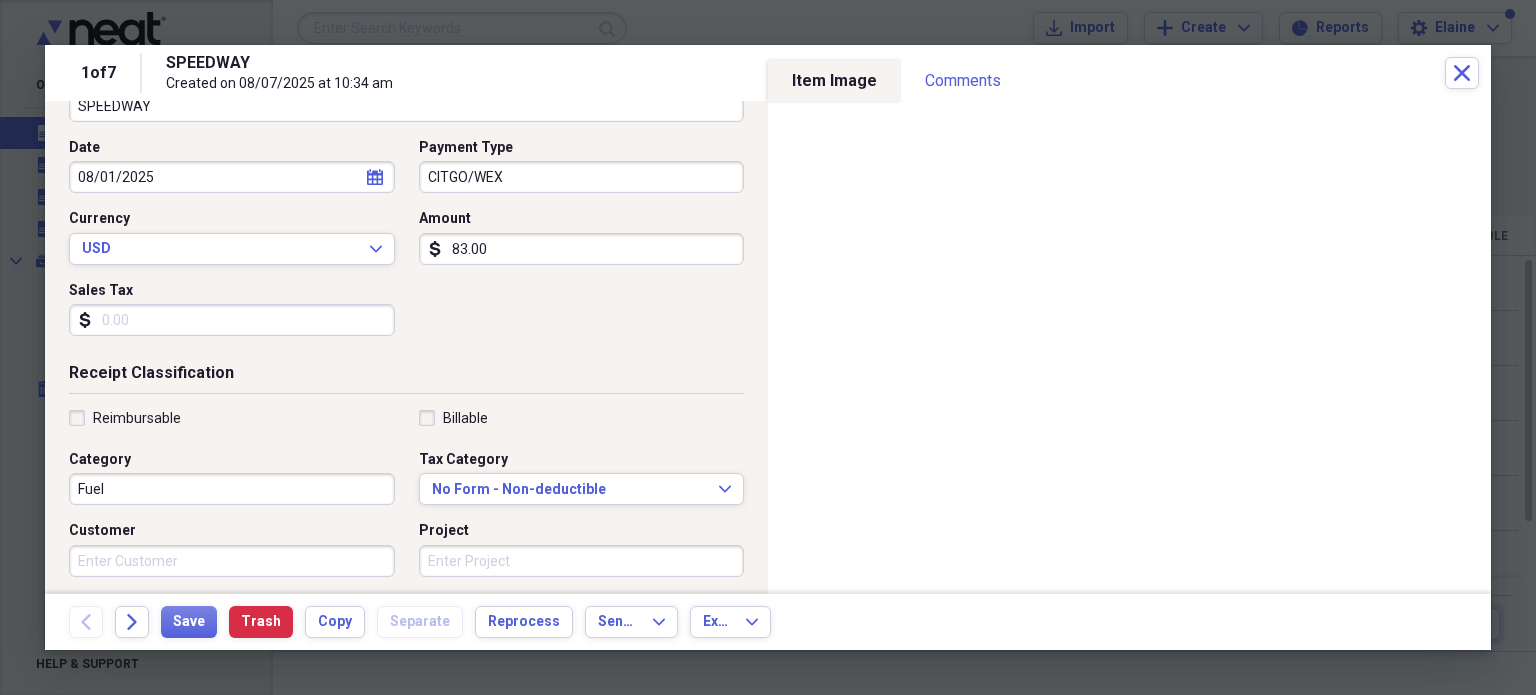 scroll, scrollTop: 200, scrollLeft: 0, axis: vertical 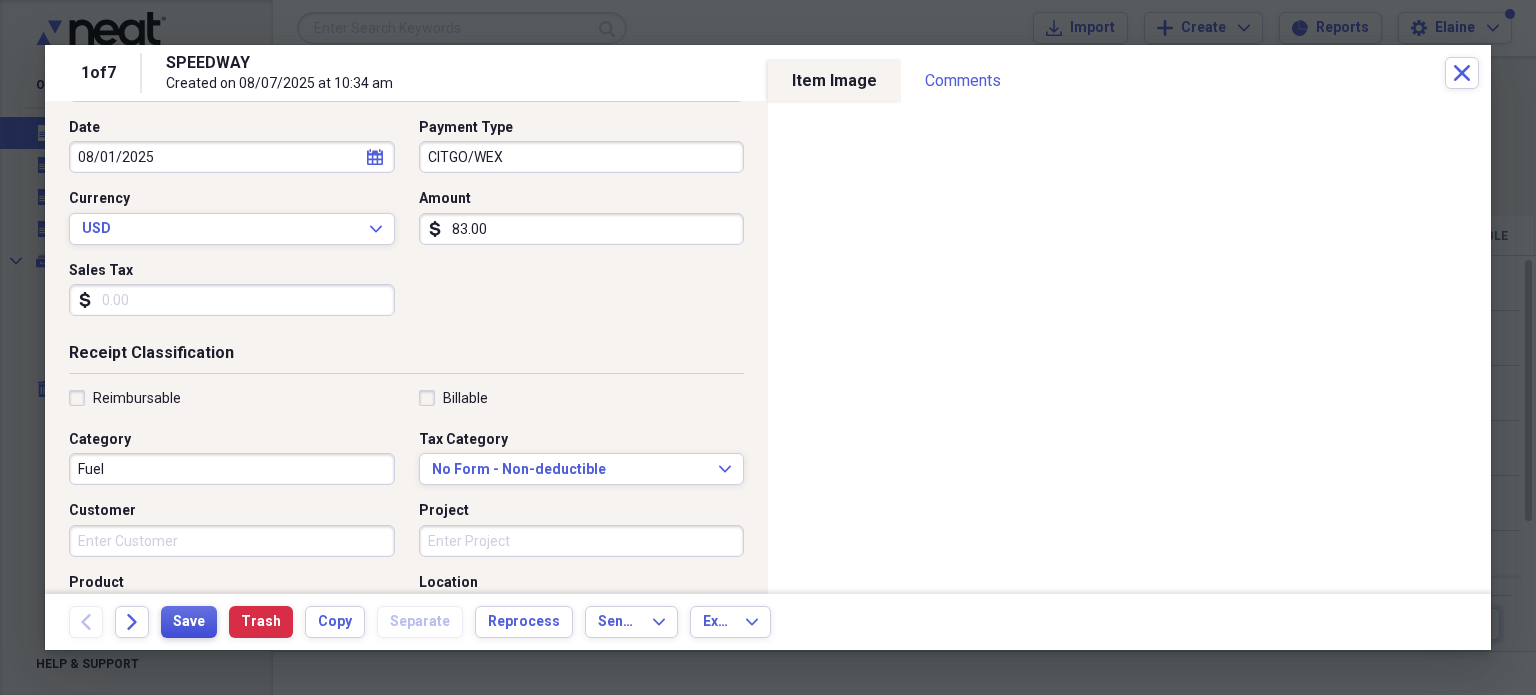 click on "Save" at bounding box center (189, 622) 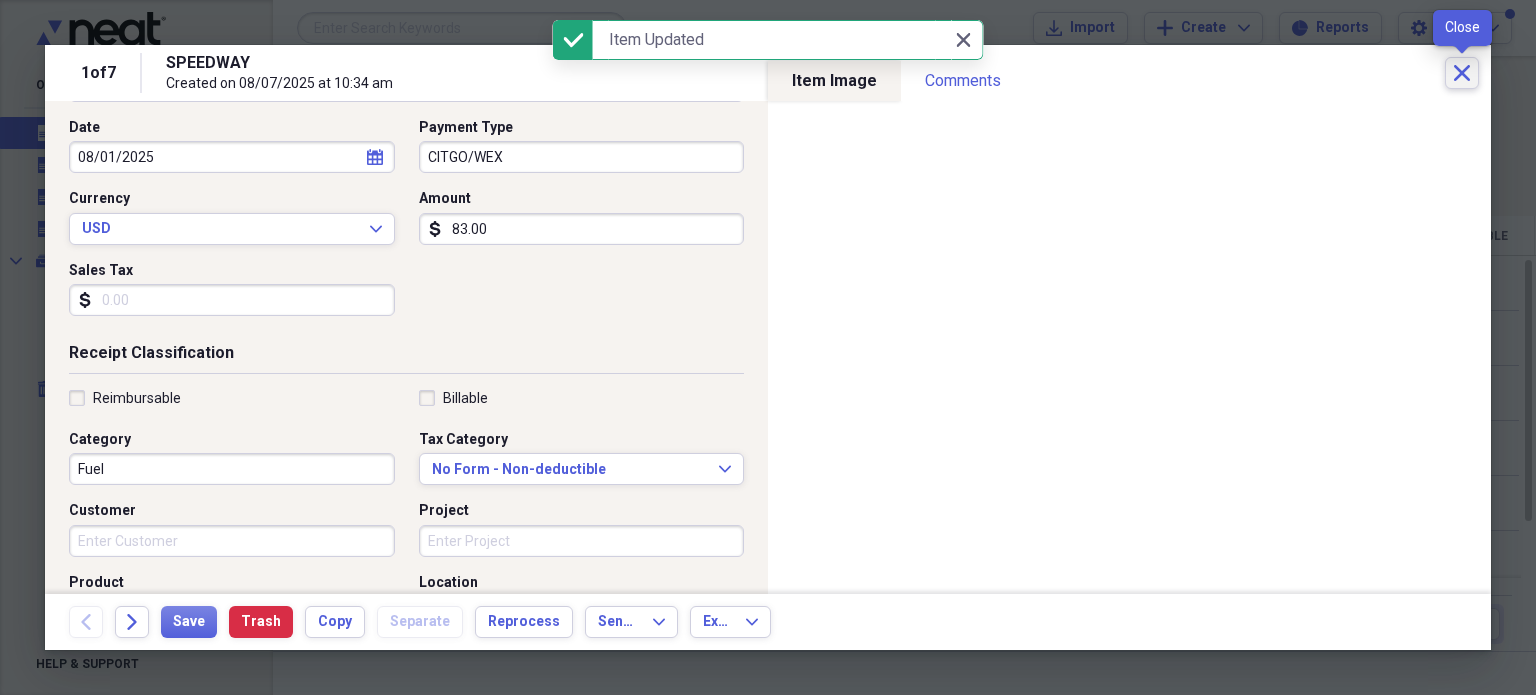 click on "Close" at bounding box center (1462, 73) 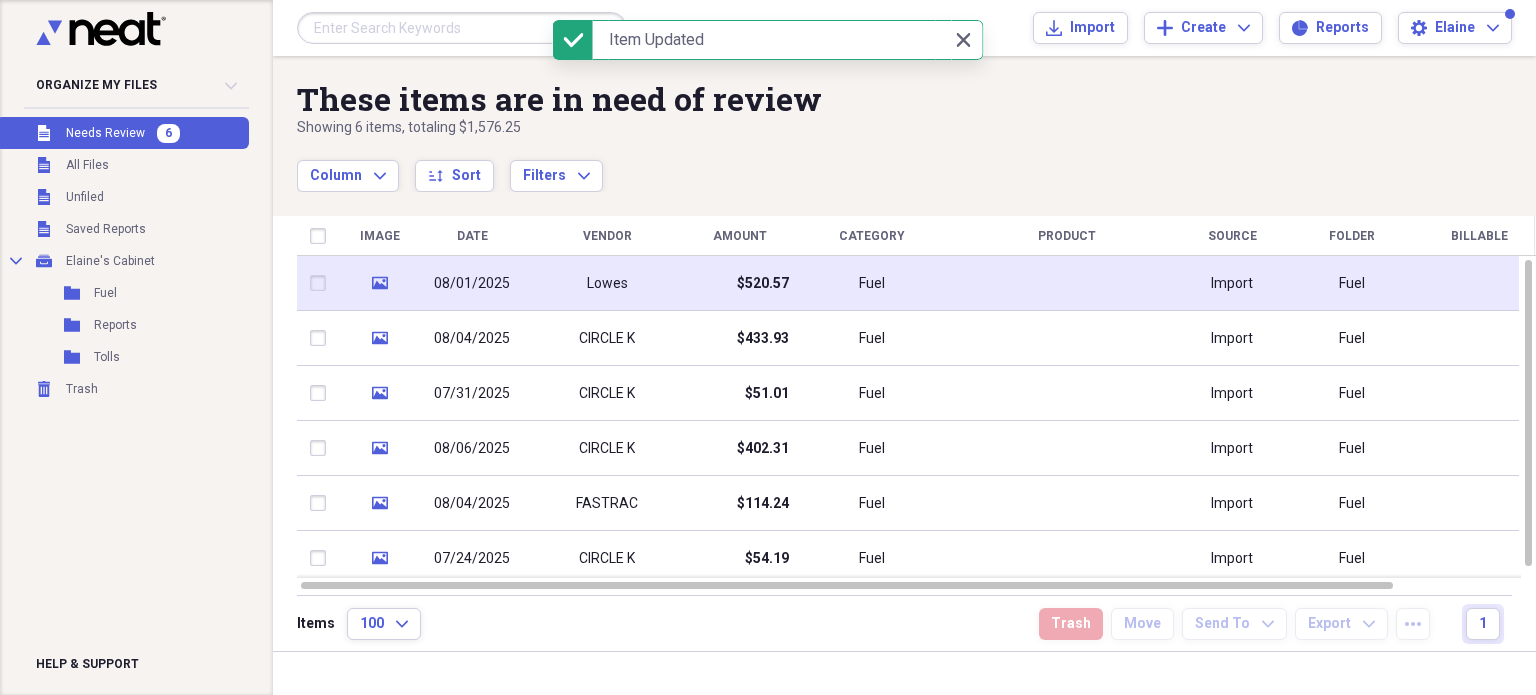 click on "Fuel" at bounding box center (872, 283) 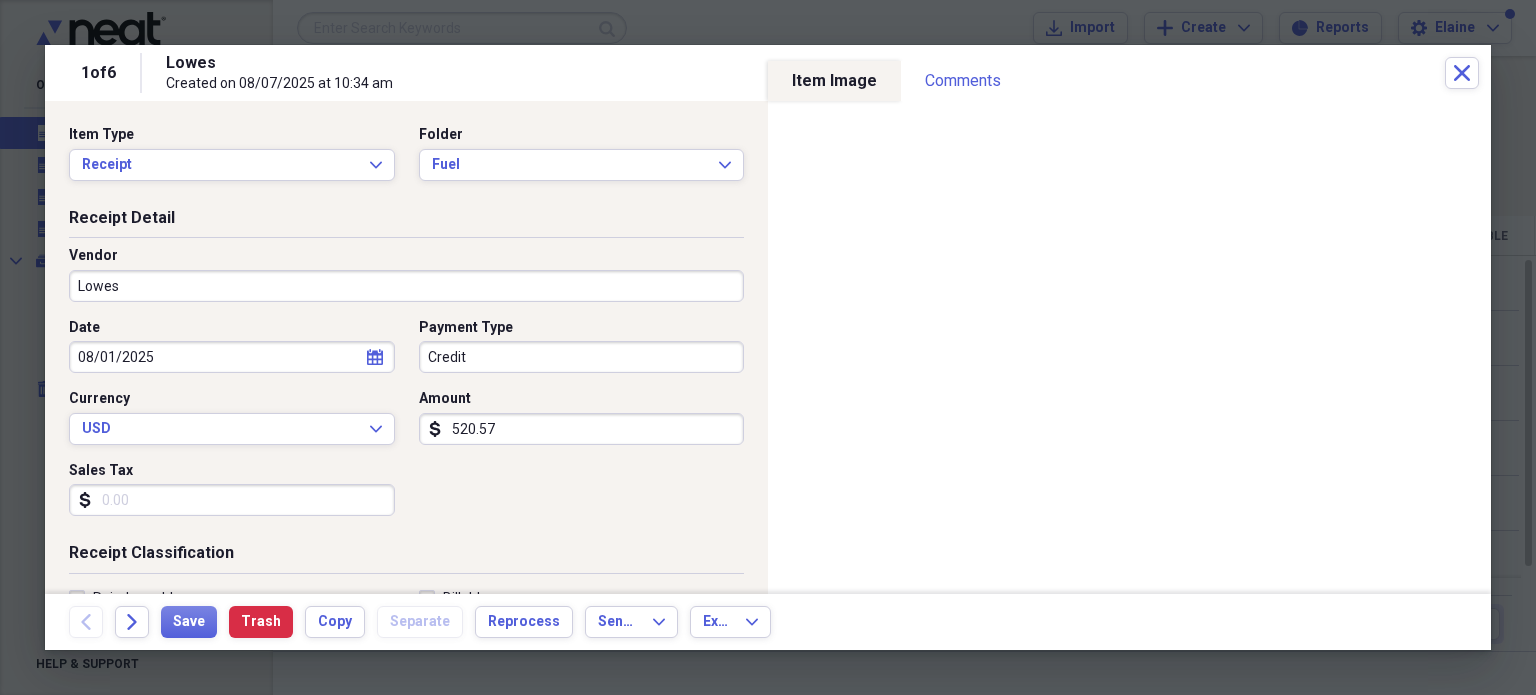 click on "Lowes" at bounding box center (406, 286) 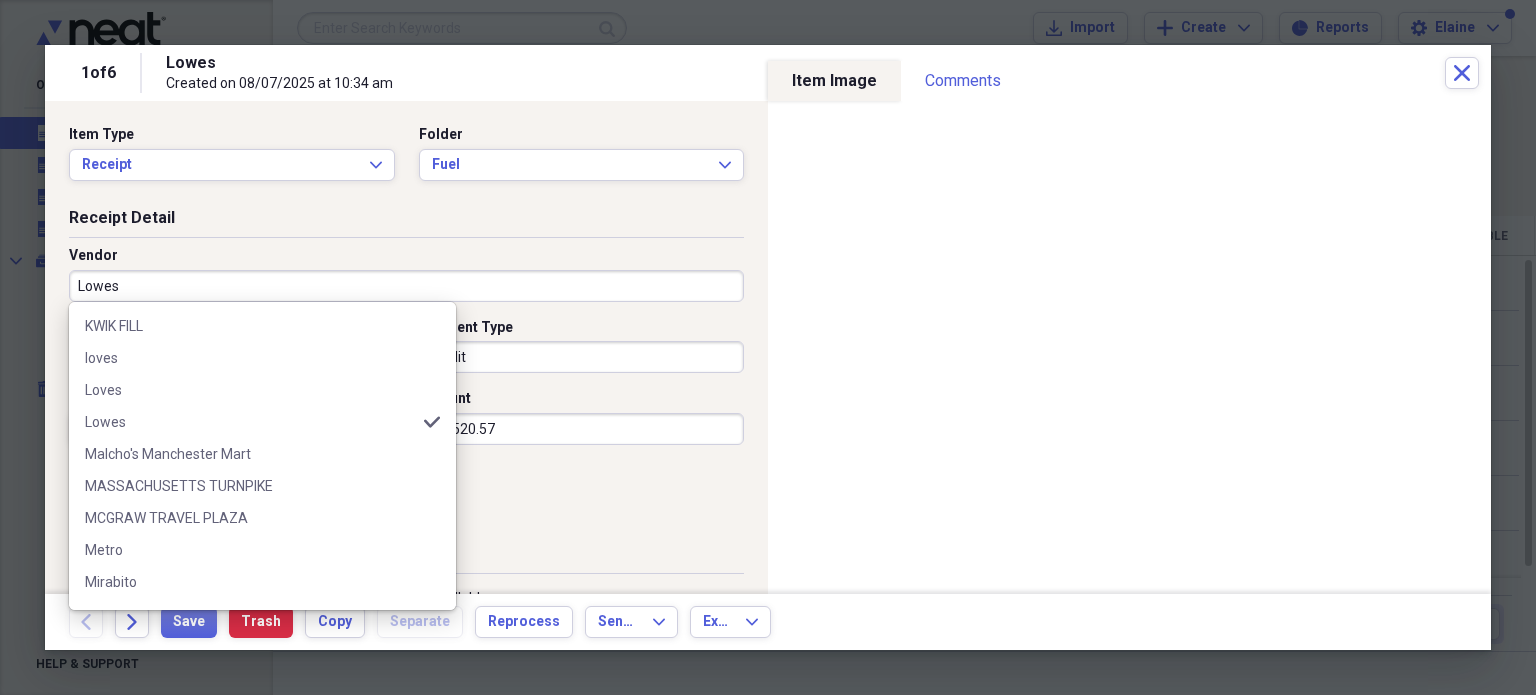 scroll, scrollTop: 1500, scrollLeft: 0, axis: vertical 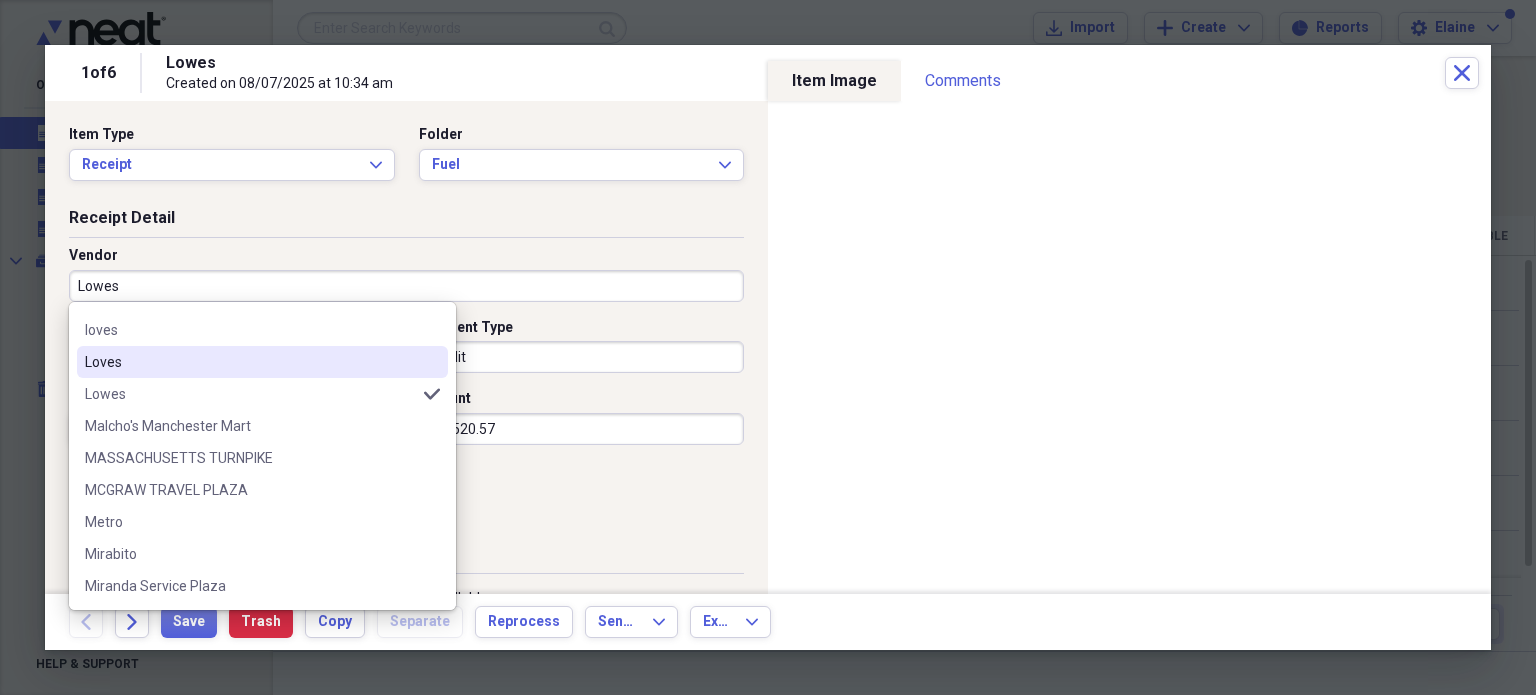 click on "Loves" at bounding box center [250, 362] 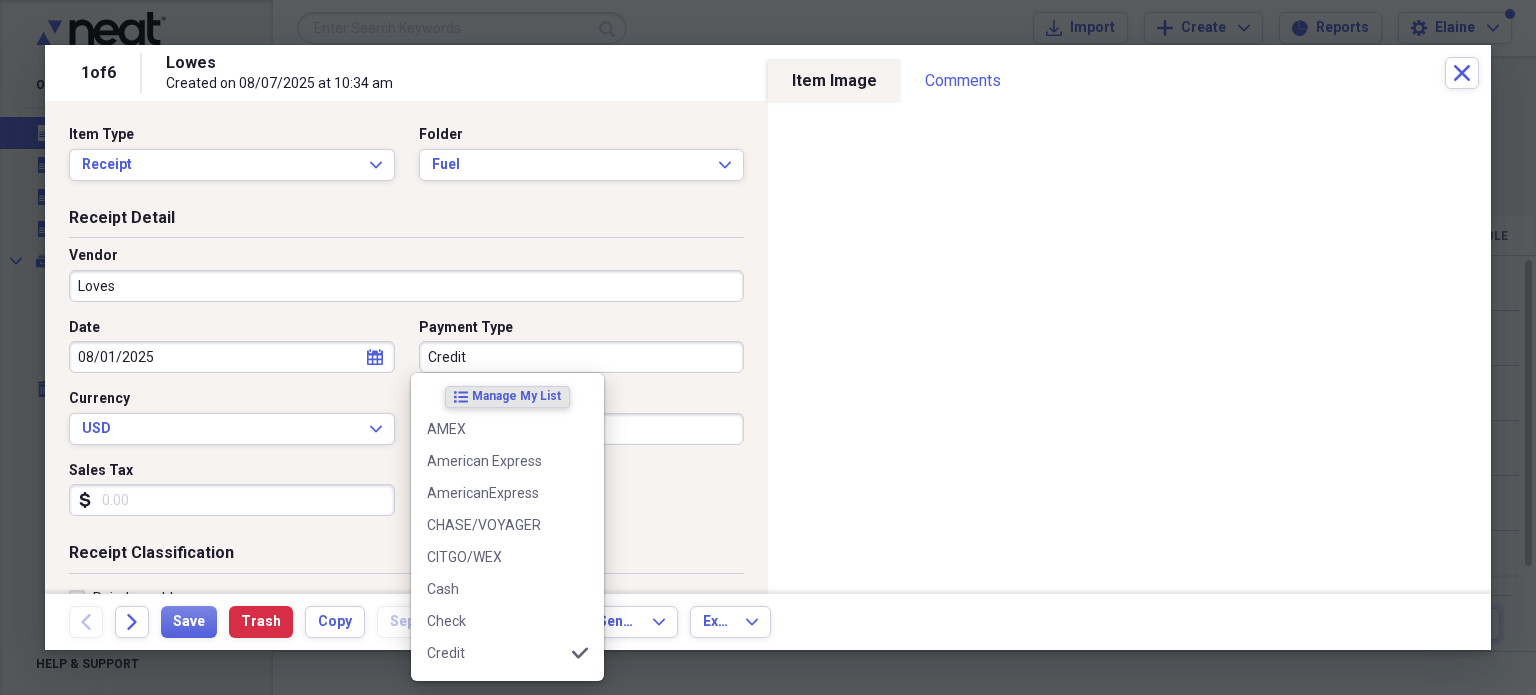 click on "Credit" at bounding box center [582, 357] 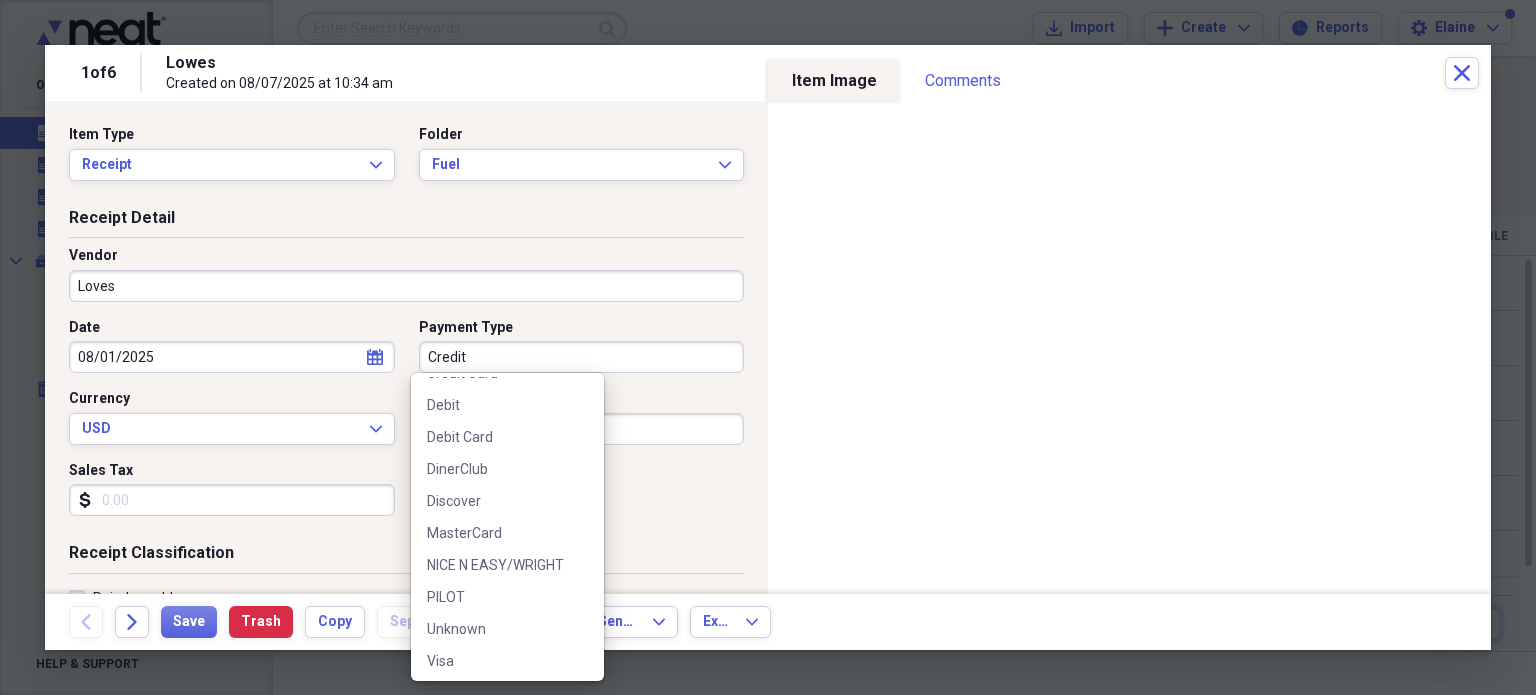 scroll, scrollTop: 348, scrollLeft: 0, axis: vertical 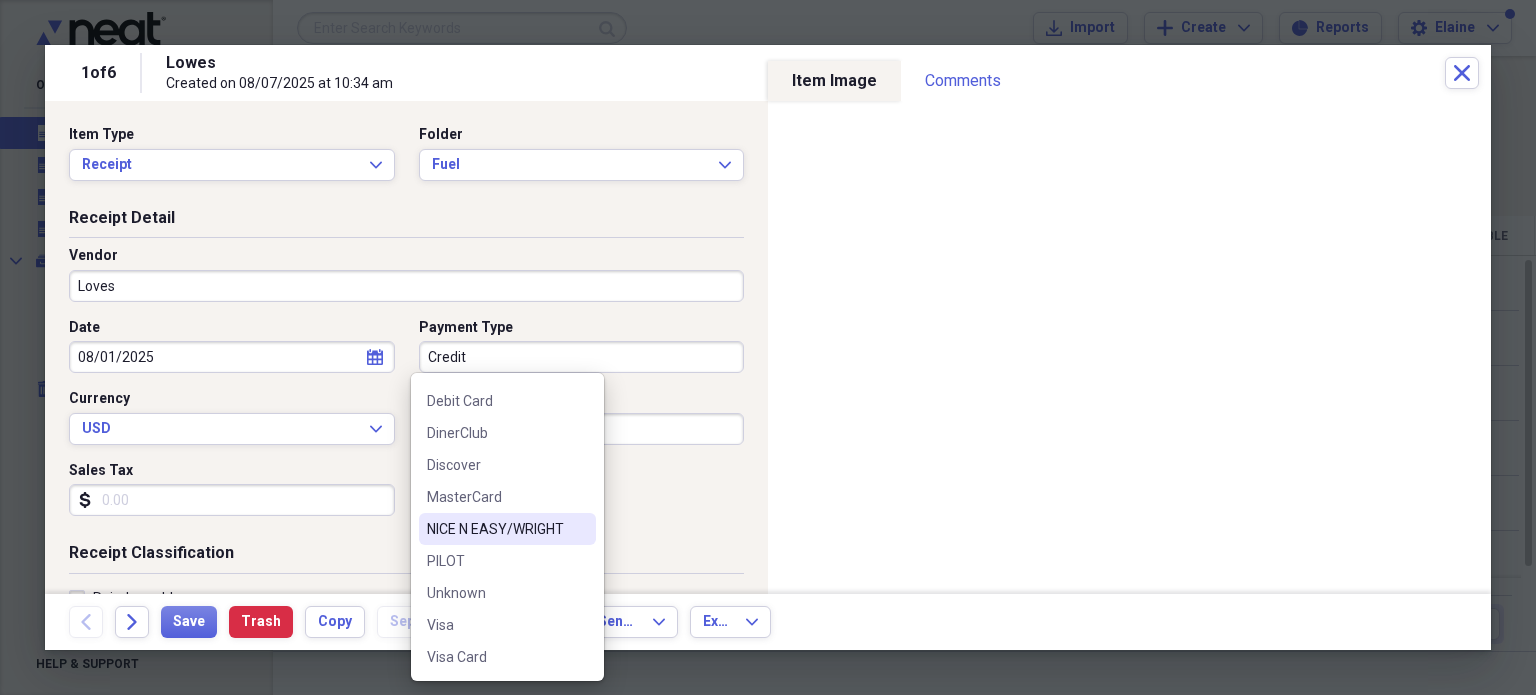 click on "NICE N EASY/WRIGHT" at bounding box center (495, 529) 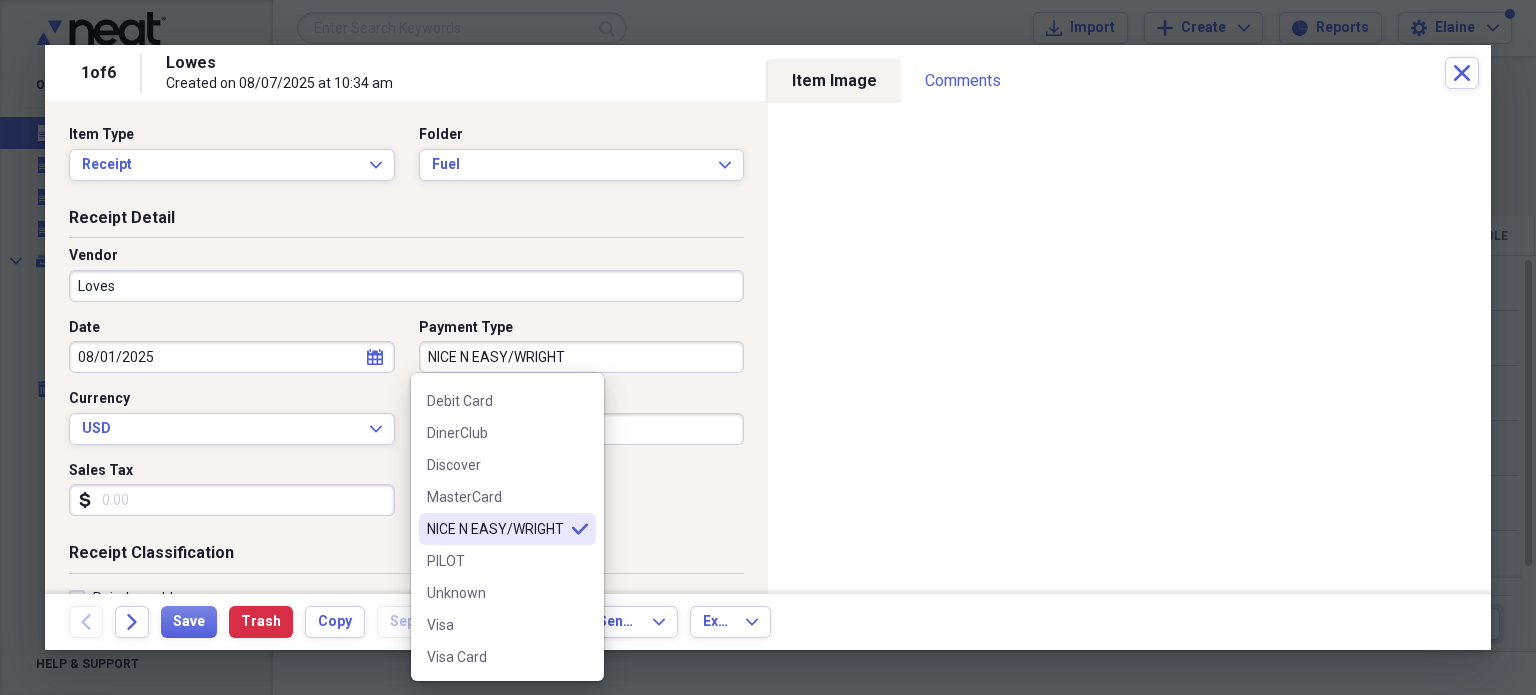 type on "NICE N EASY/WRIGHT" 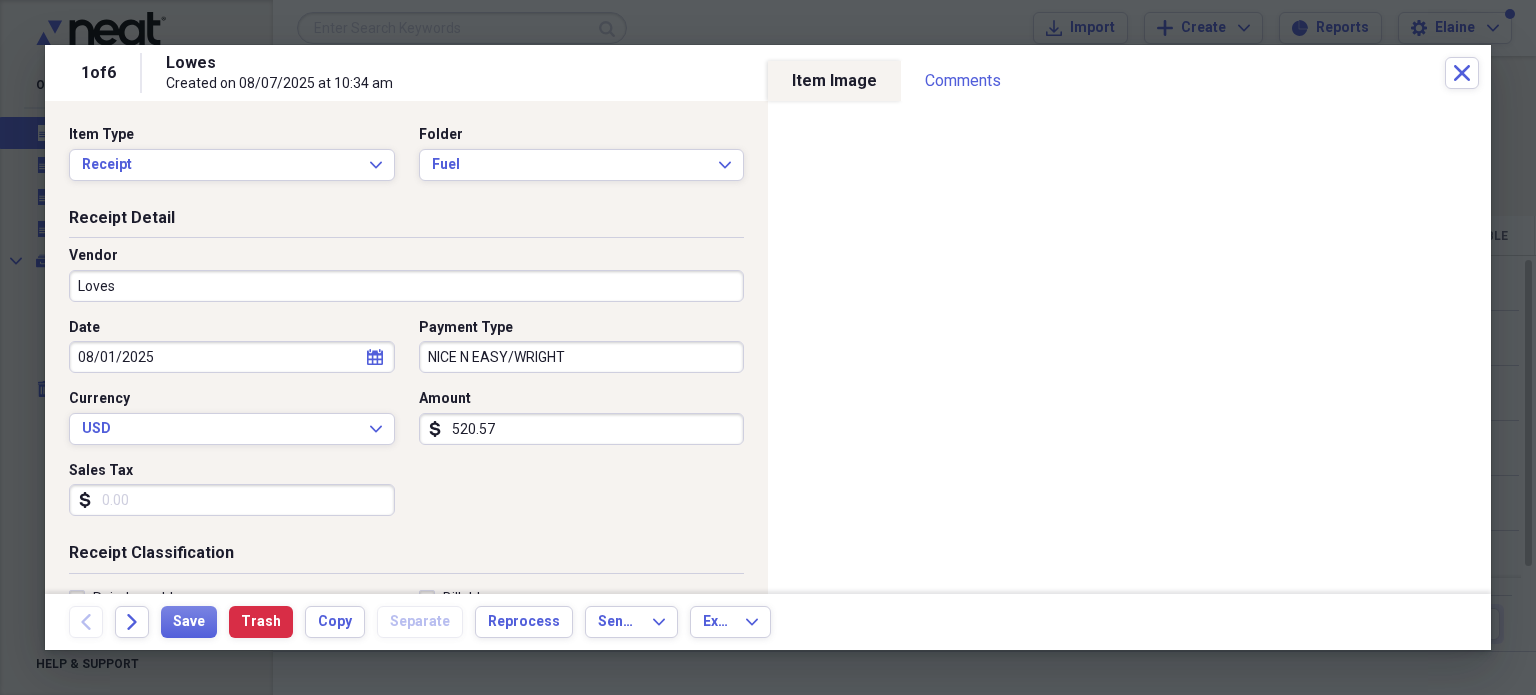 scroll, scrollTop: 200, scrollLeft: 0, axis: vertical 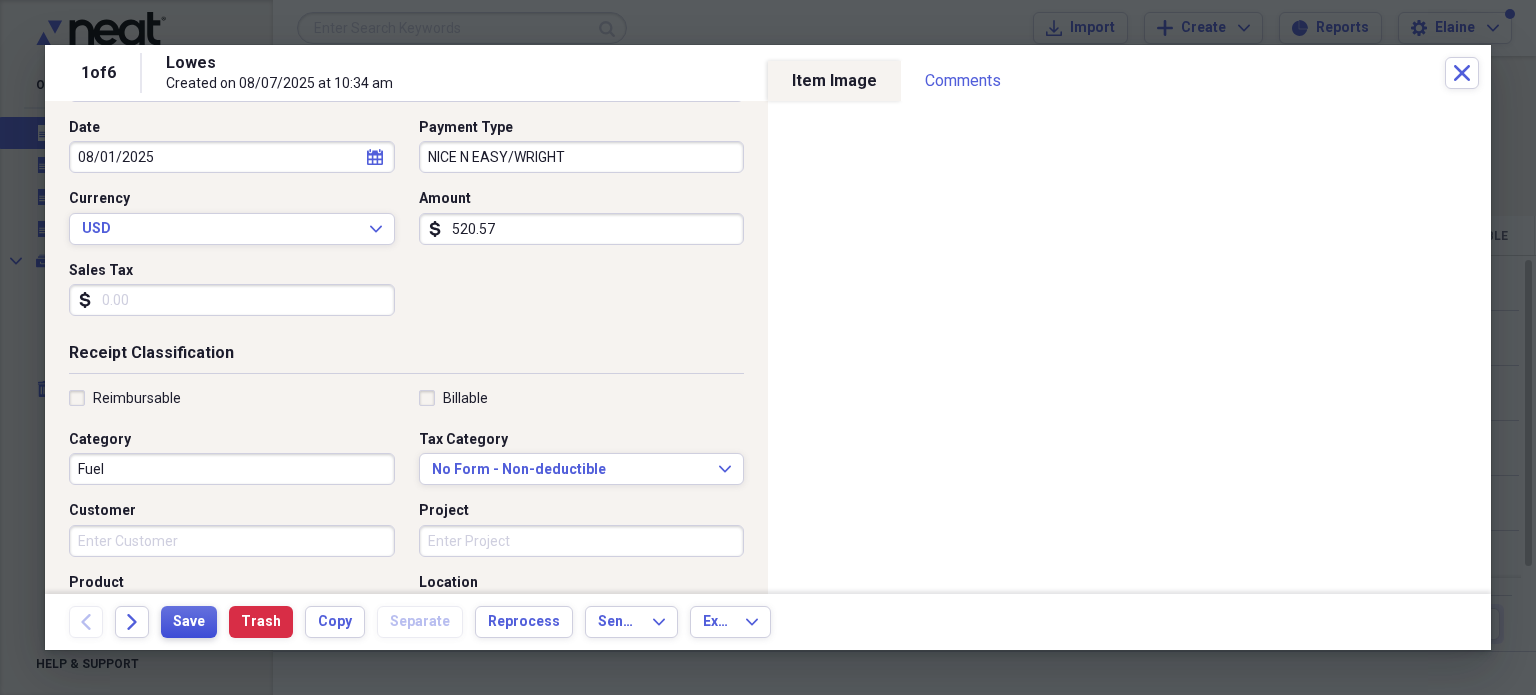 click on "Save" at bounding box center [189, 622] 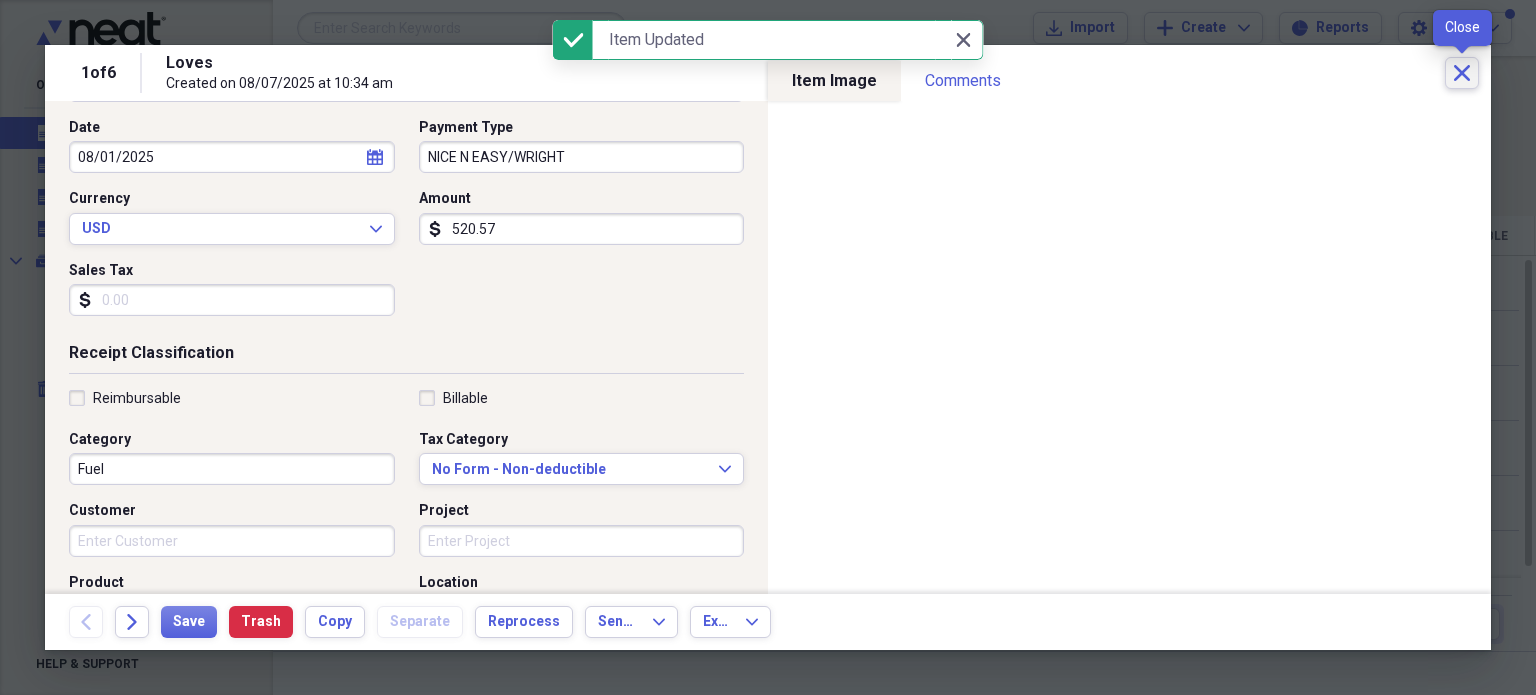 click 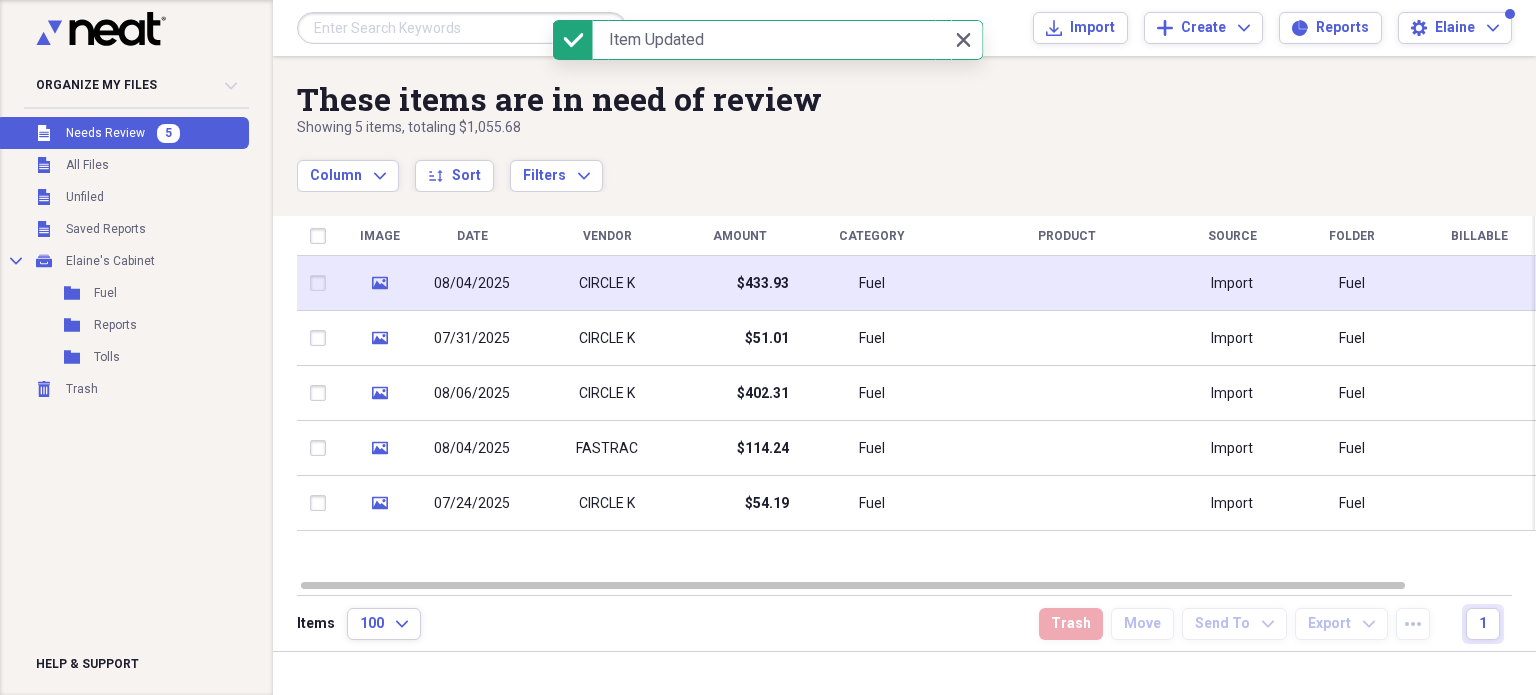 click on "$433.93" at bounding box center [739, 283] 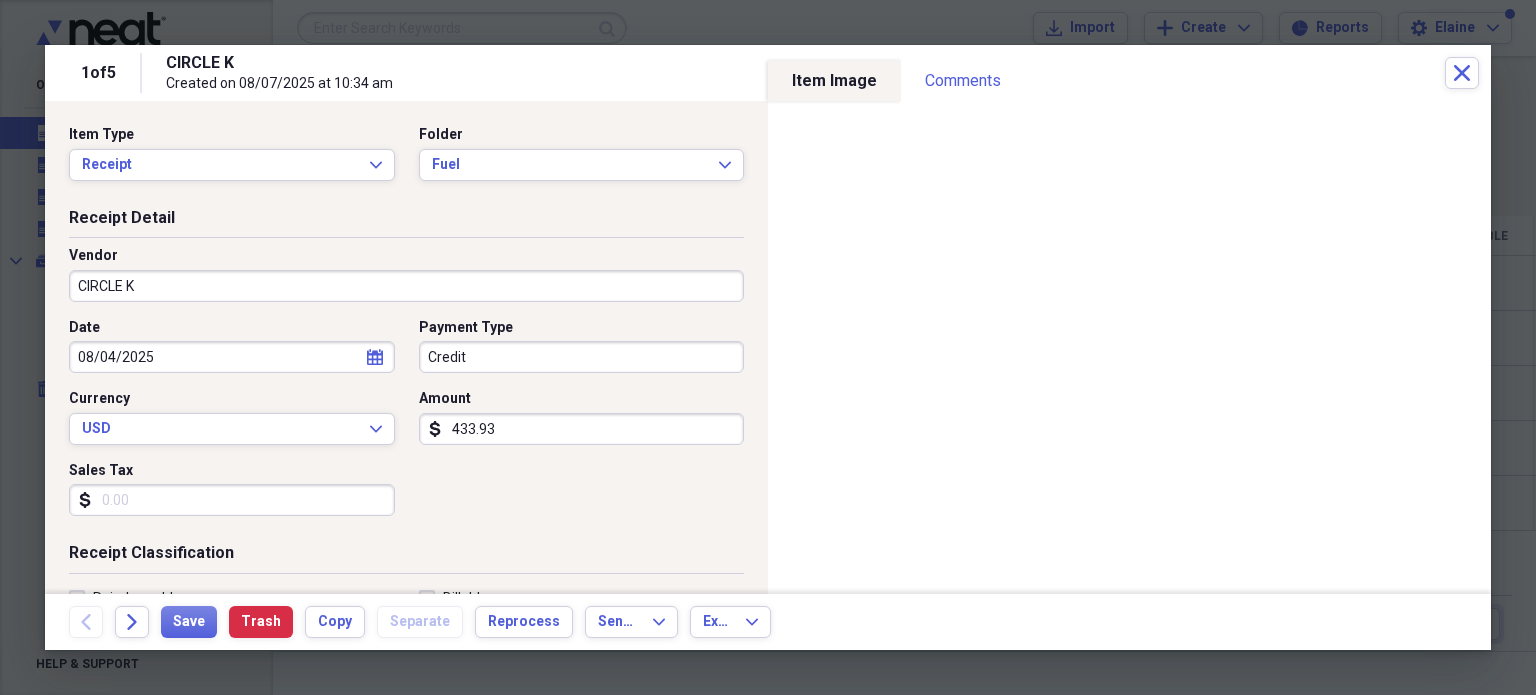 click on "Credit" at bounding box center [582, 357] 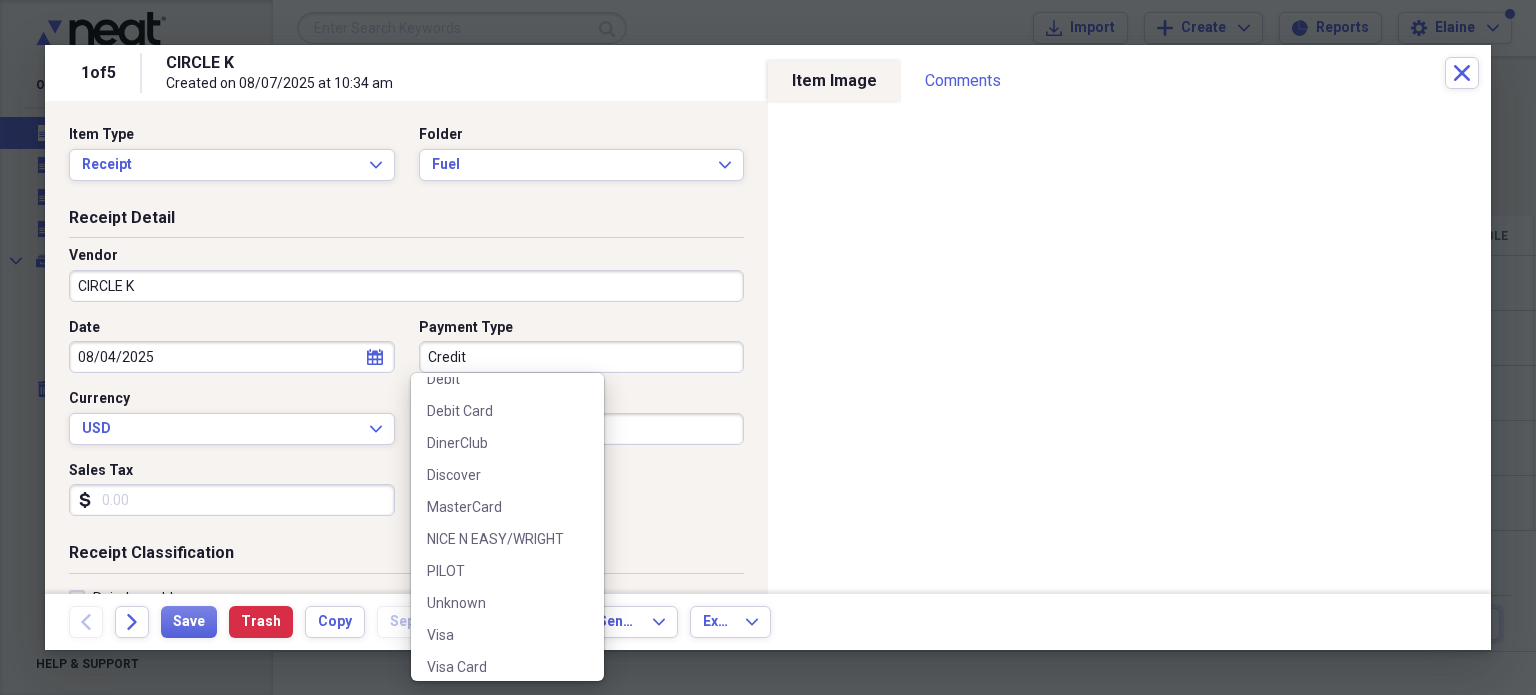 scroll, scrollTop: 348, scrollLeft: 0, axis: vertical 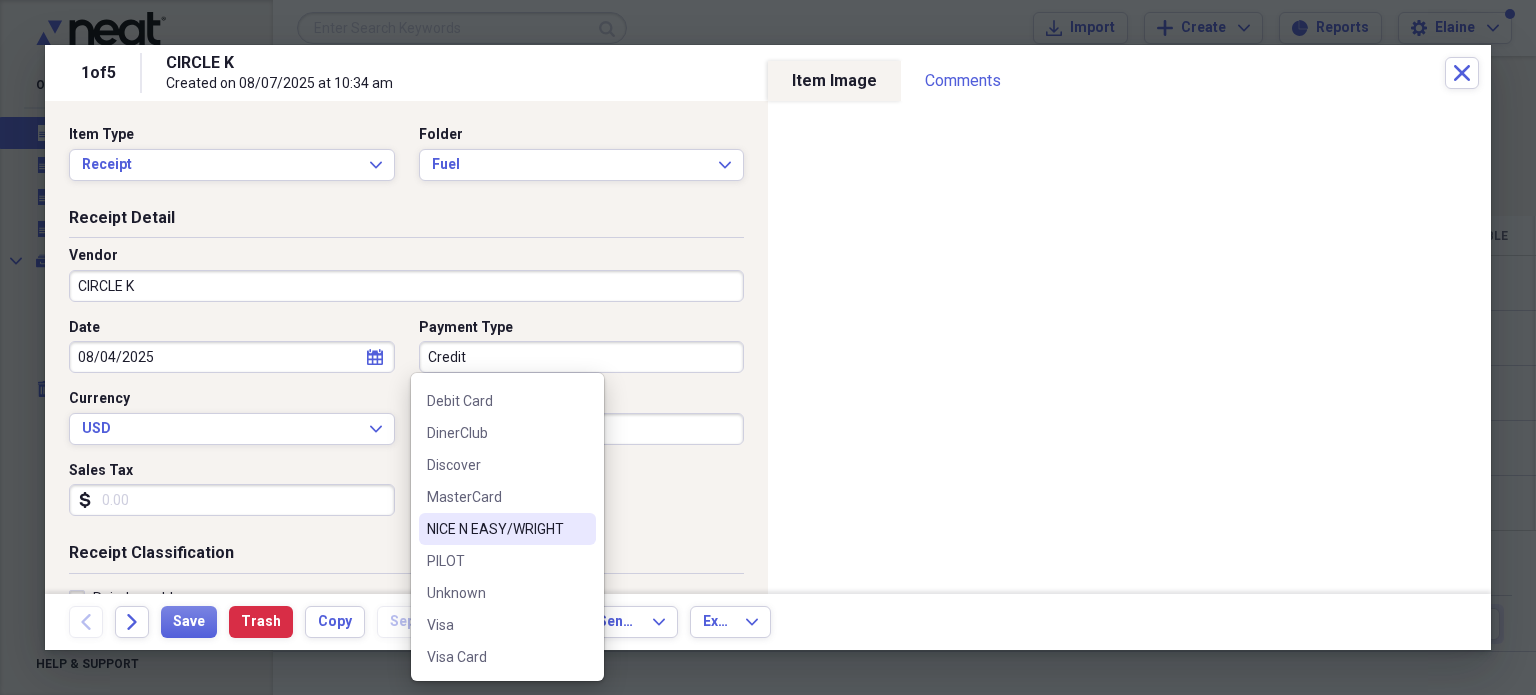 click on "NICE N EASY/WRIGHT" at bounding box center [507, 529] 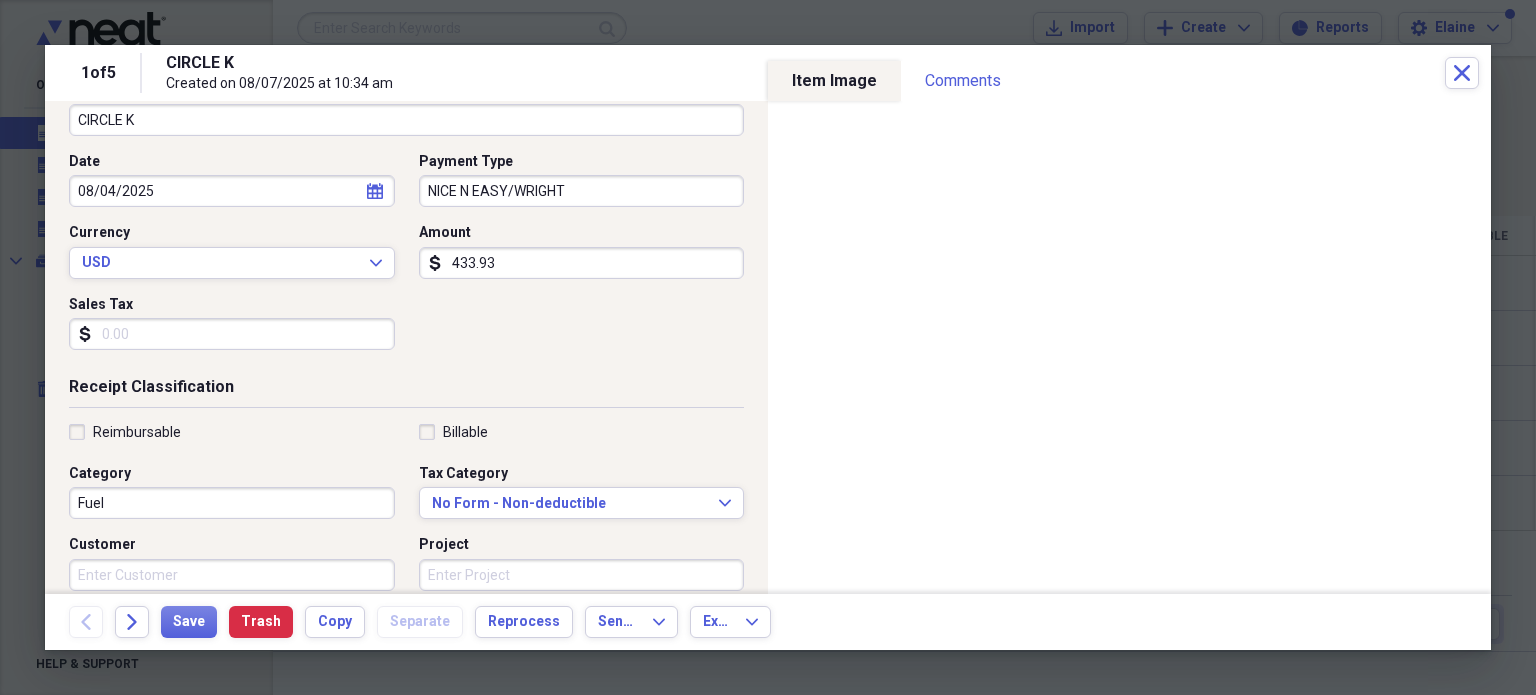 scroll, scrollTop: 200, scrollLeft: 0, axis: vertical 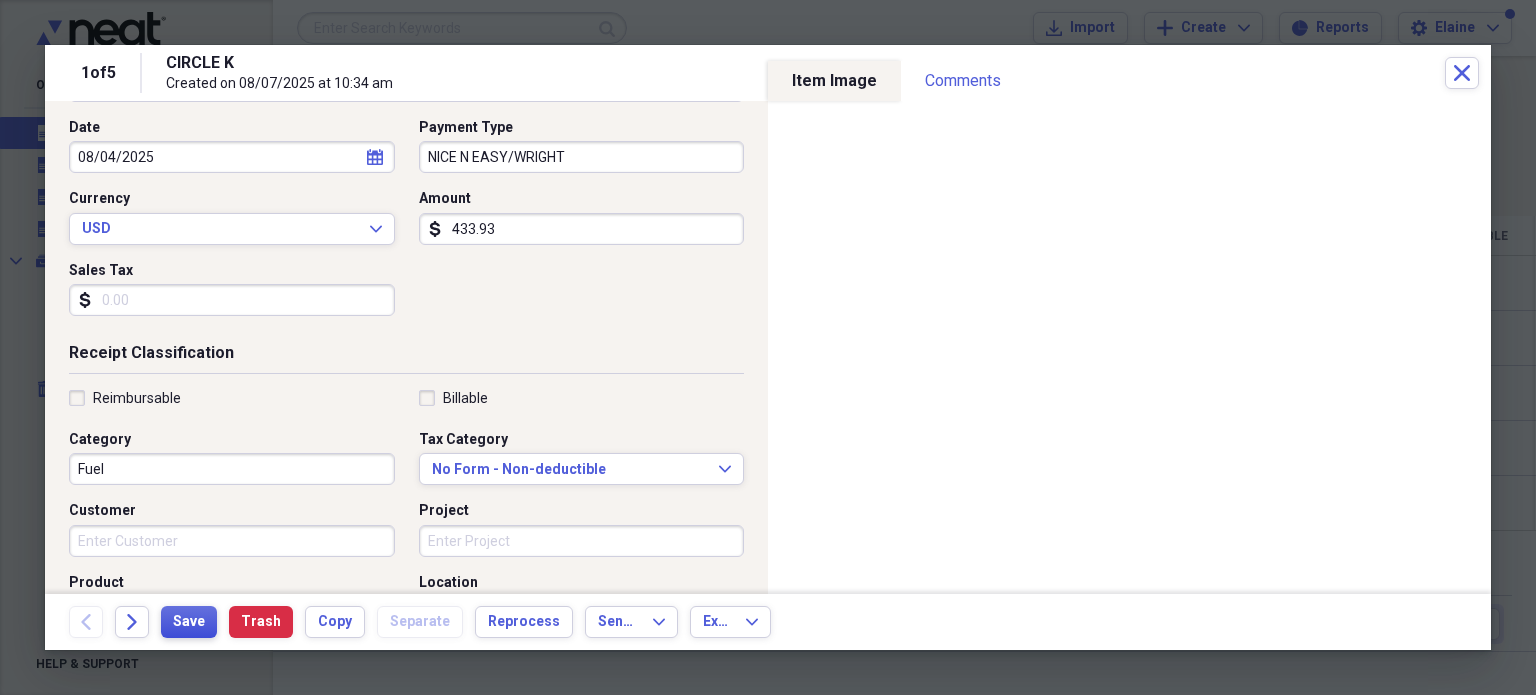 click on "Save" at bounding box center [189, 622] 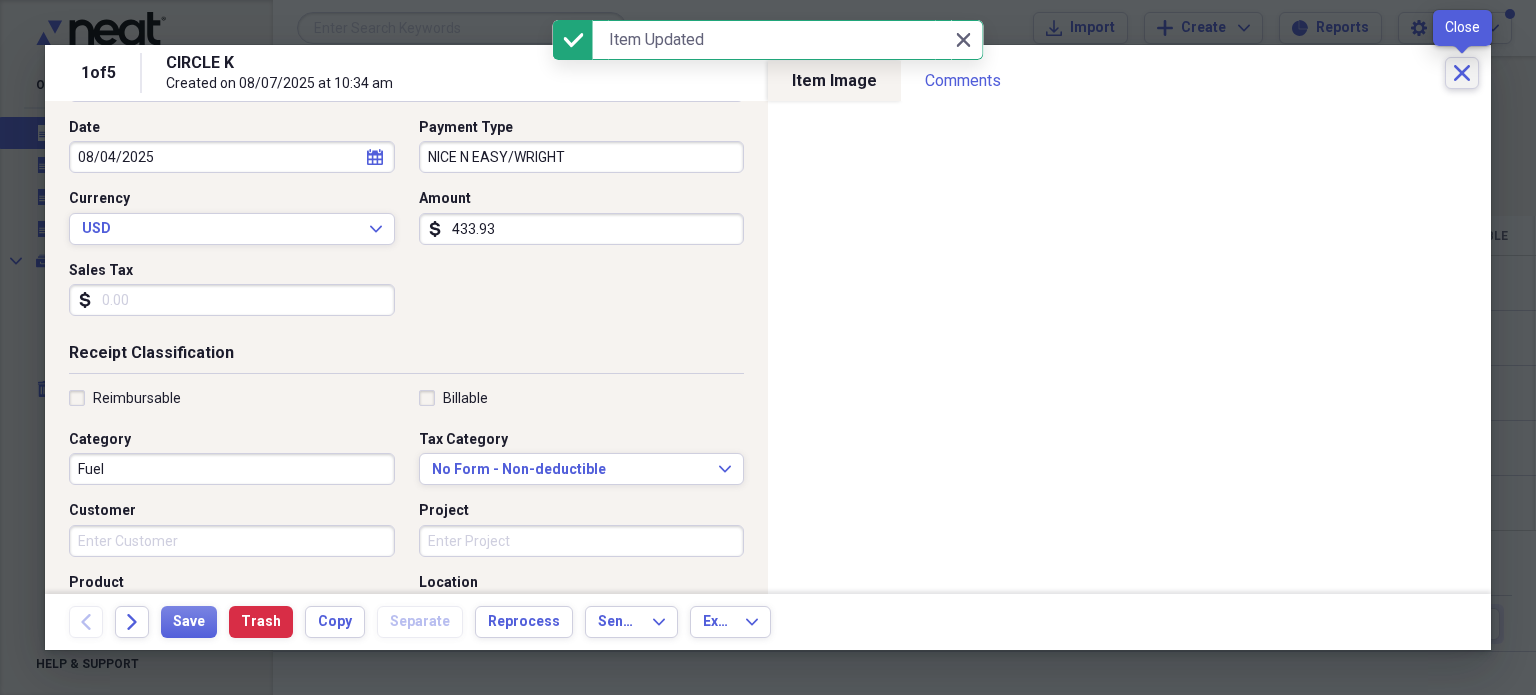 click 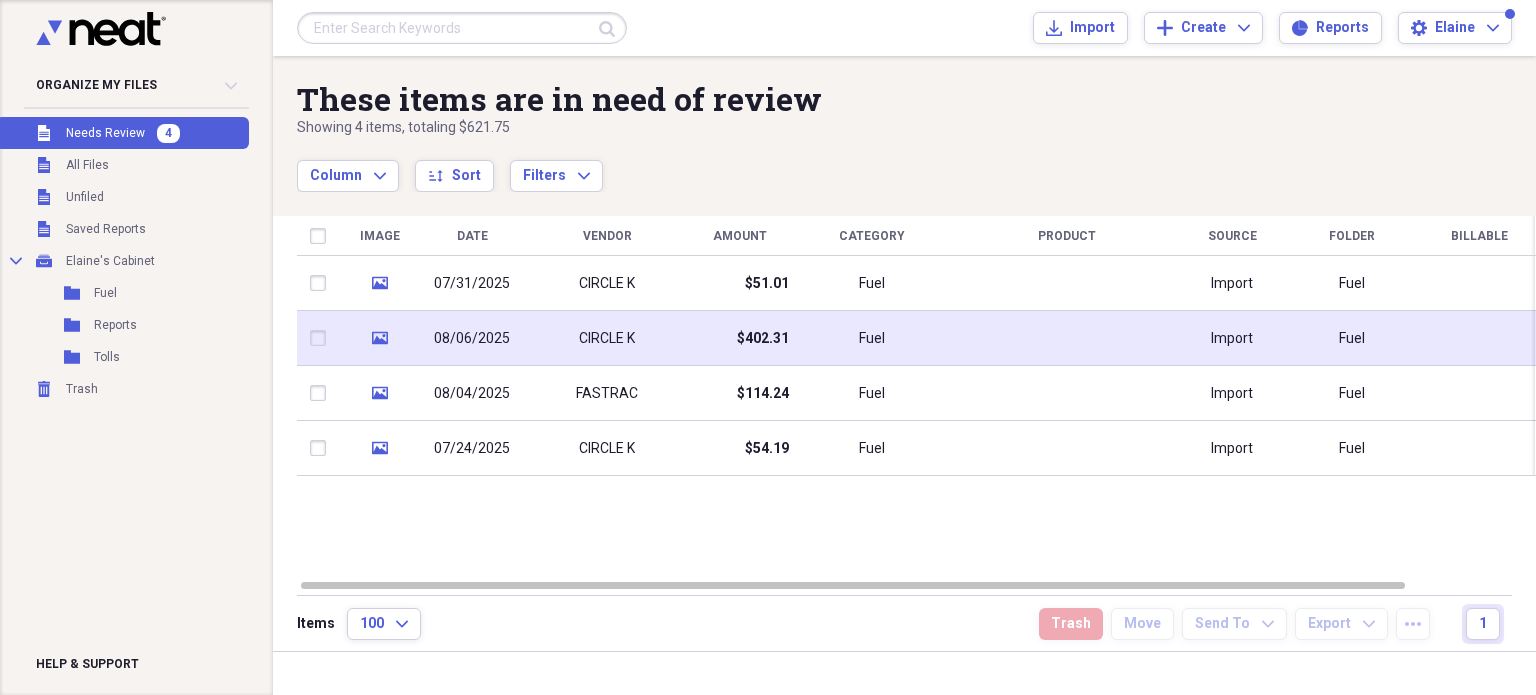 click on "Fuel" at bounding box center (872, 338) 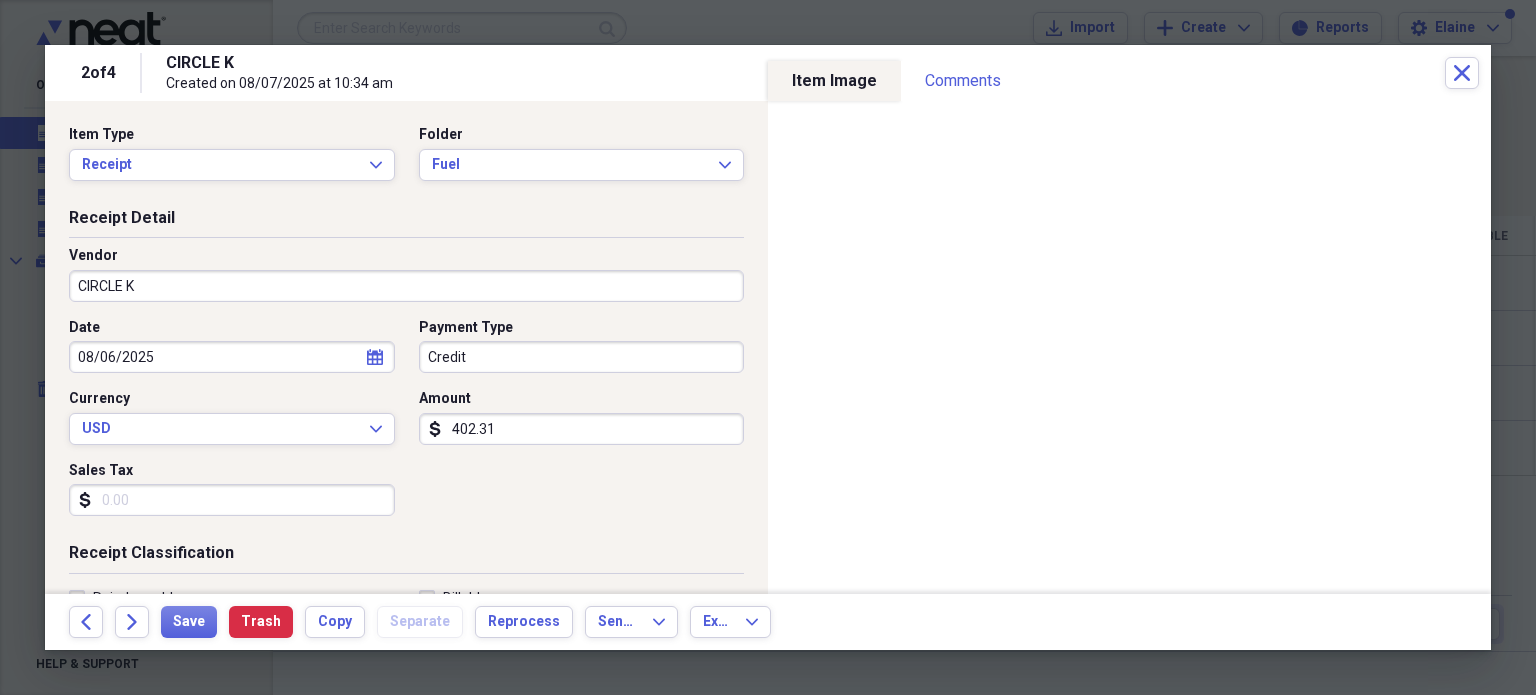 click on "Credit" at bounding box center [582, 357] 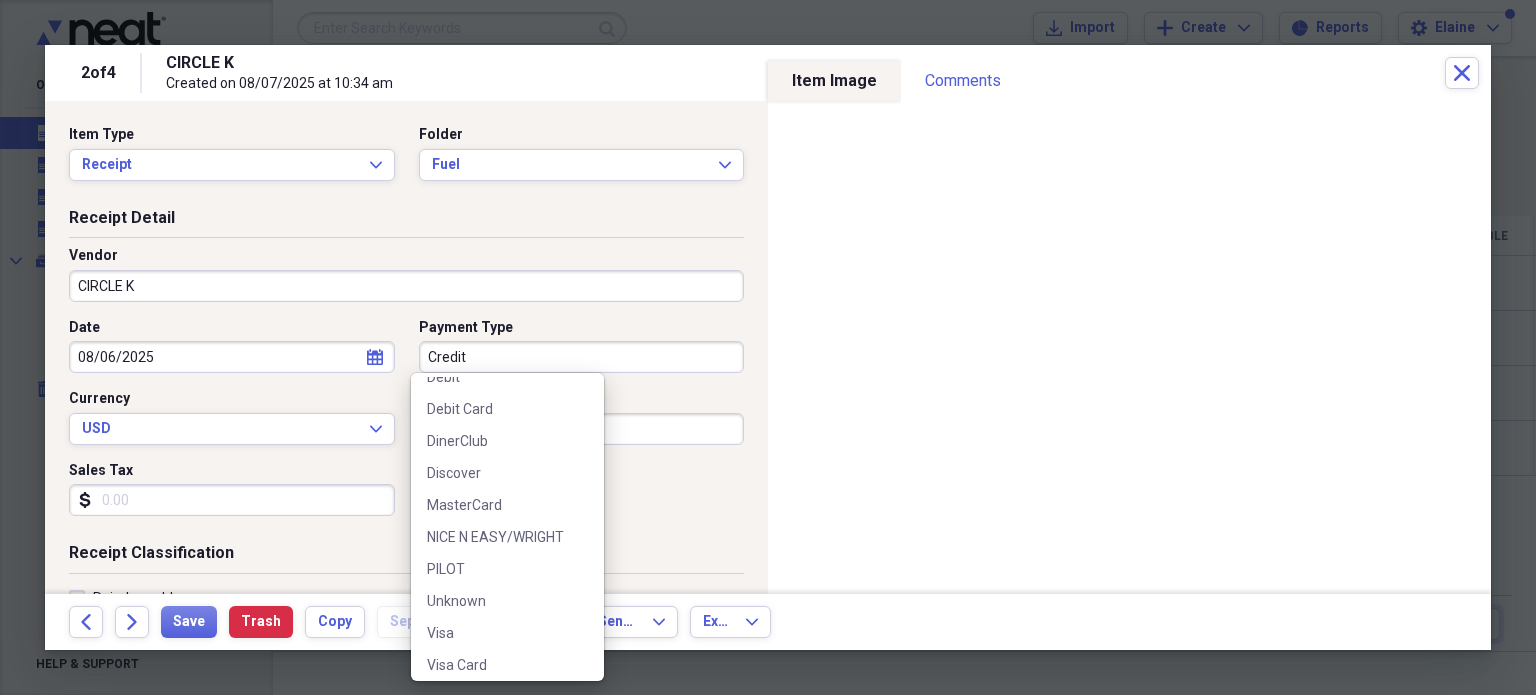 scroll, scrollTop: 348, scrollLeft: 0, axis: vertical 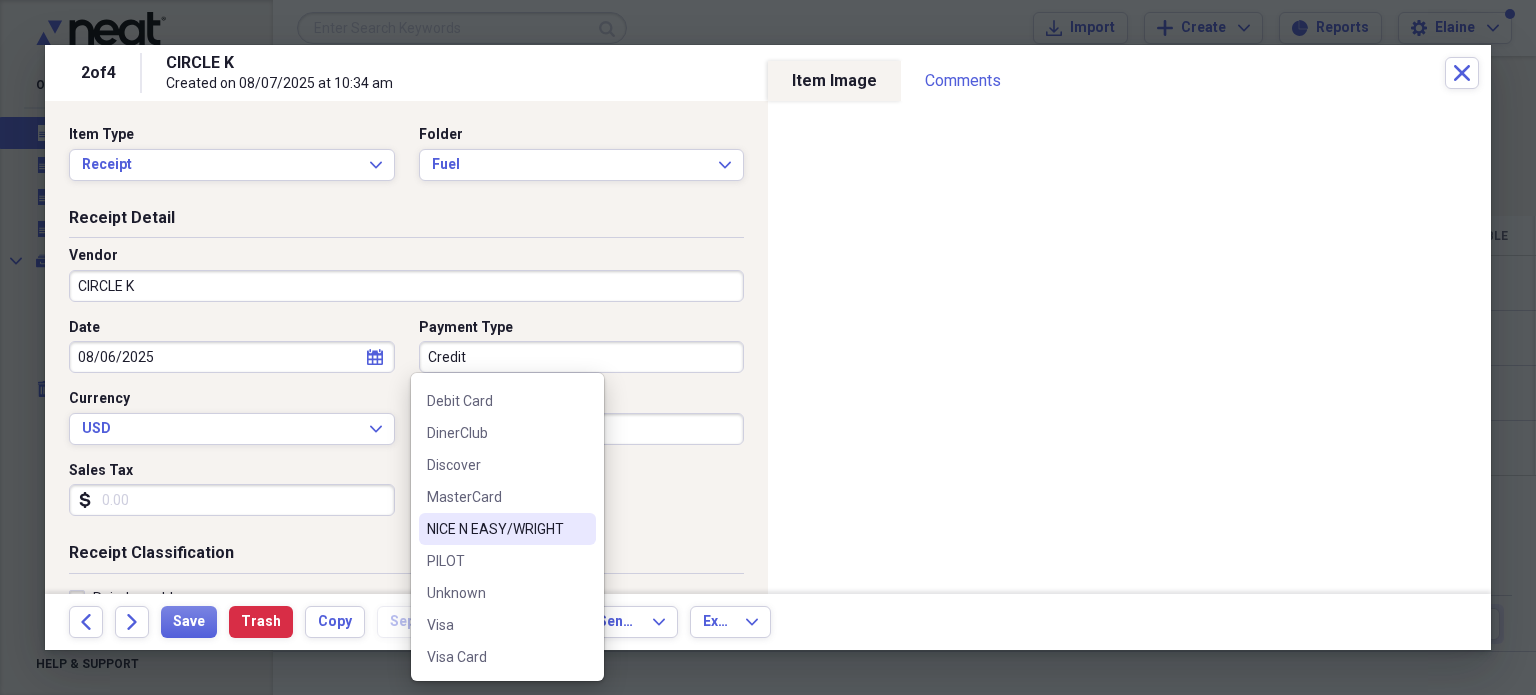 click on "NICE N EASY/WRIGHT" at bounding box center [495, 529] 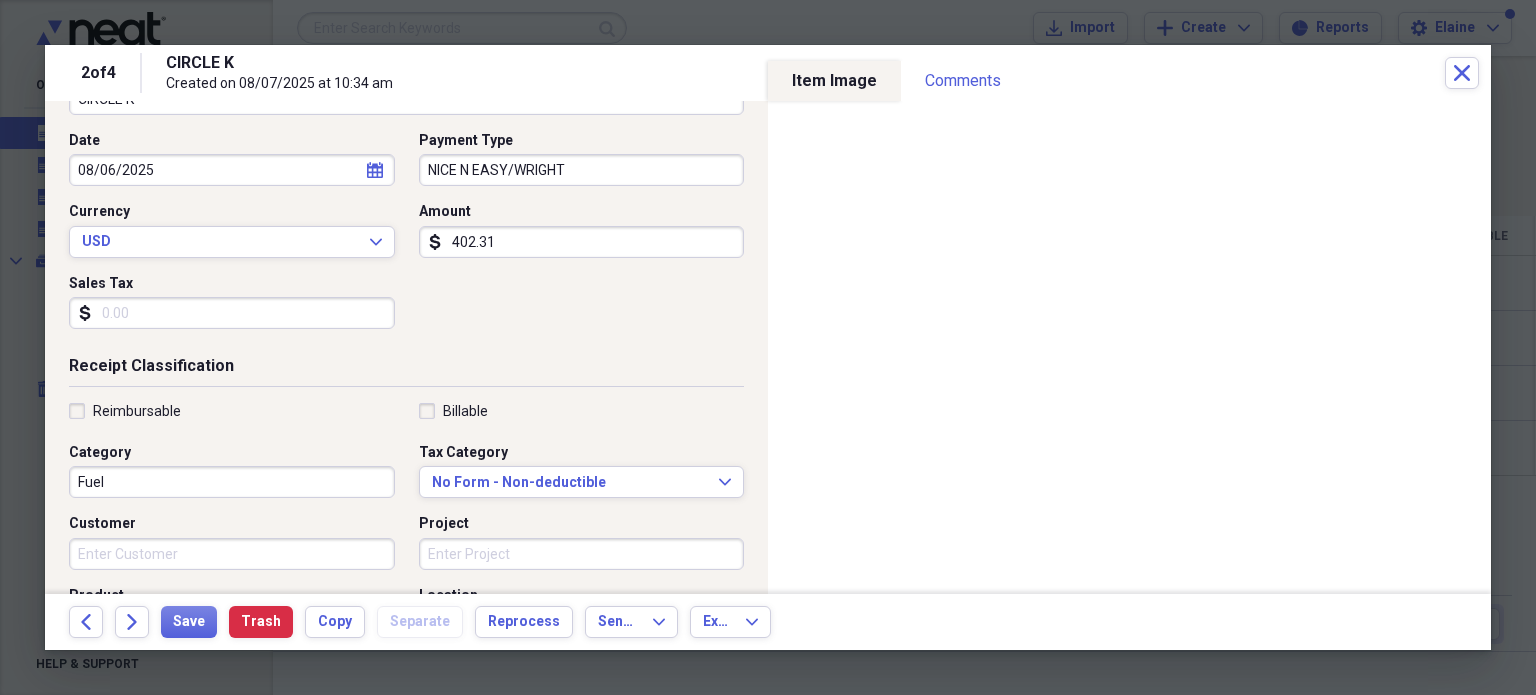 scroll, scrollTop: 200, scrollLeft: 0, axis: vertical 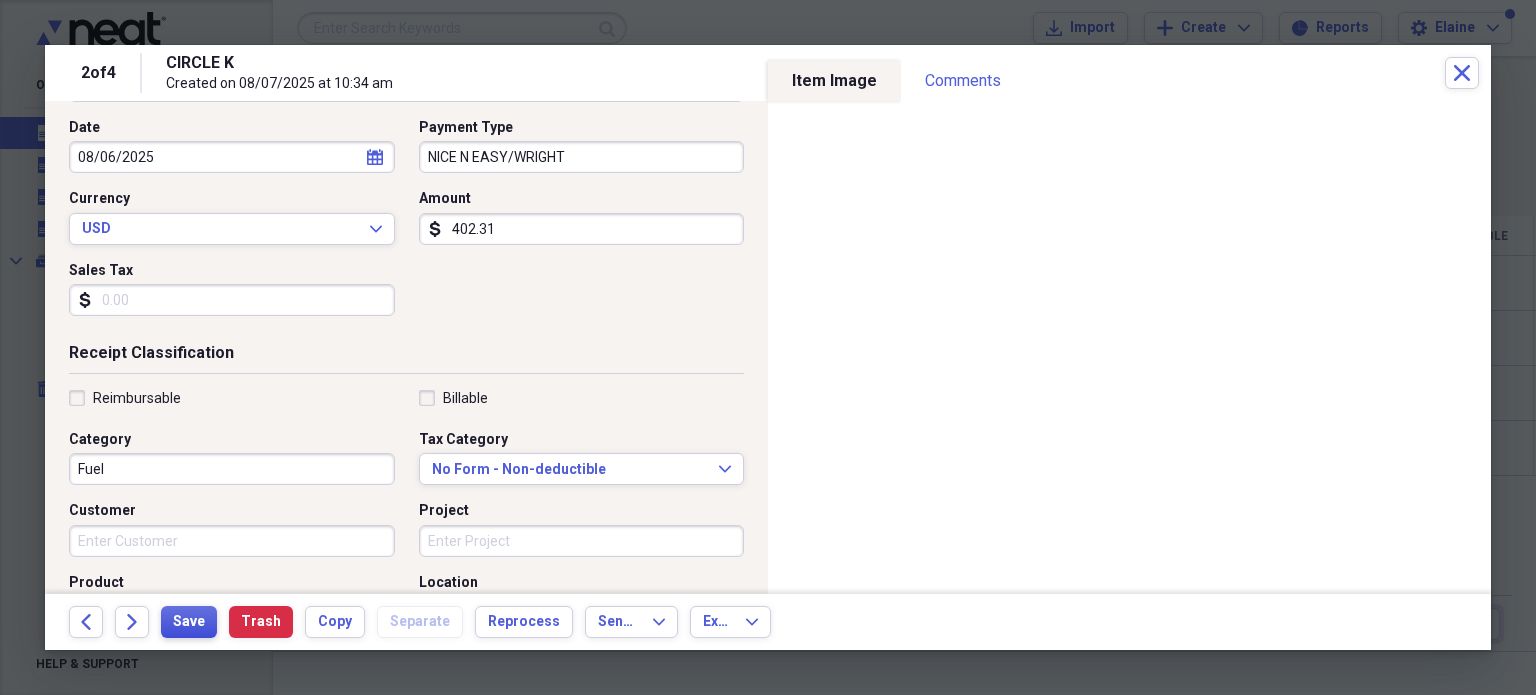 click on "Save" at bounding box center [189, 622] 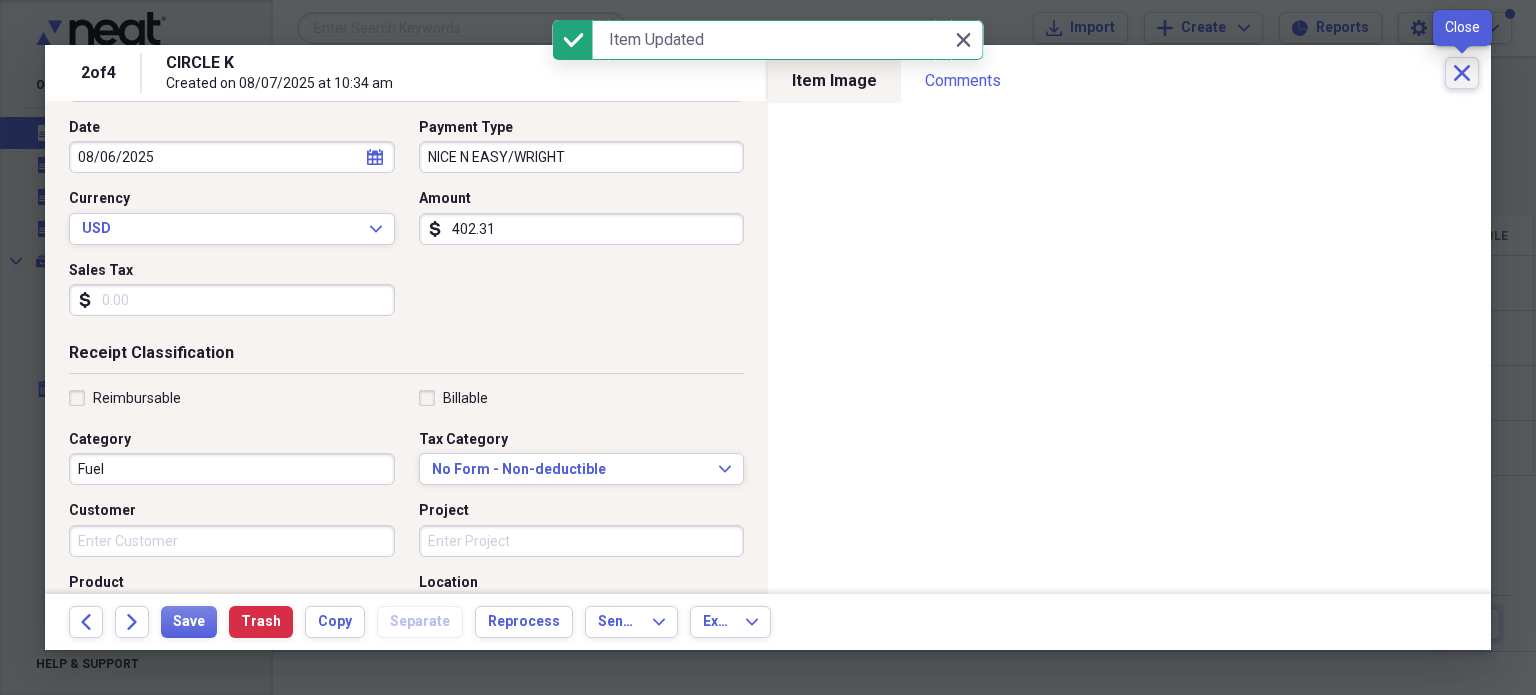 click on "Close" at bounding box center [1462, 73] 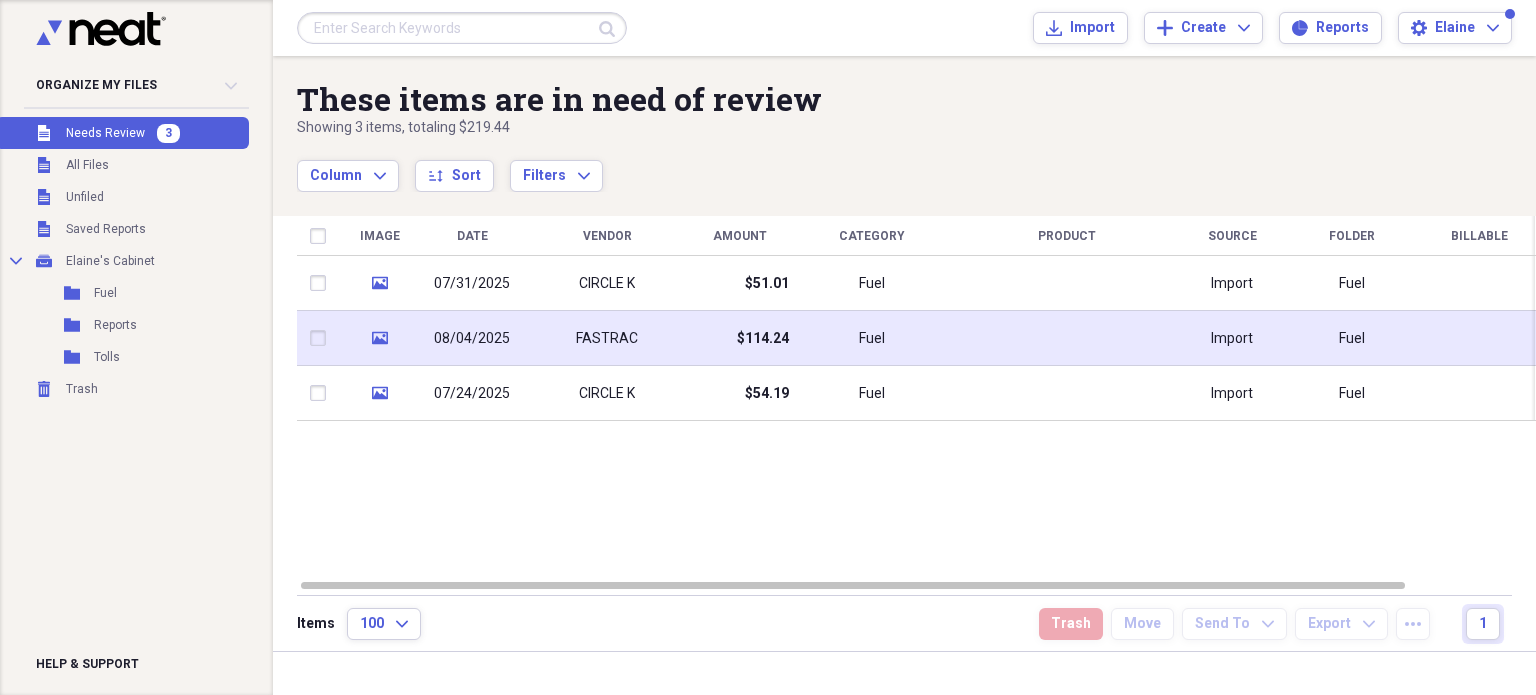 click on "$114.24" at bounding box center [763, 339] 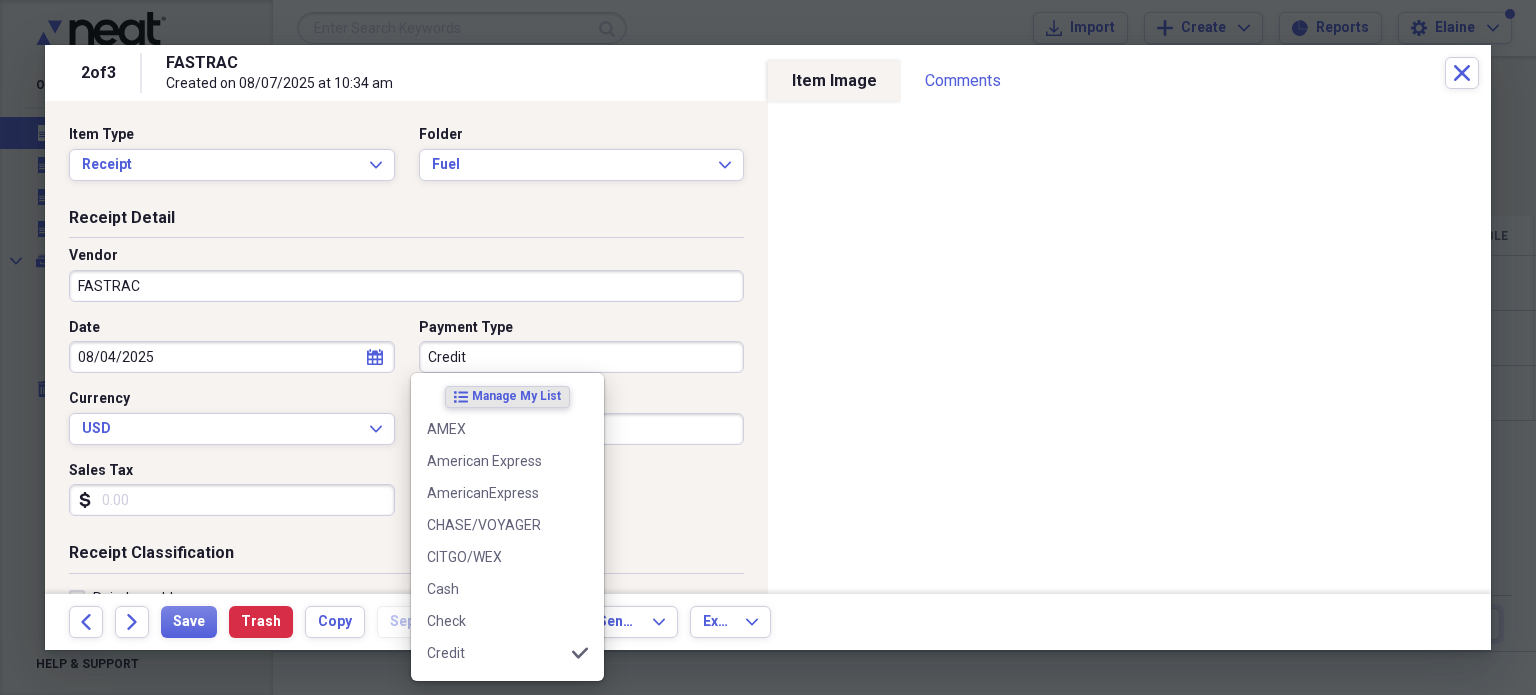 click on "Credit" at bounding box center [582, 357] 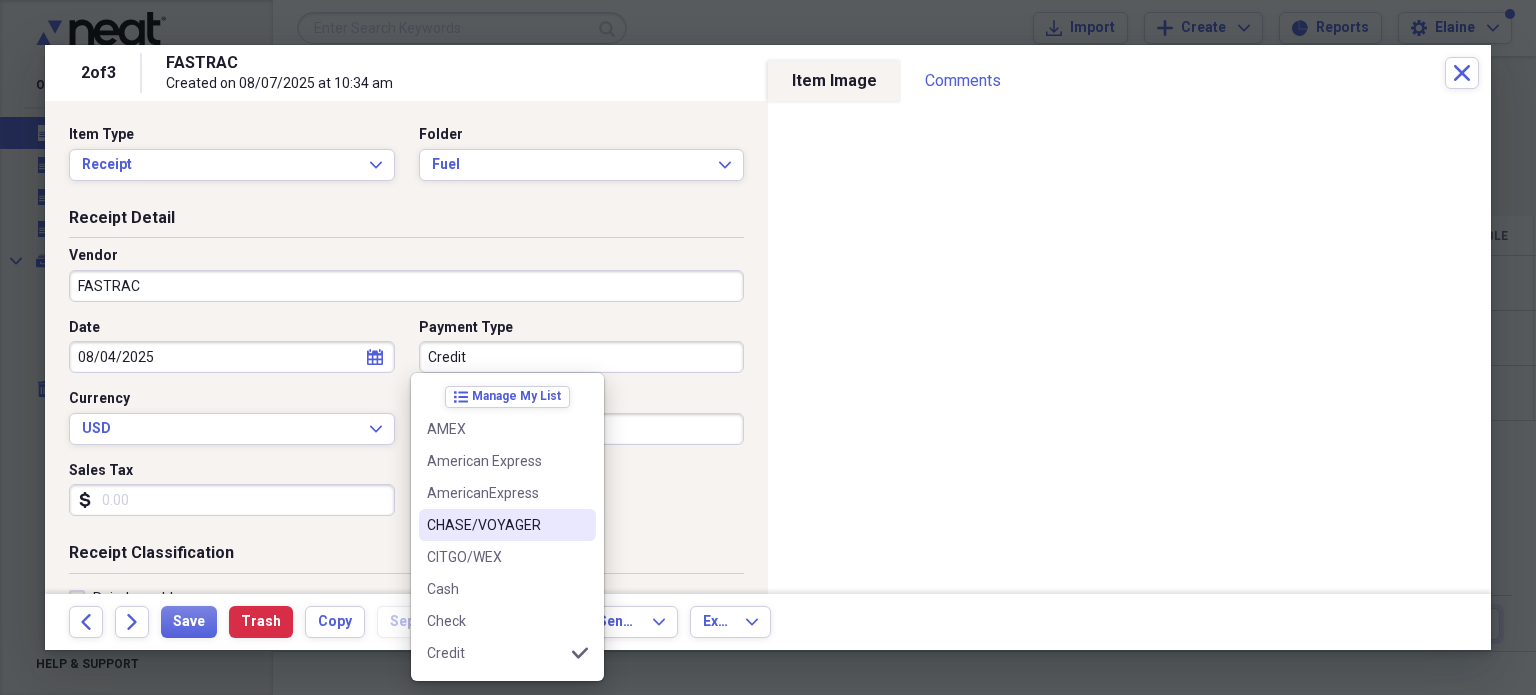 scroll, scrollTop: 348, scrollLeft: 0, axis: vertical 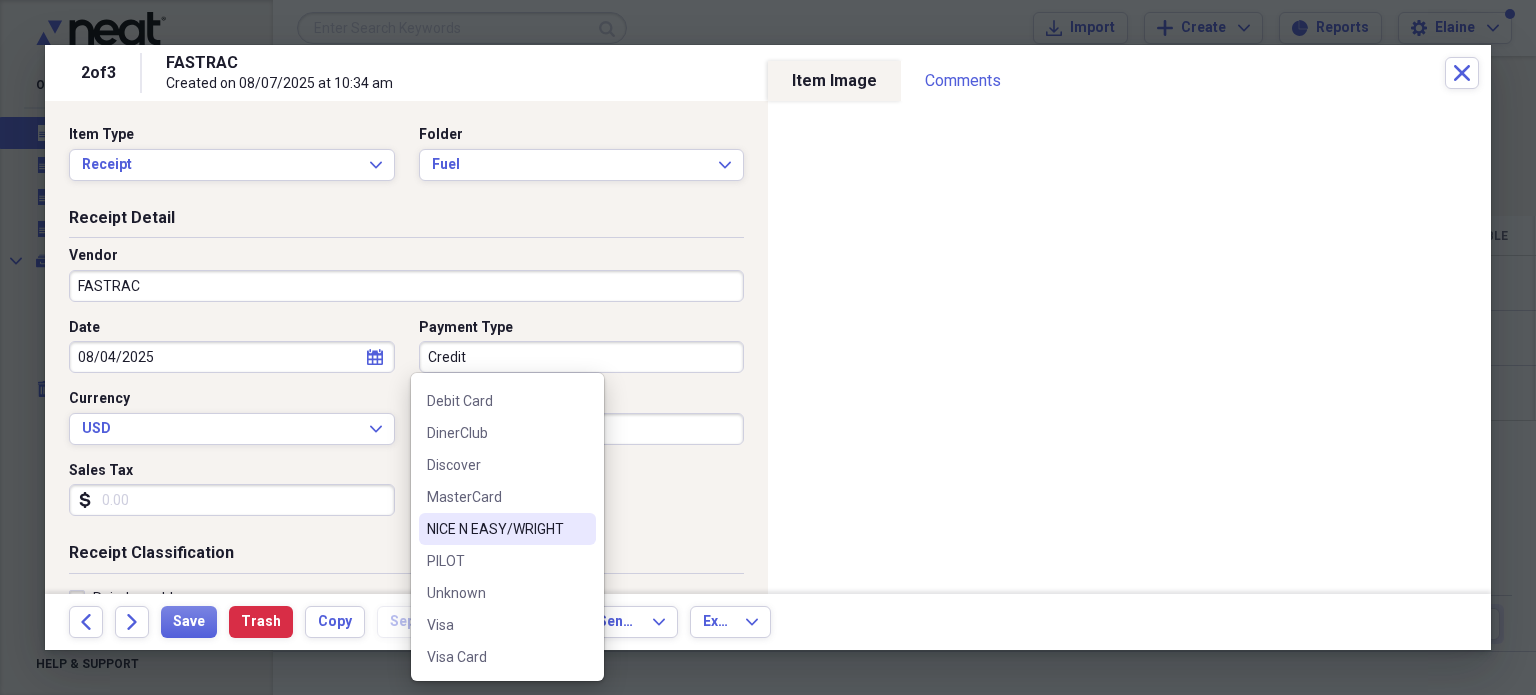 click on "NICE N EASY/WRIGHT" at bounding box center (495, 529) 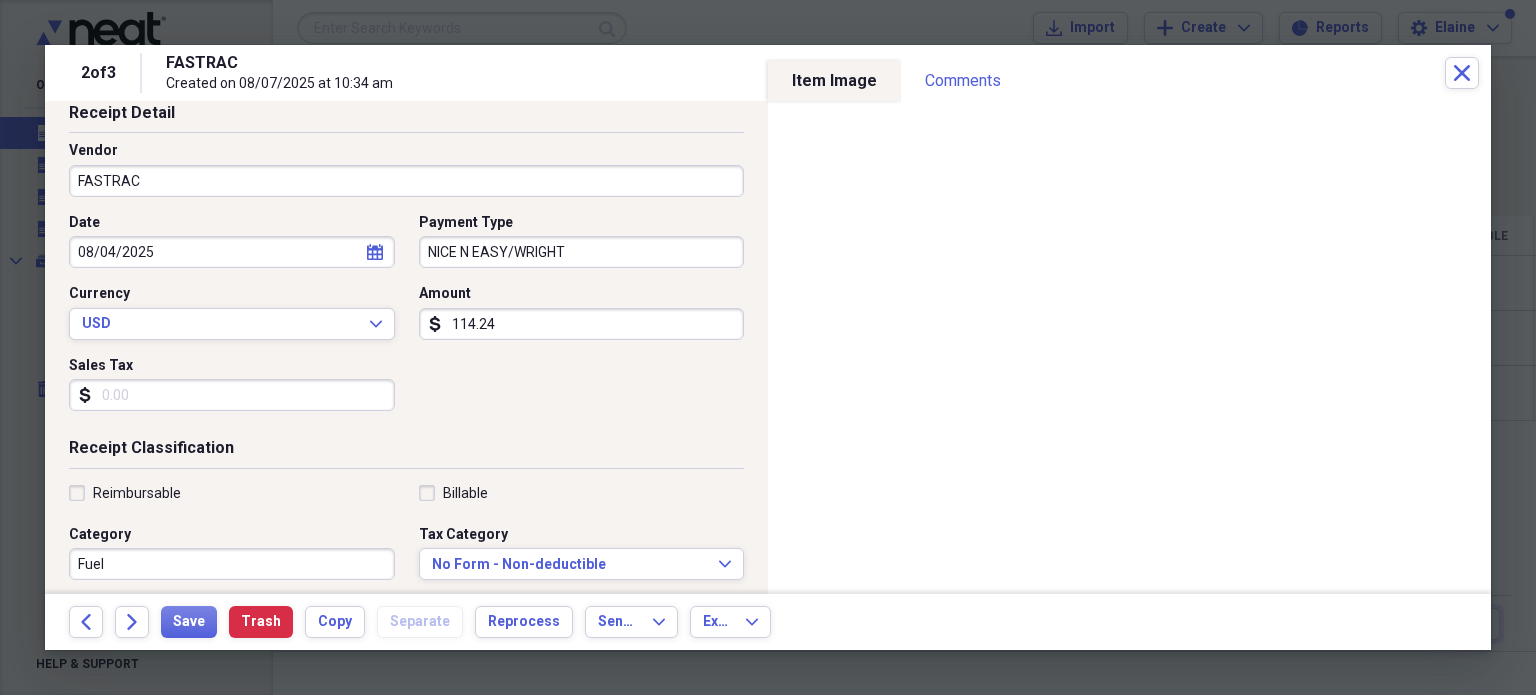scroll, scrollTop: 200, scrollLeft: 0, axis: vertical 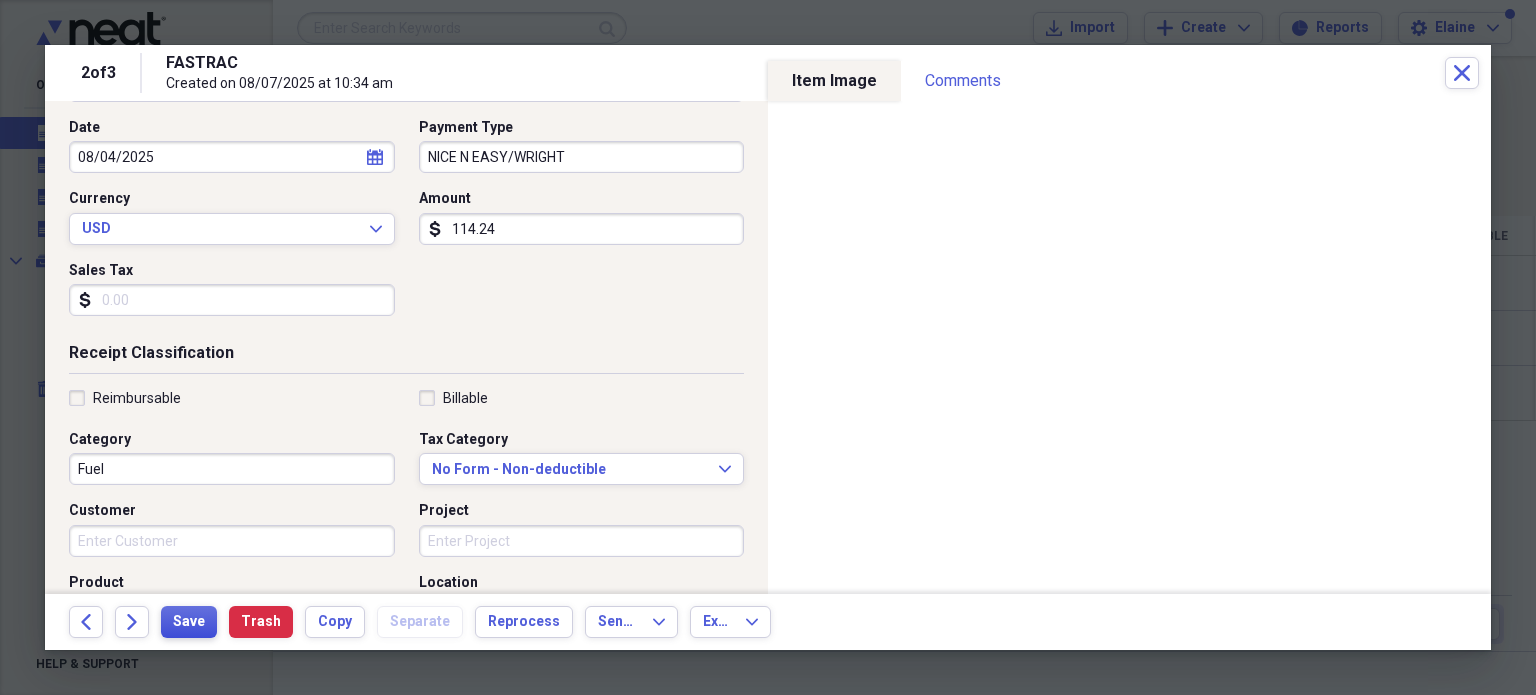 click on "Save" at bounding box center (189, 622) 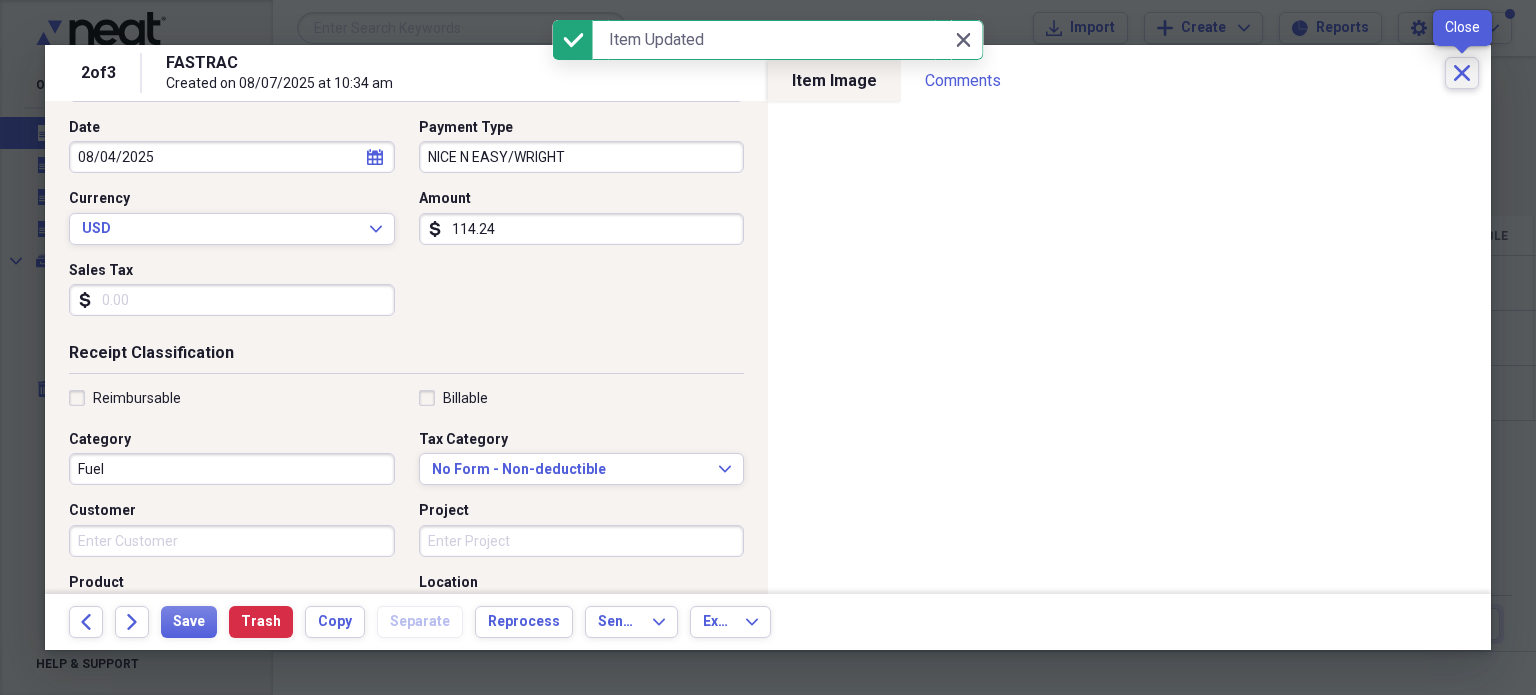 click on "Close" 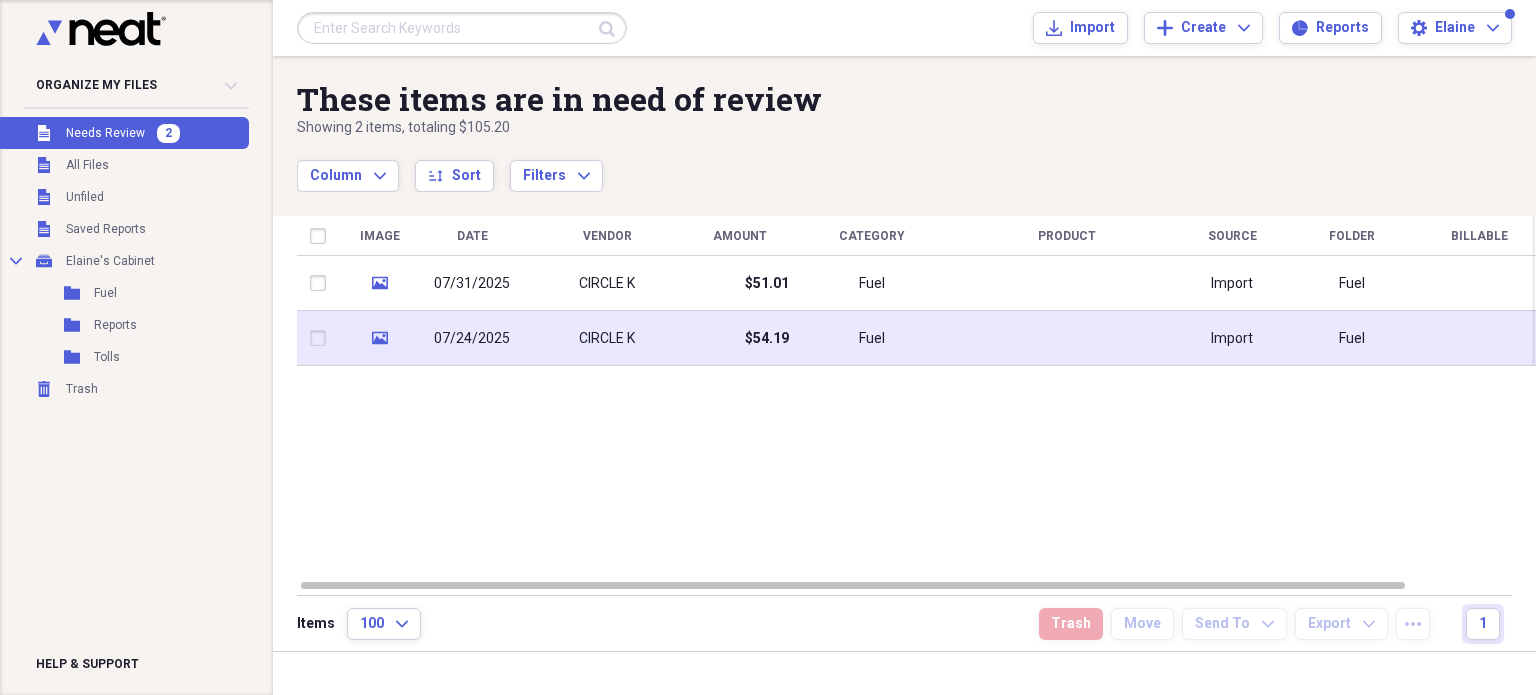 click on "$54.19" at bounding box center (767, 339) 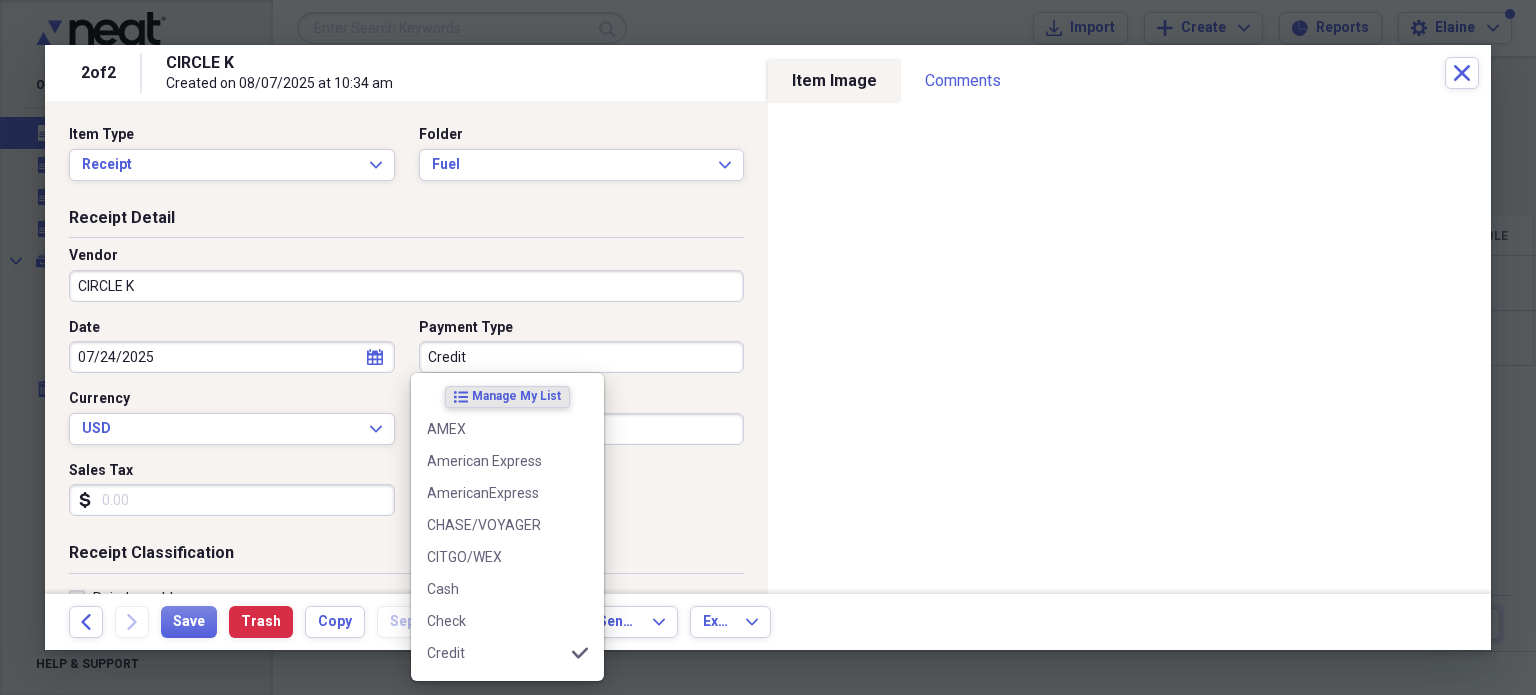 click on "Credit" at bounding box center [582, 357] 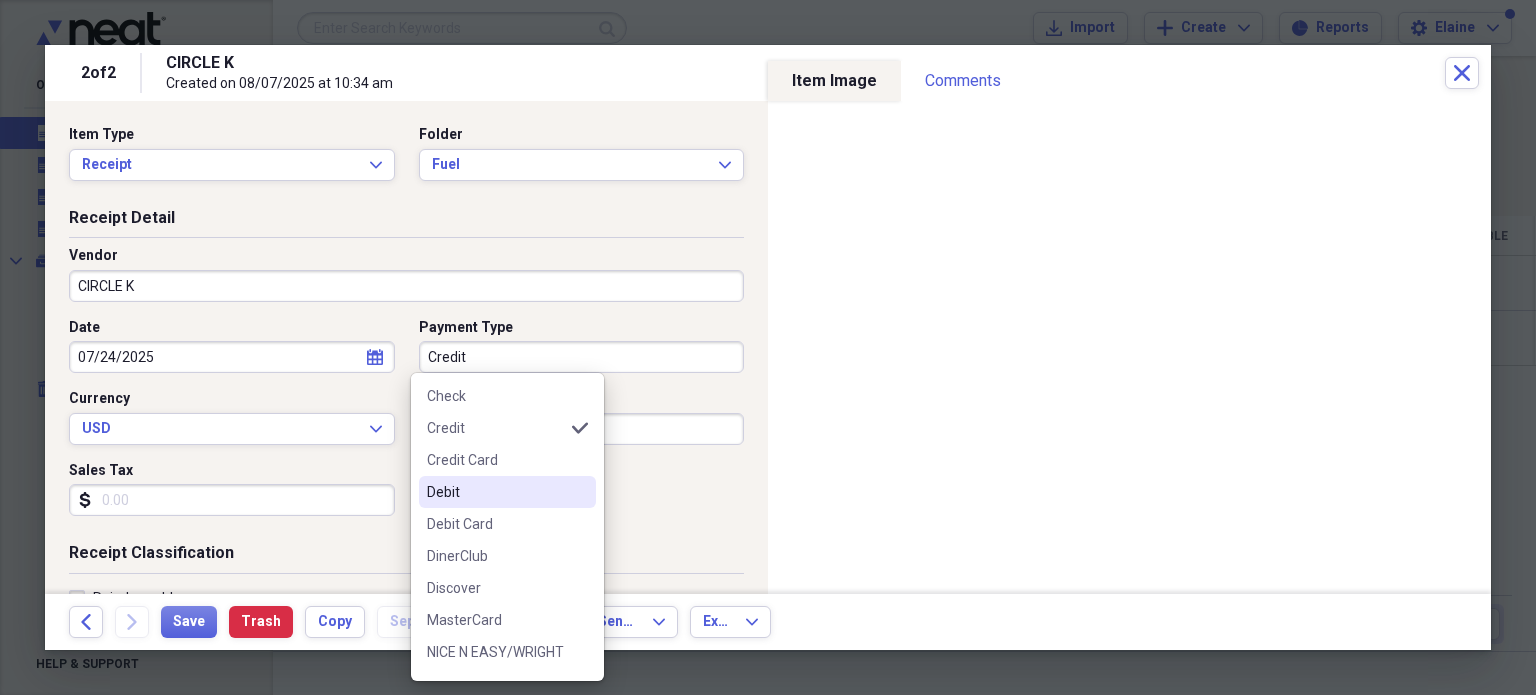 scroll, scrollTop: 348, scrollLeft: 0, axis: vertical 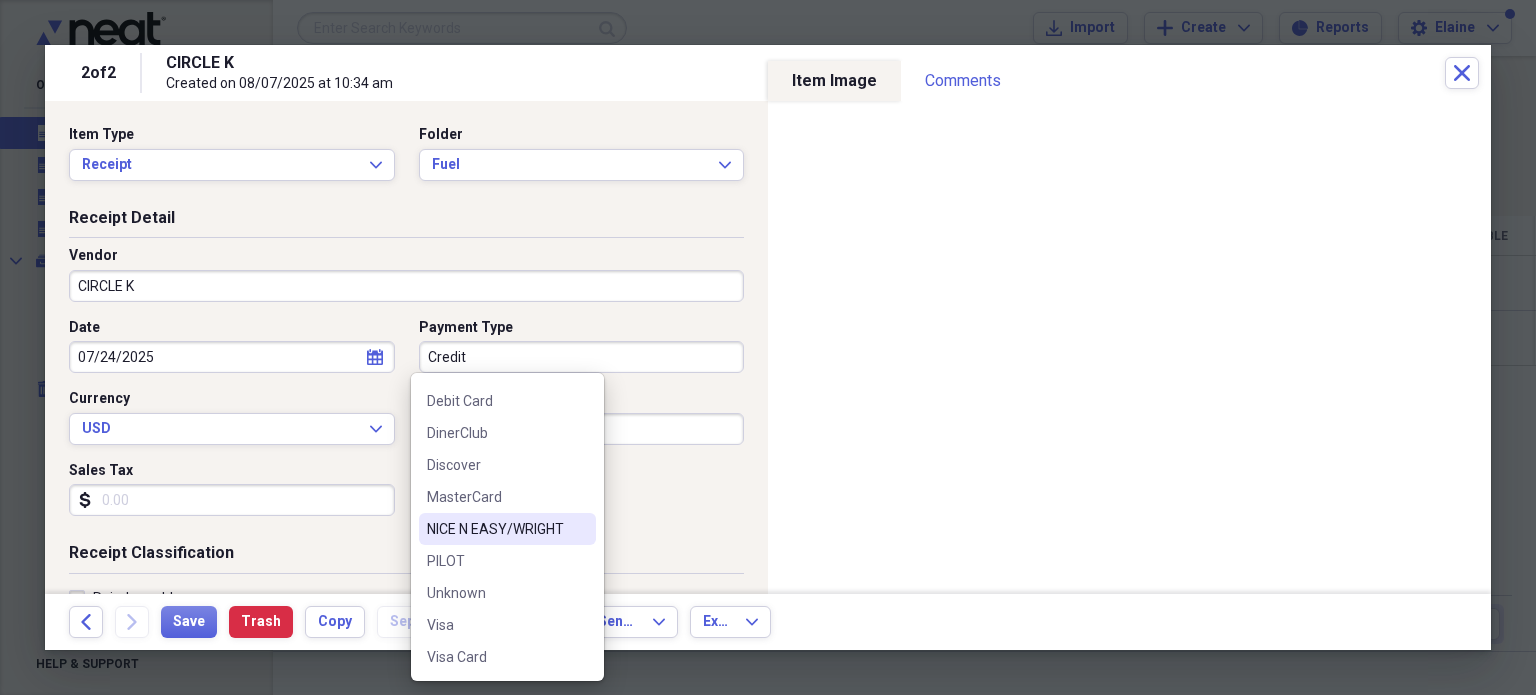 click on "NICE N EASY/WRIGHT" at bounding box center (495, 529) 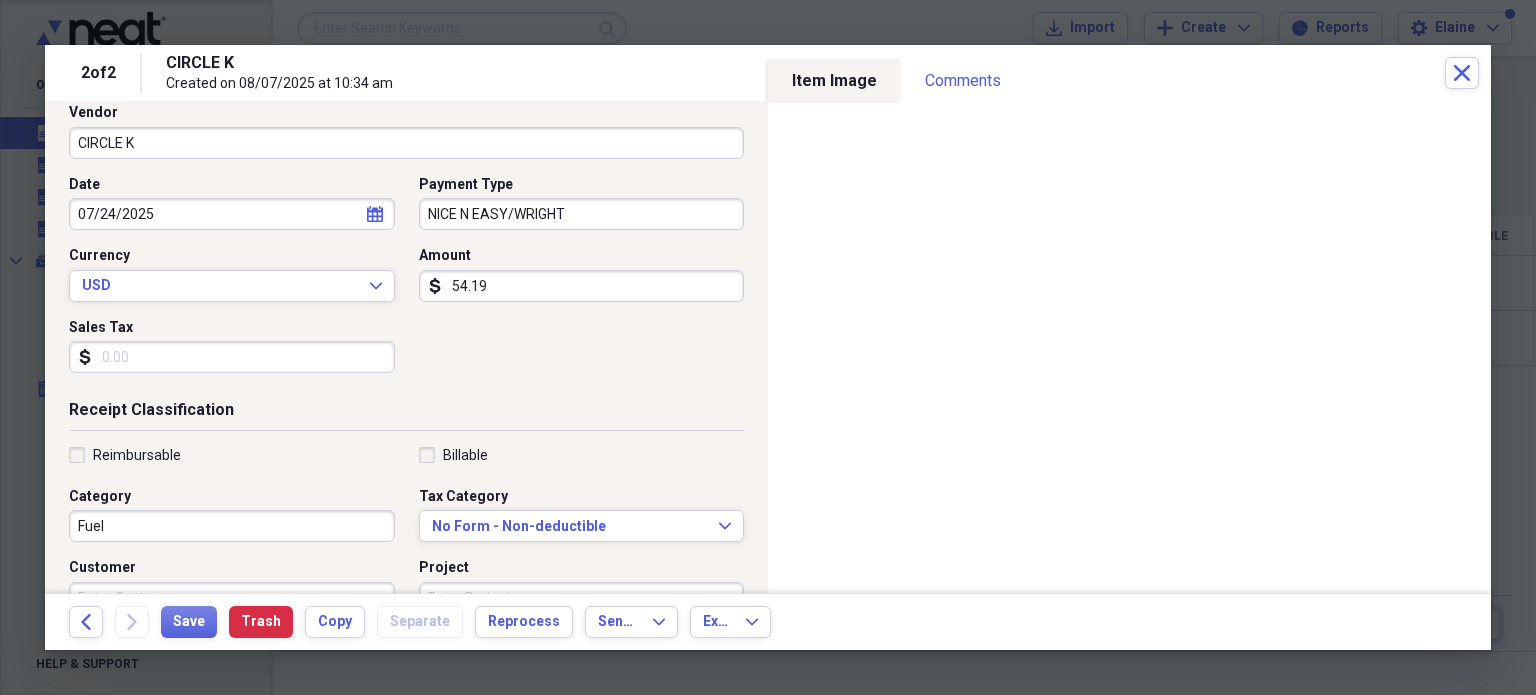 scroll, scrollTop: 300, scrollLeft: 0, axis: vertical 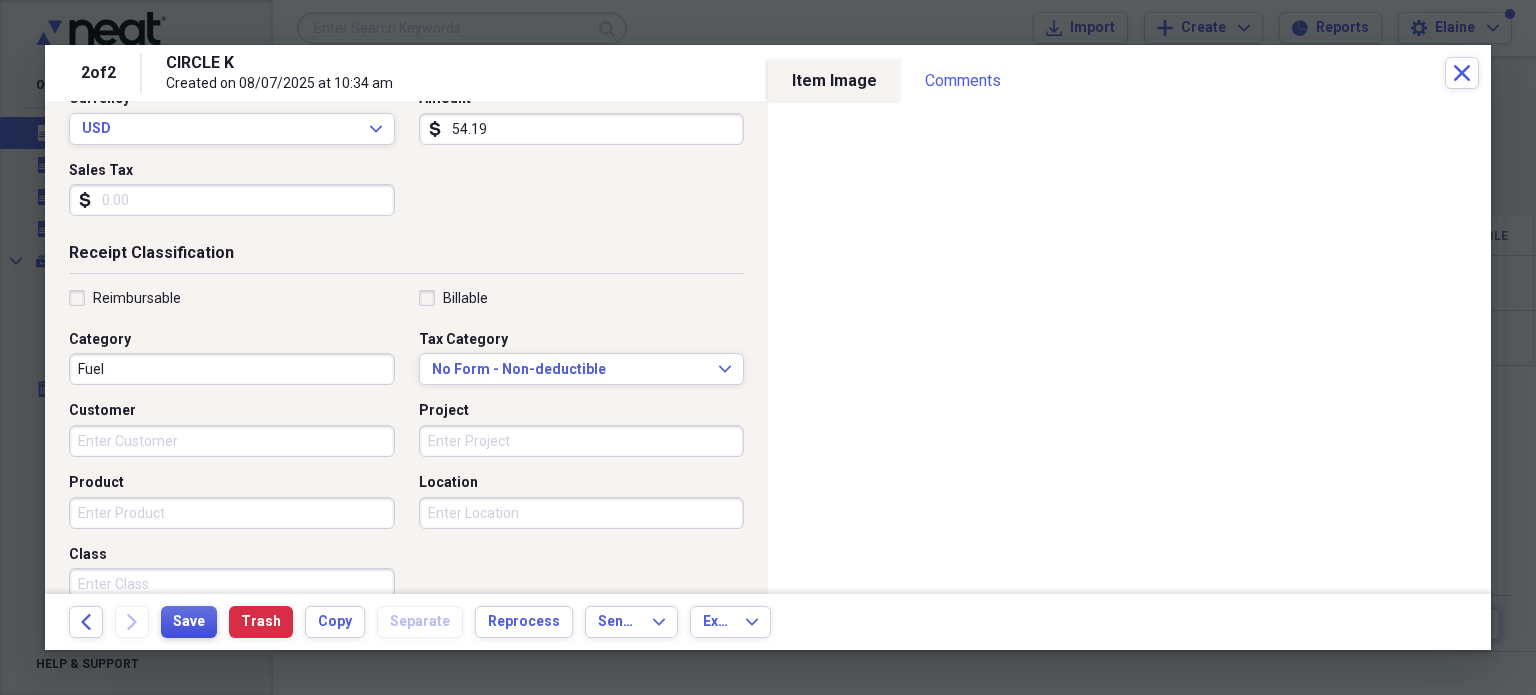 click on "Save" at bounding box center [189, 622] 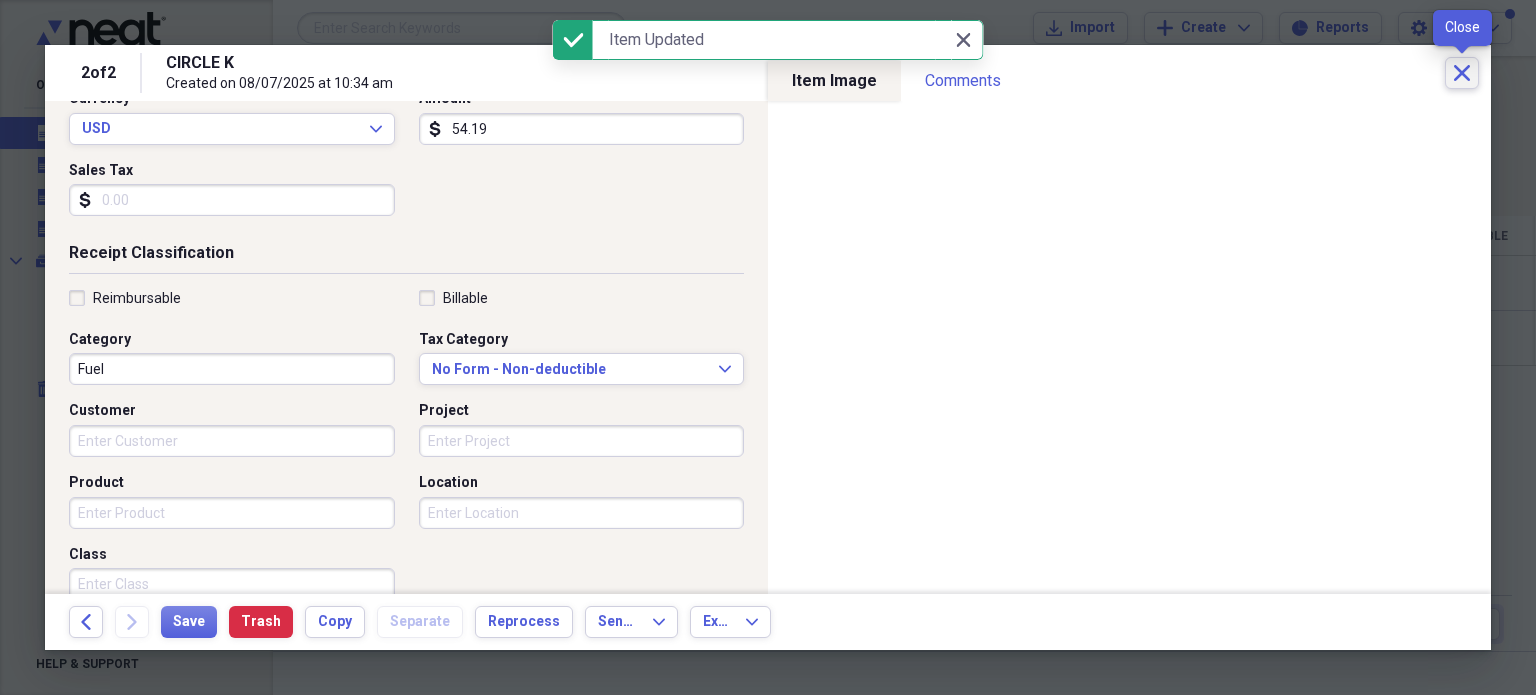 click on "Close" 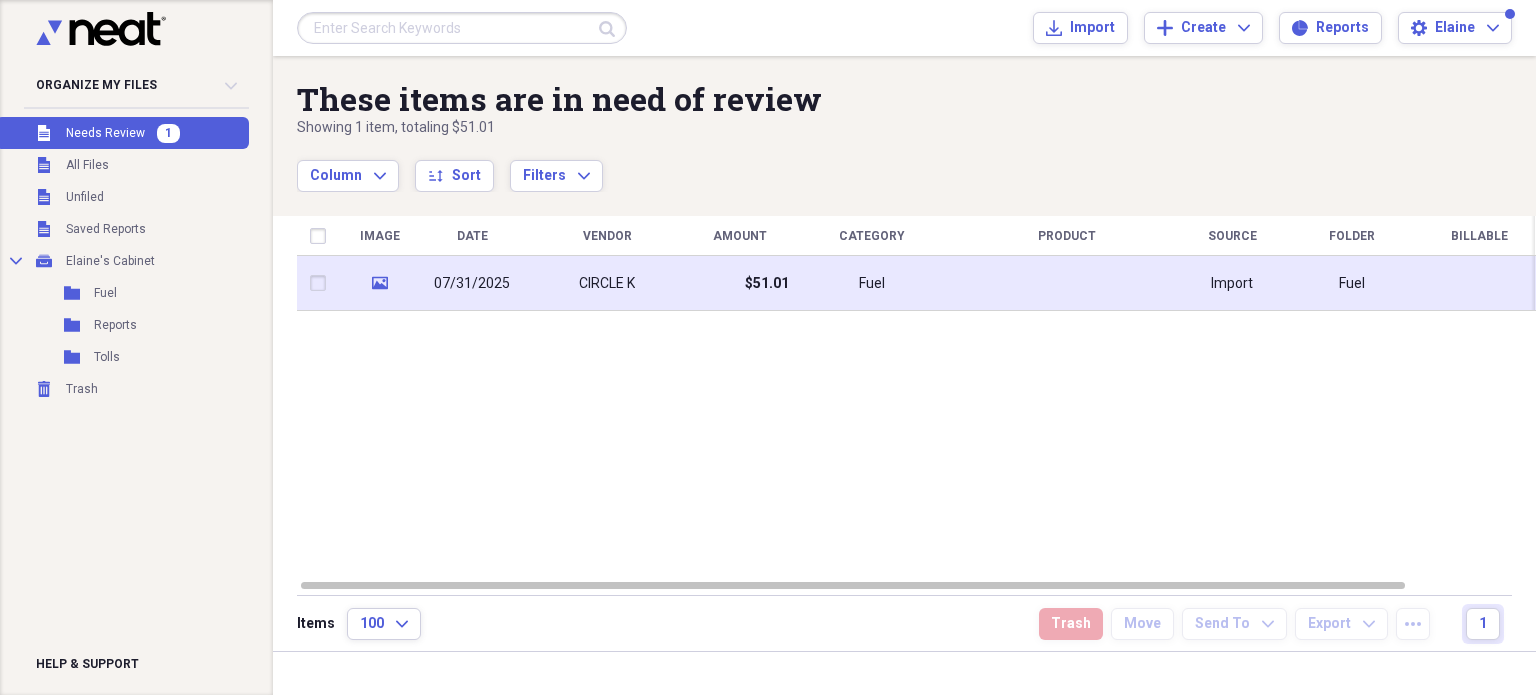 click on "$51.01" at bounding box center (739, 283) 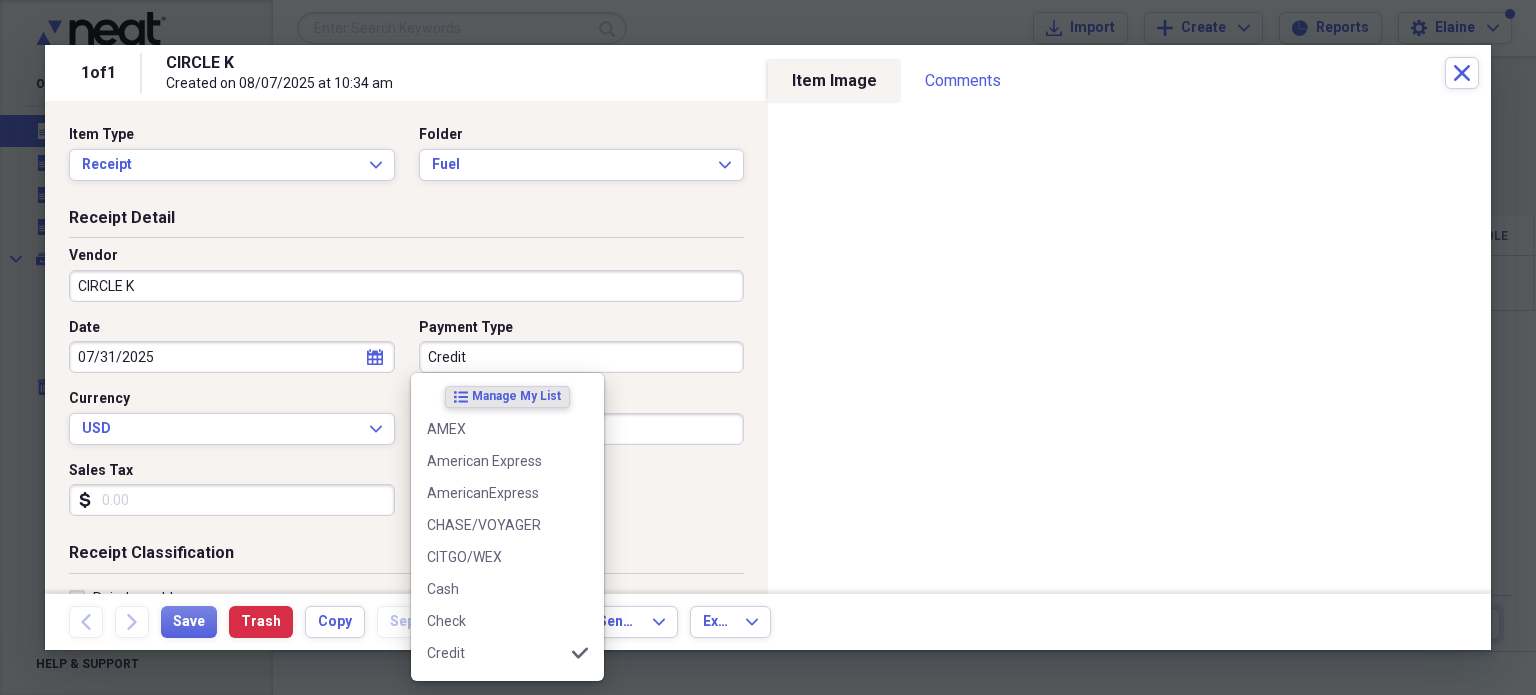 click on "Credit" at bounding box center [582, 357] 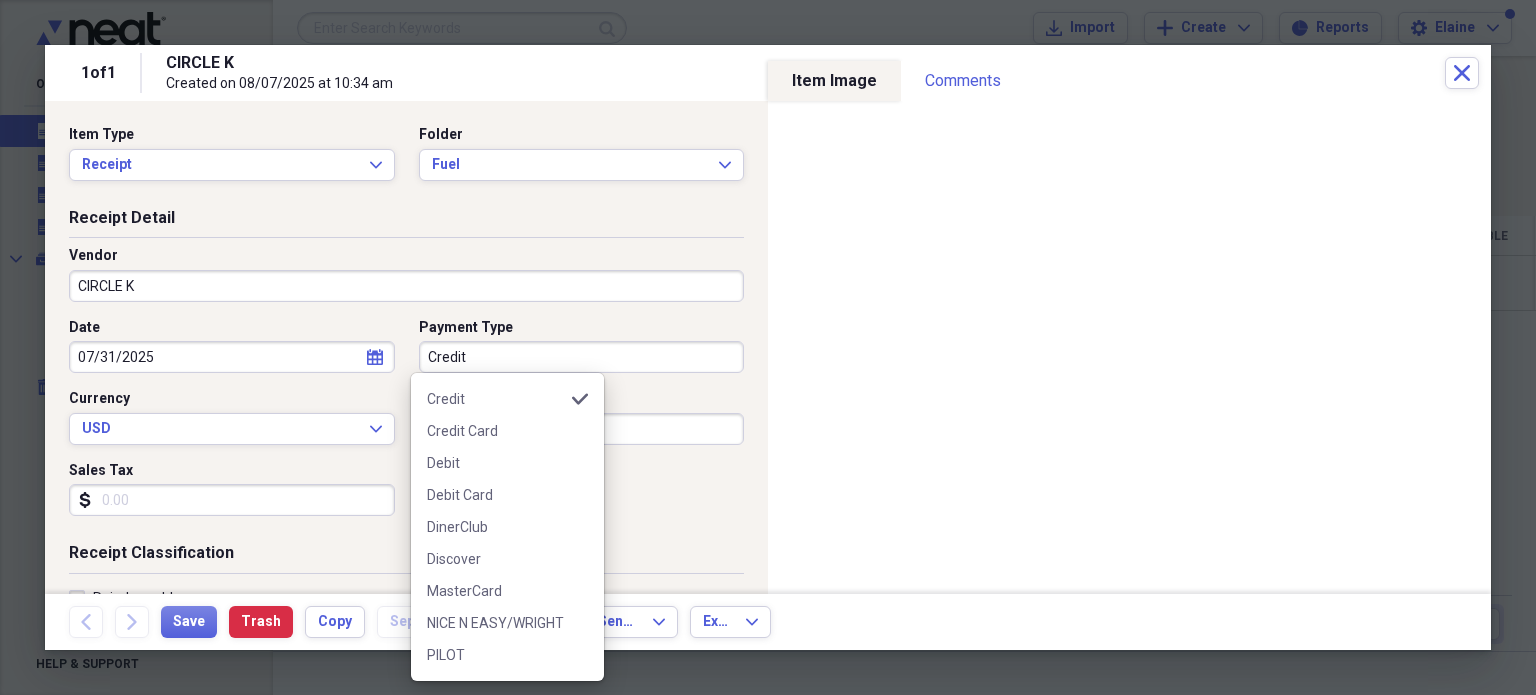 scroll, scrollTop: 348, scrollLeft: 0, axis: vertical 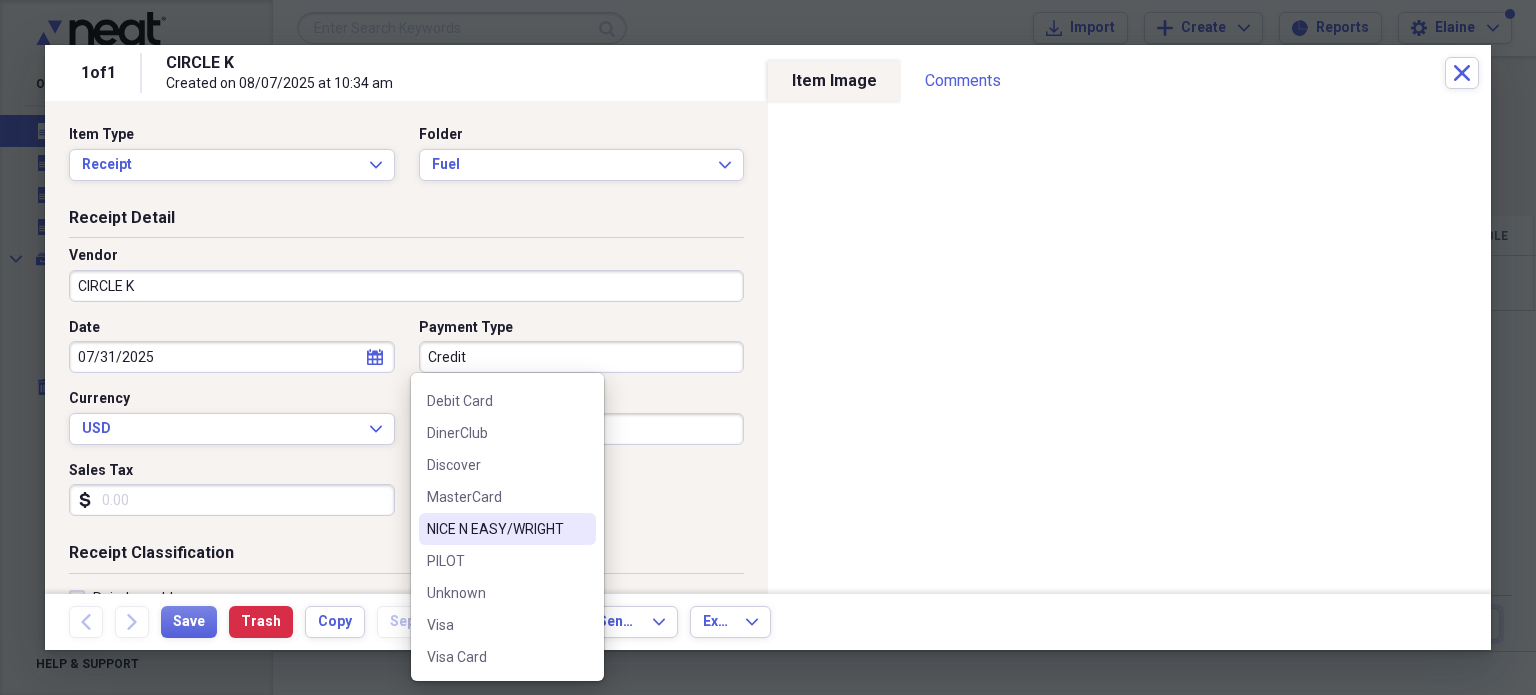 click on "NICE N EASY/WRIGHT" at bounding box center (495, 529) 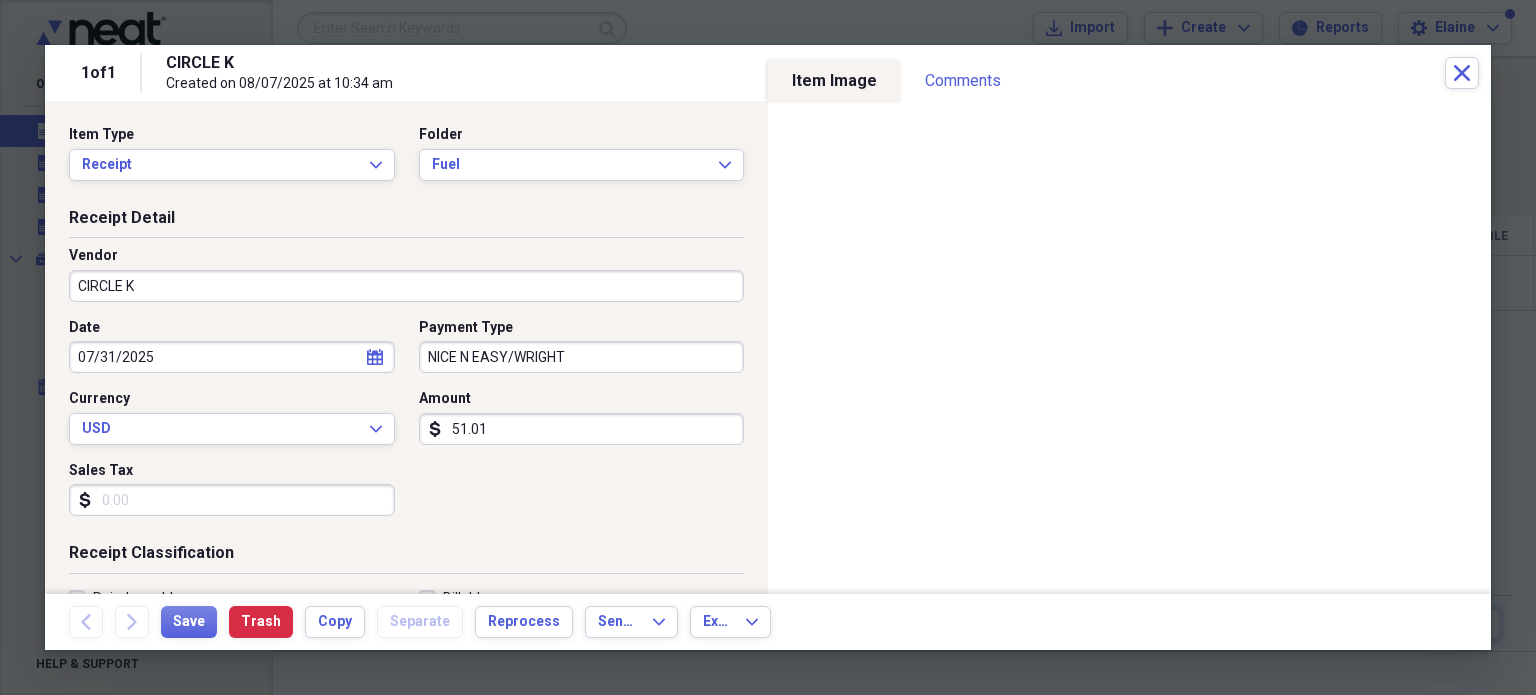 scroll, scrollTop: 100, scrollLeft: 0, axis: vertical 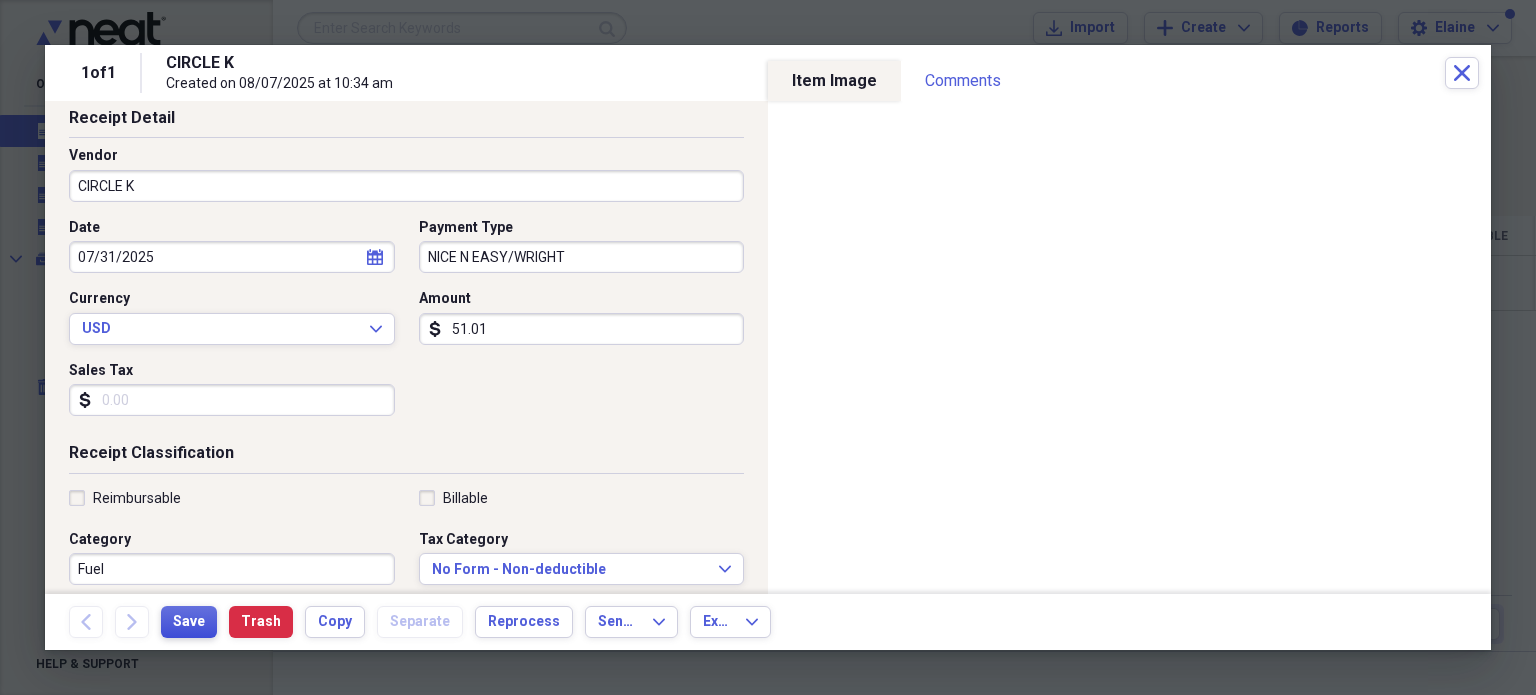 click on "Save" at bounding box center (189, 622) 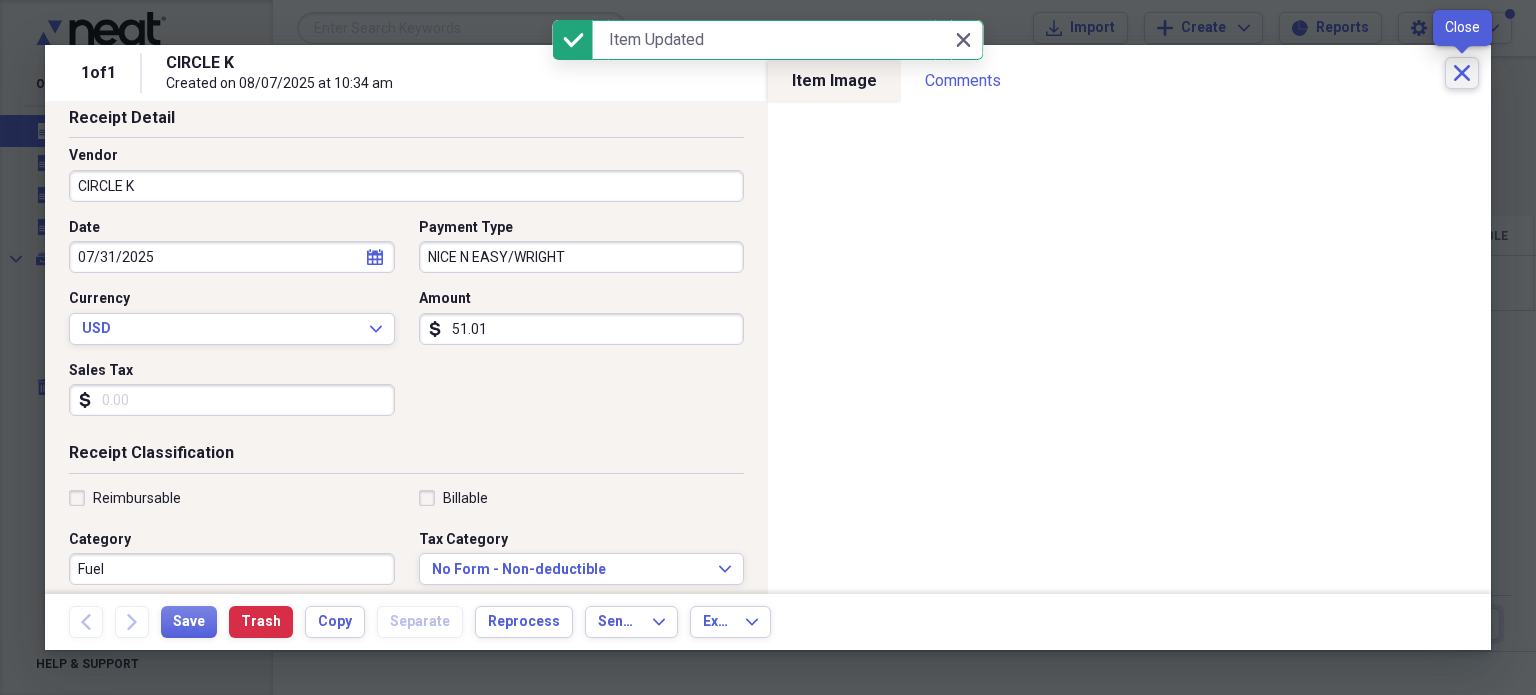 click 